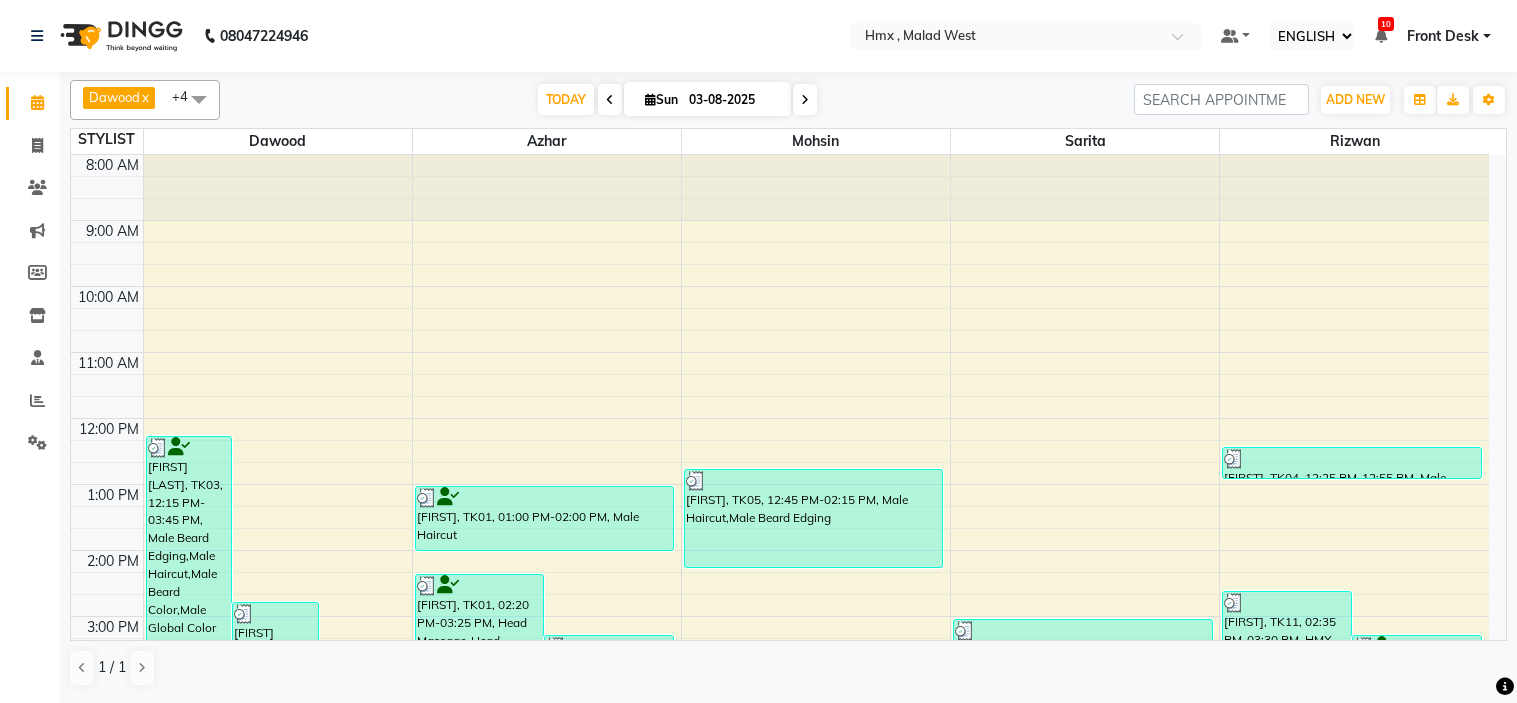 select on "ec" 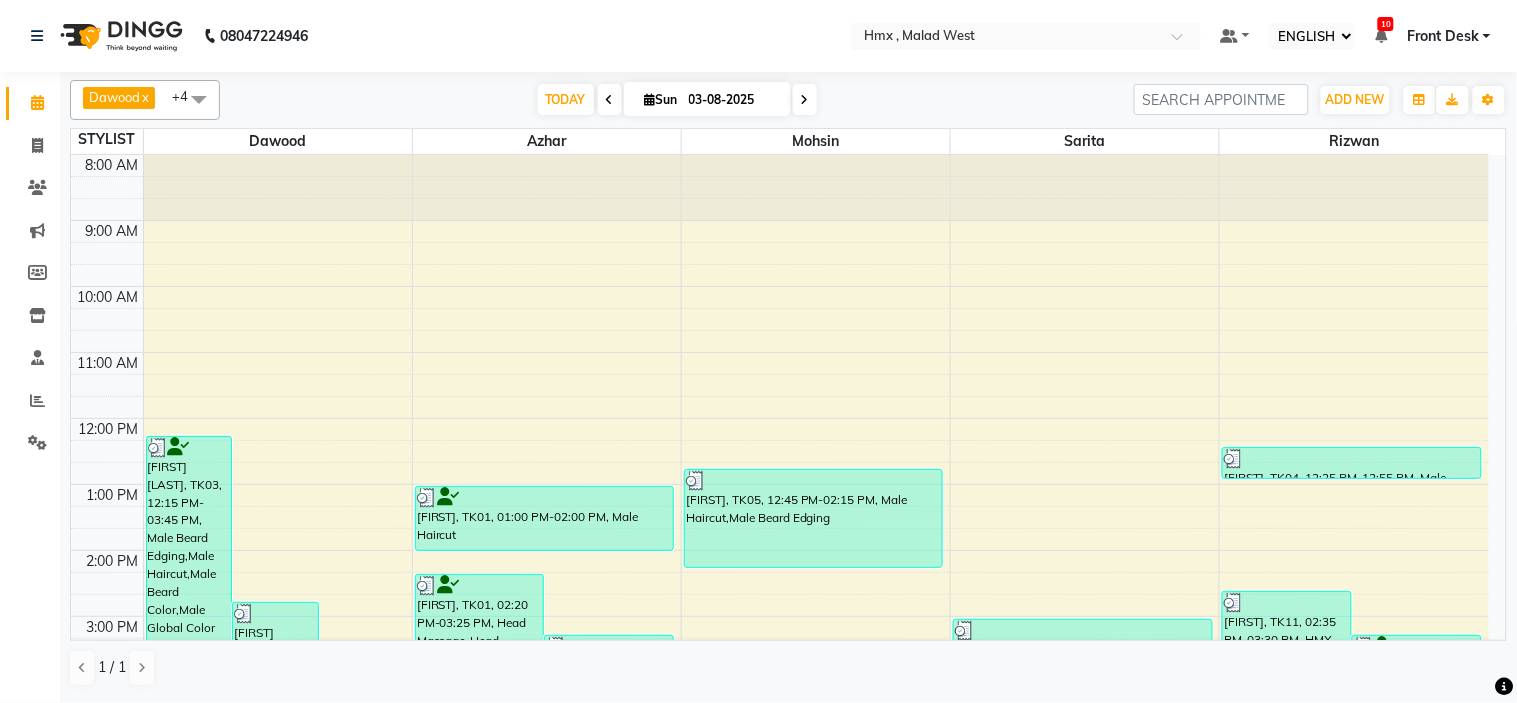 scroll, scrollTop: 0, scrollLeft: 0, axis: both 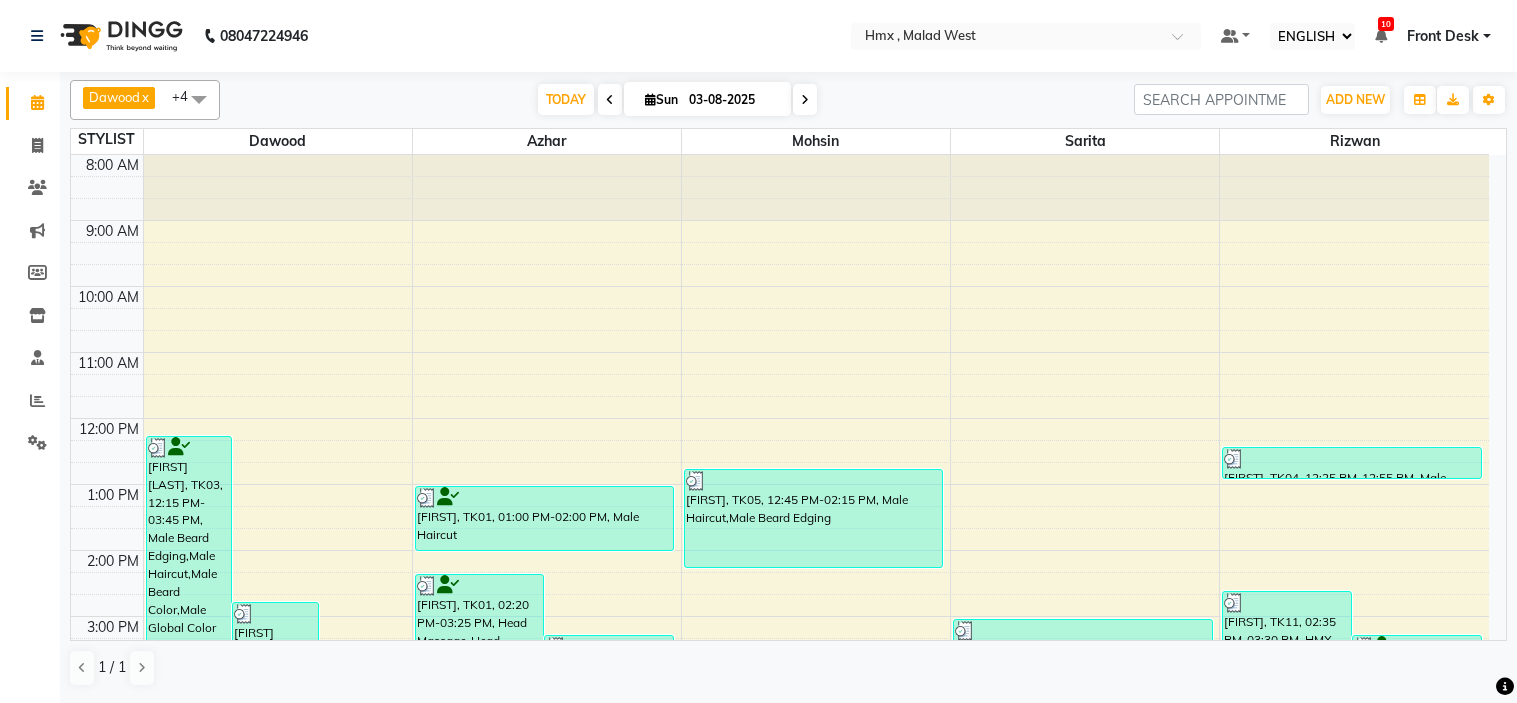 select on "ec" 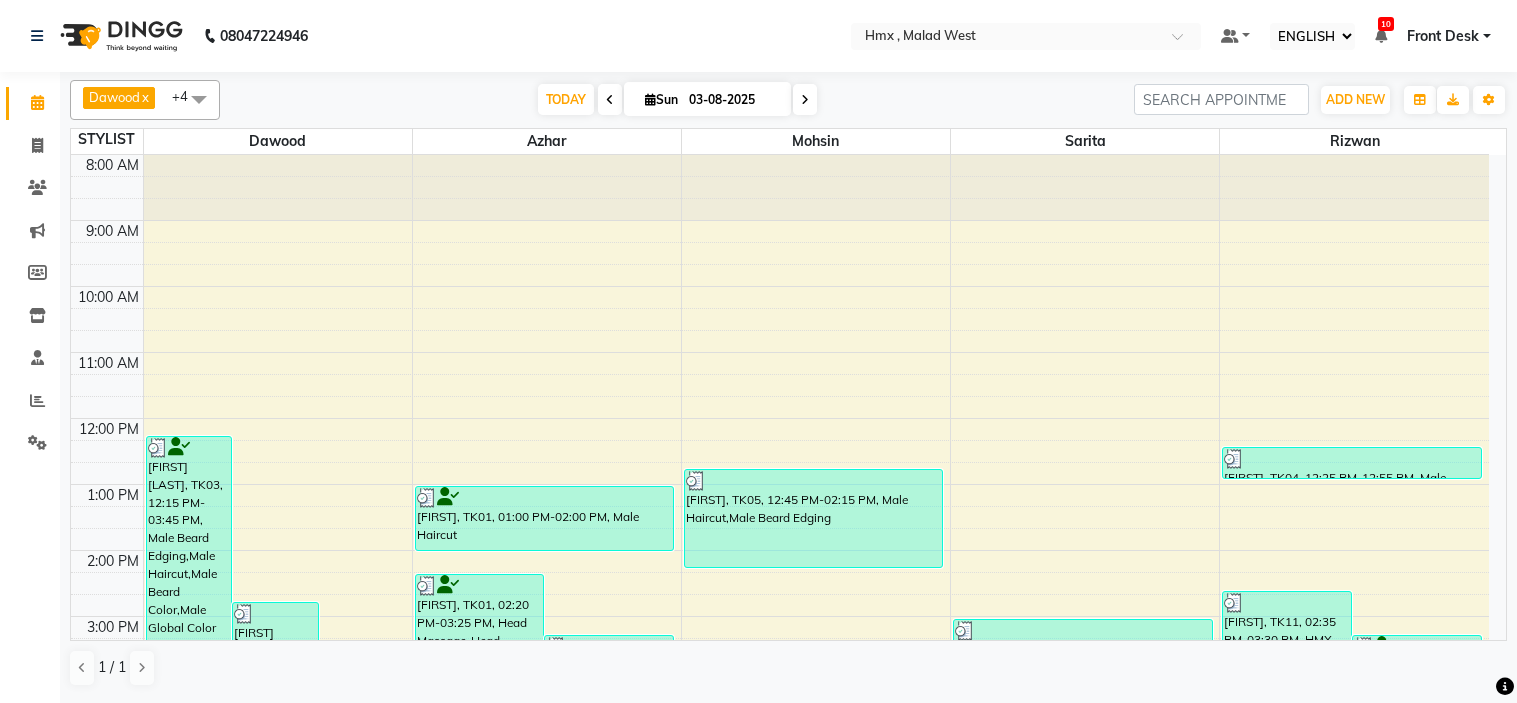 scroll, scrollTop: 0, scrollLeft: 0, axis: both 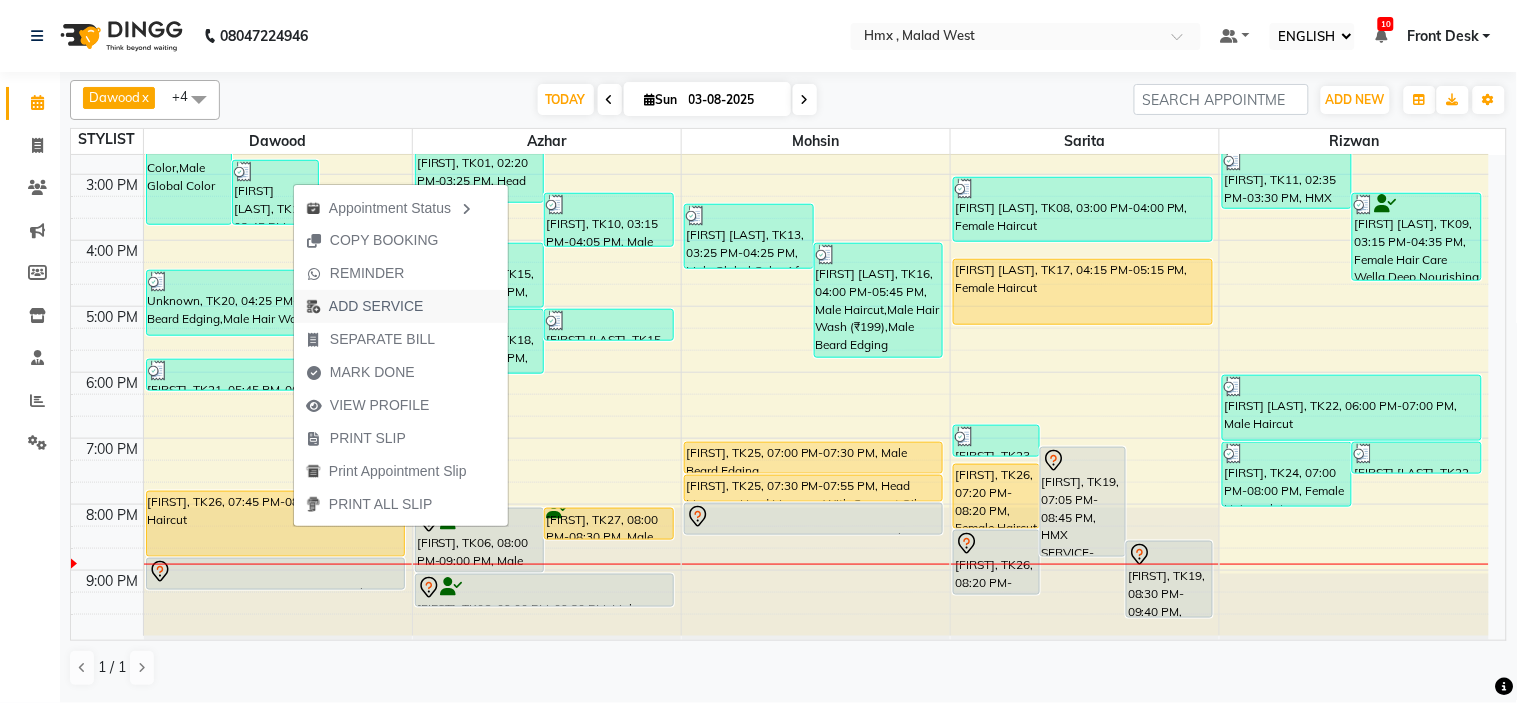 click on "ADD SERVICE" at bounding box center [376, 306] 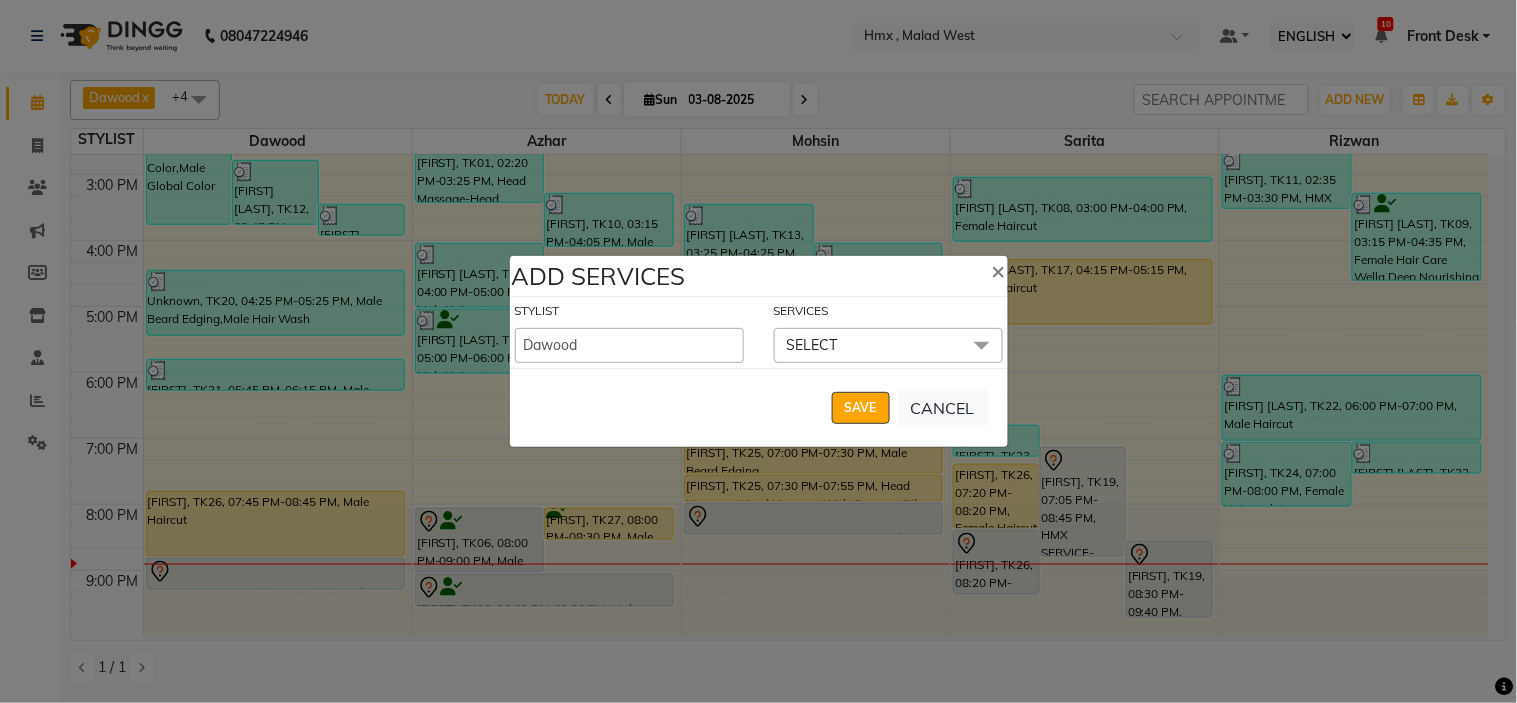 click on "SELECT" 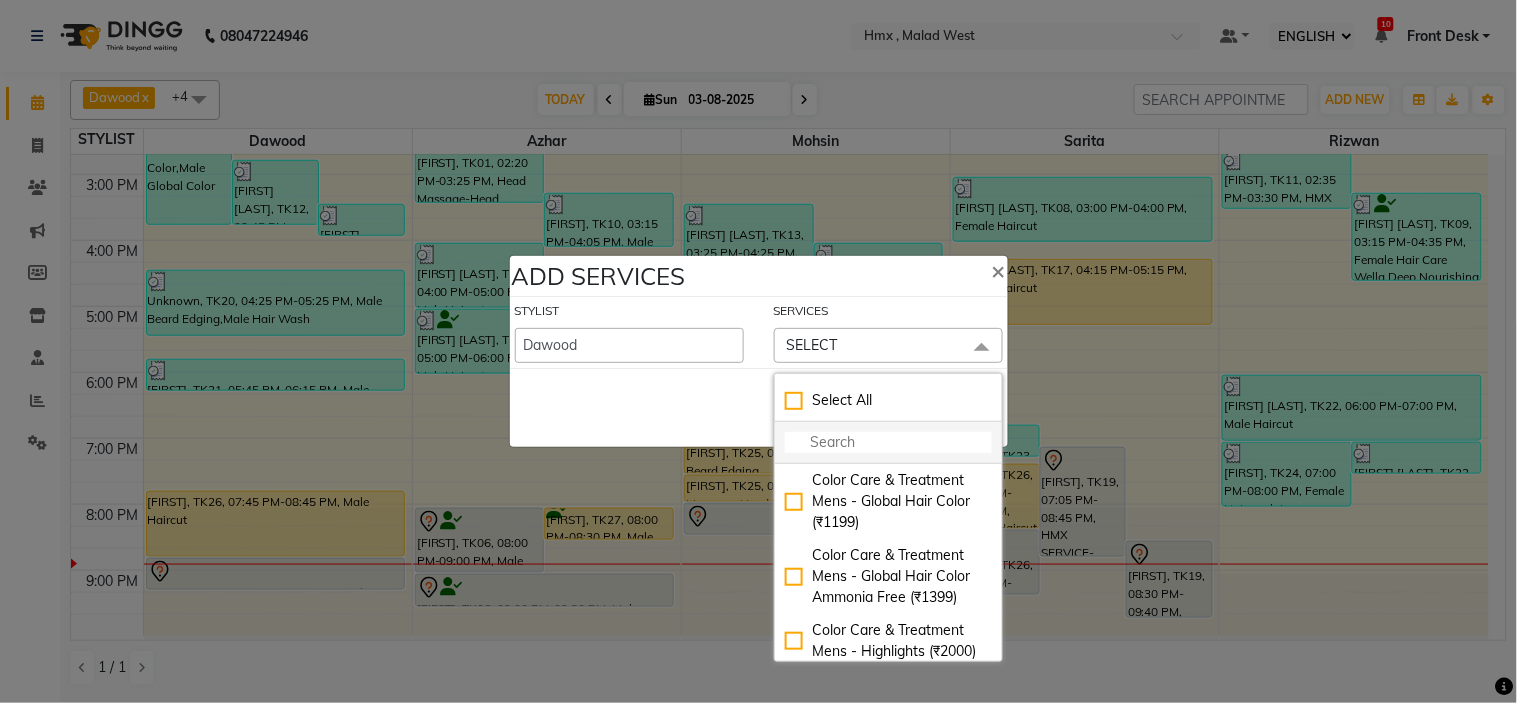 click 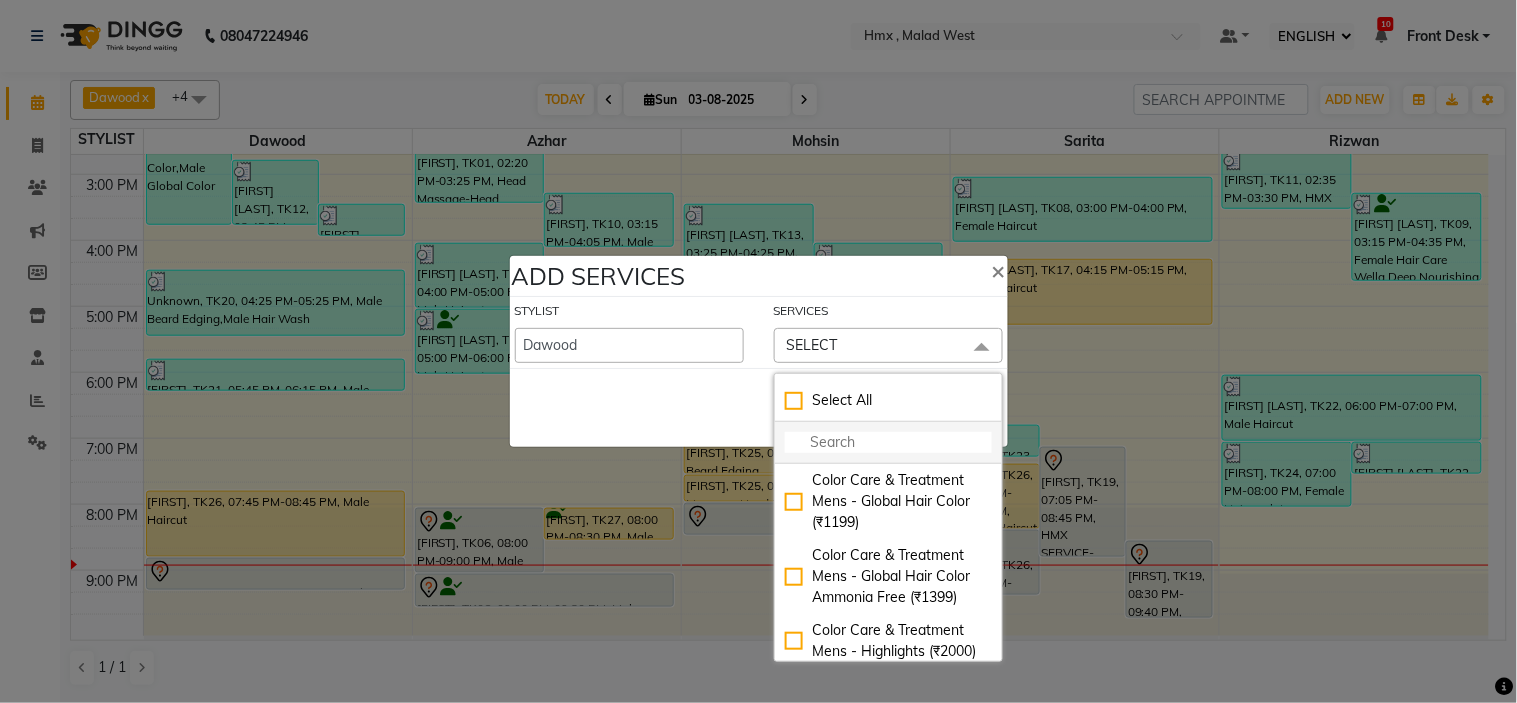 type on "g" 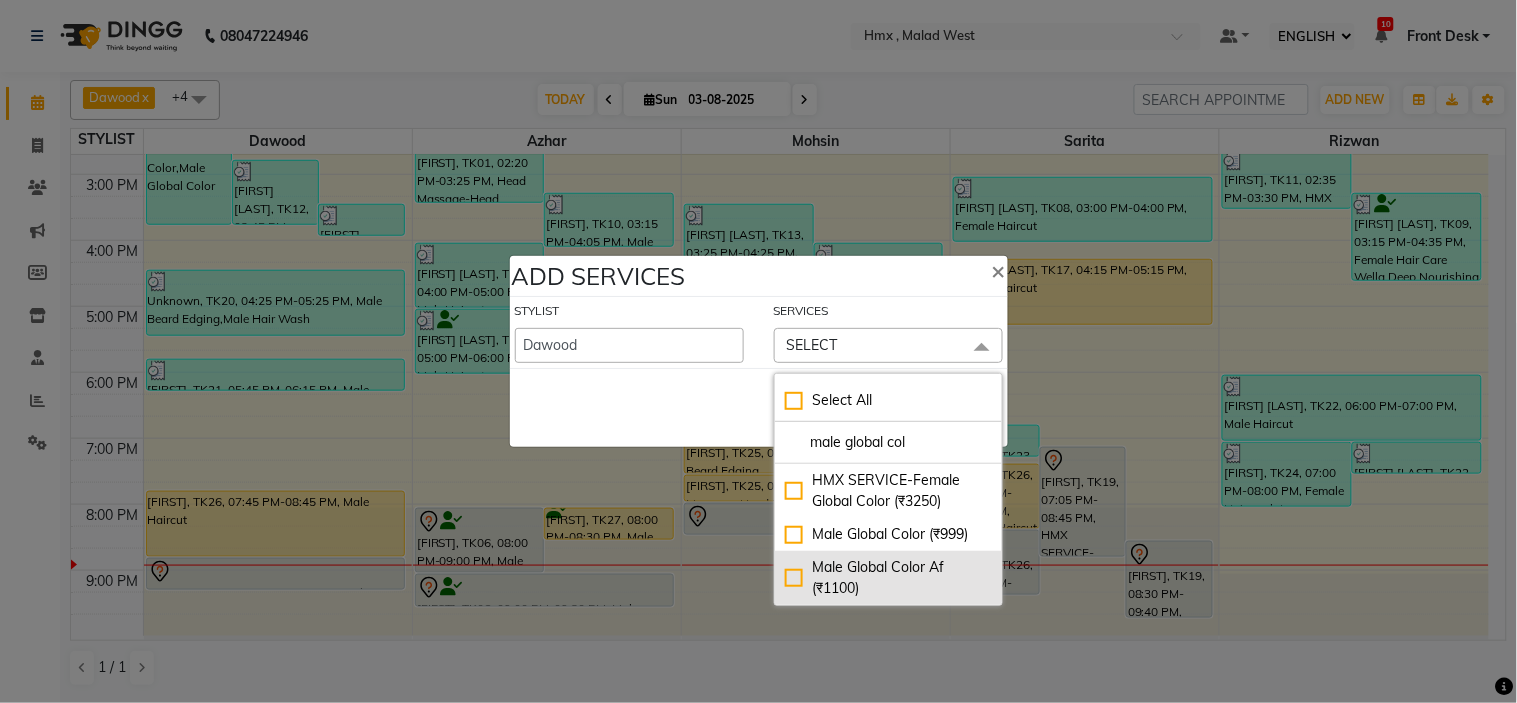 type on "male global col" 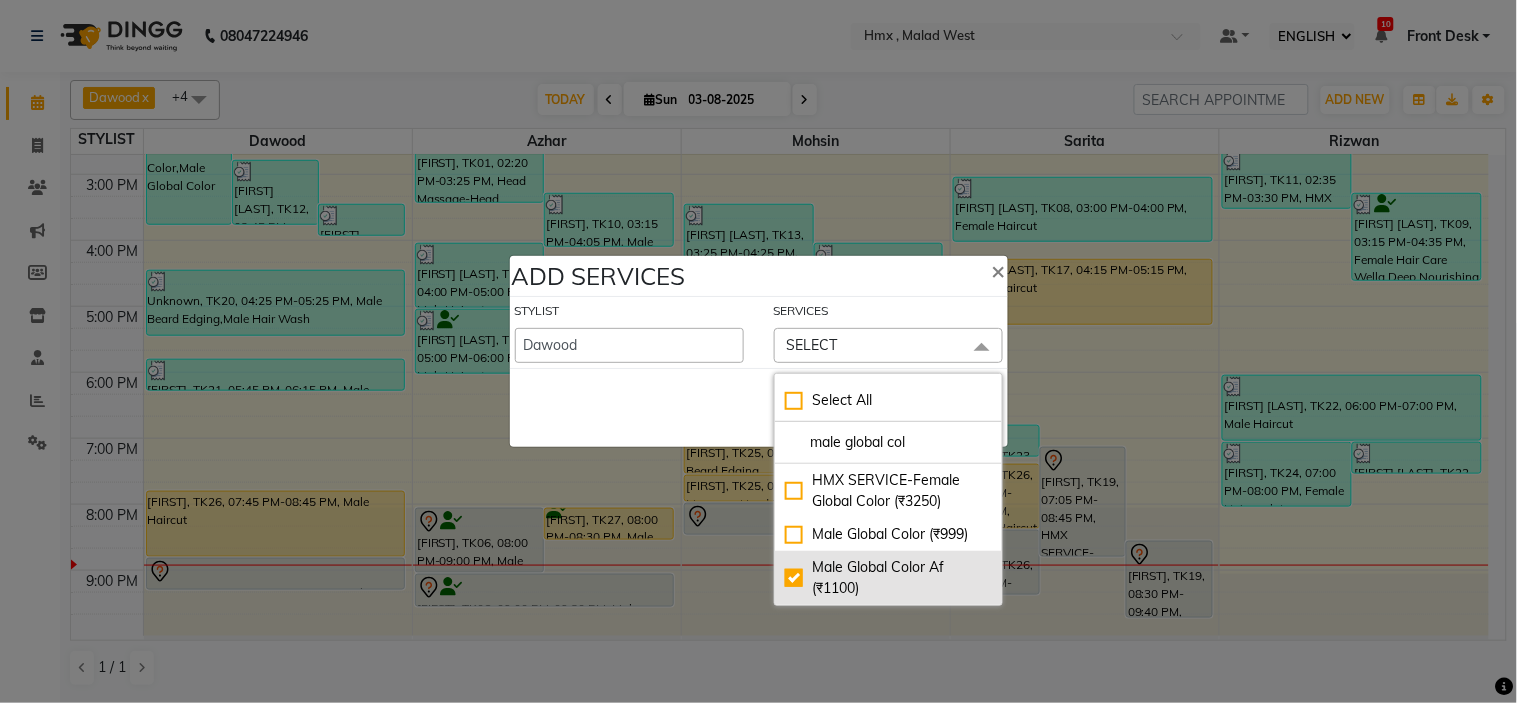 checkbox on "true" 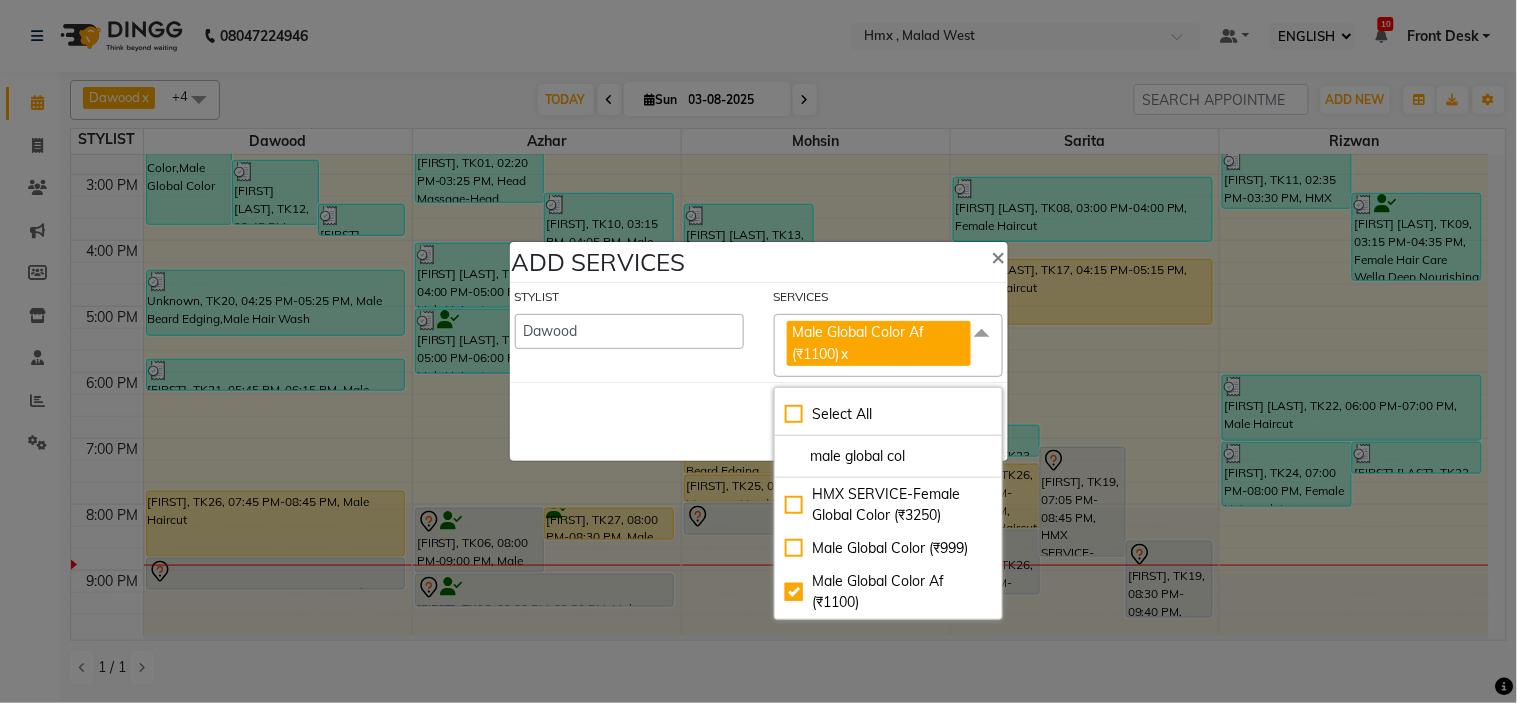 click on "STYLIST [FIRST] [FIRST] [FIRST] [FIRST] Front Desk [FIRST] [LAST] [FIRST] [FIRST] [FIRST] [FIRST] [FIRST] [FIRST] [FIRST] [FIRST]" 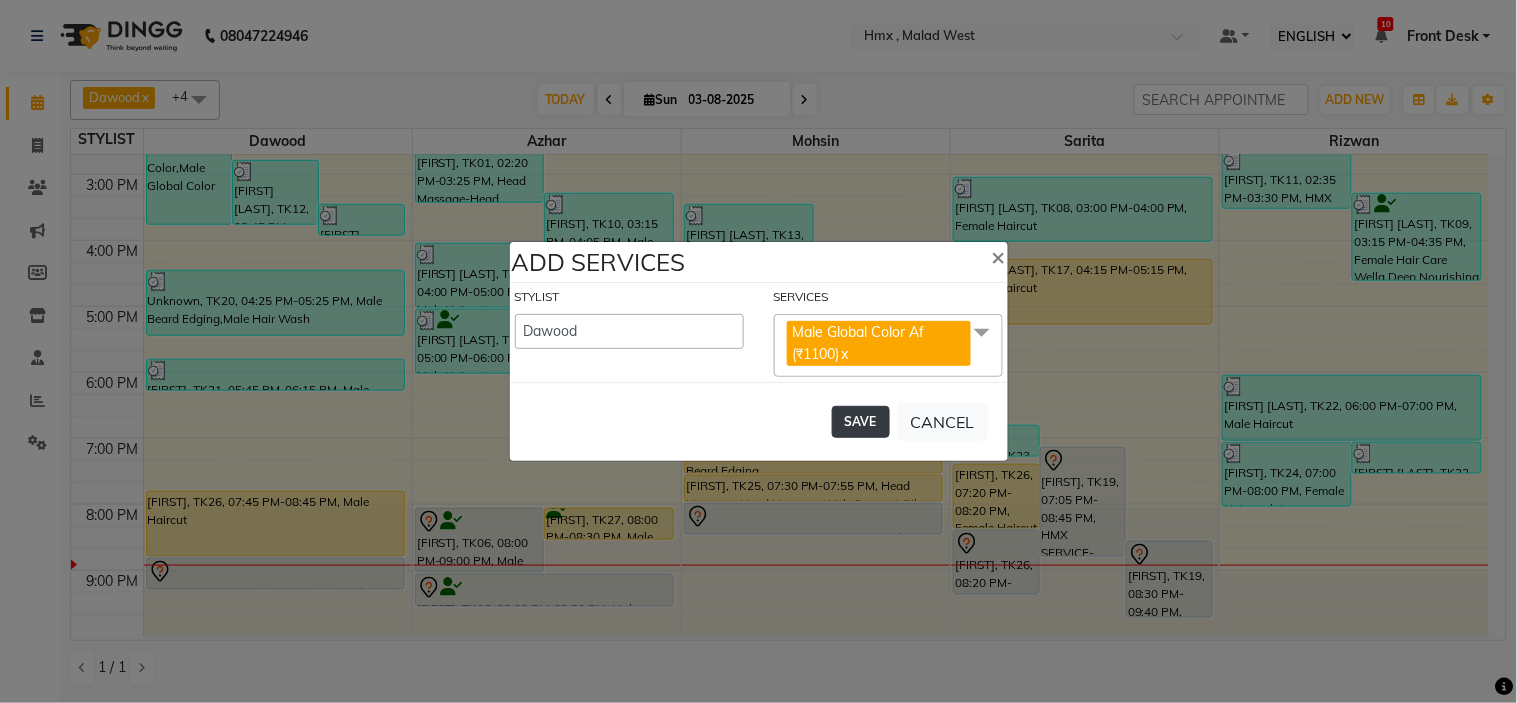 click on "SAVE" 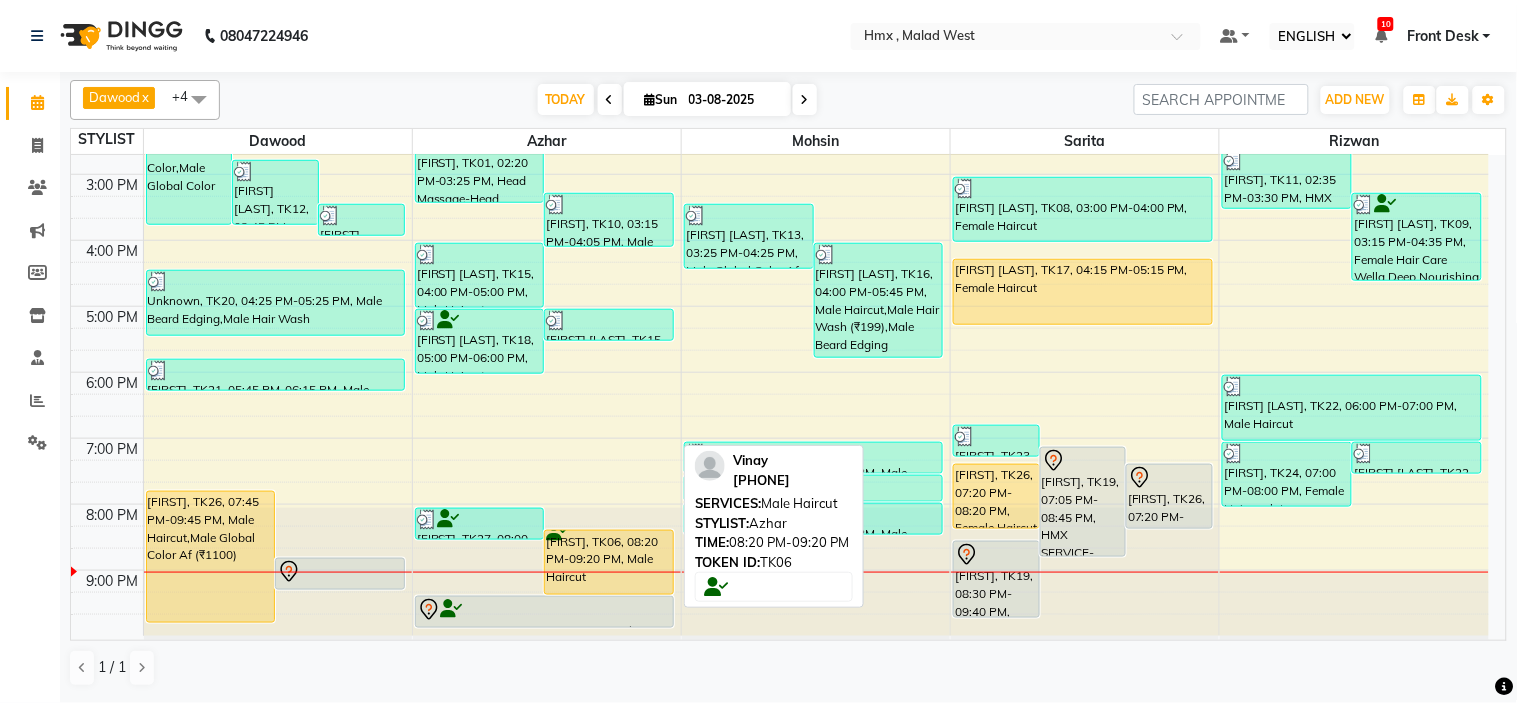 click on "[FIRST], TK06, 08:20 PM-09:20 PM, Male Haircut" at bounding box center [609, 562] 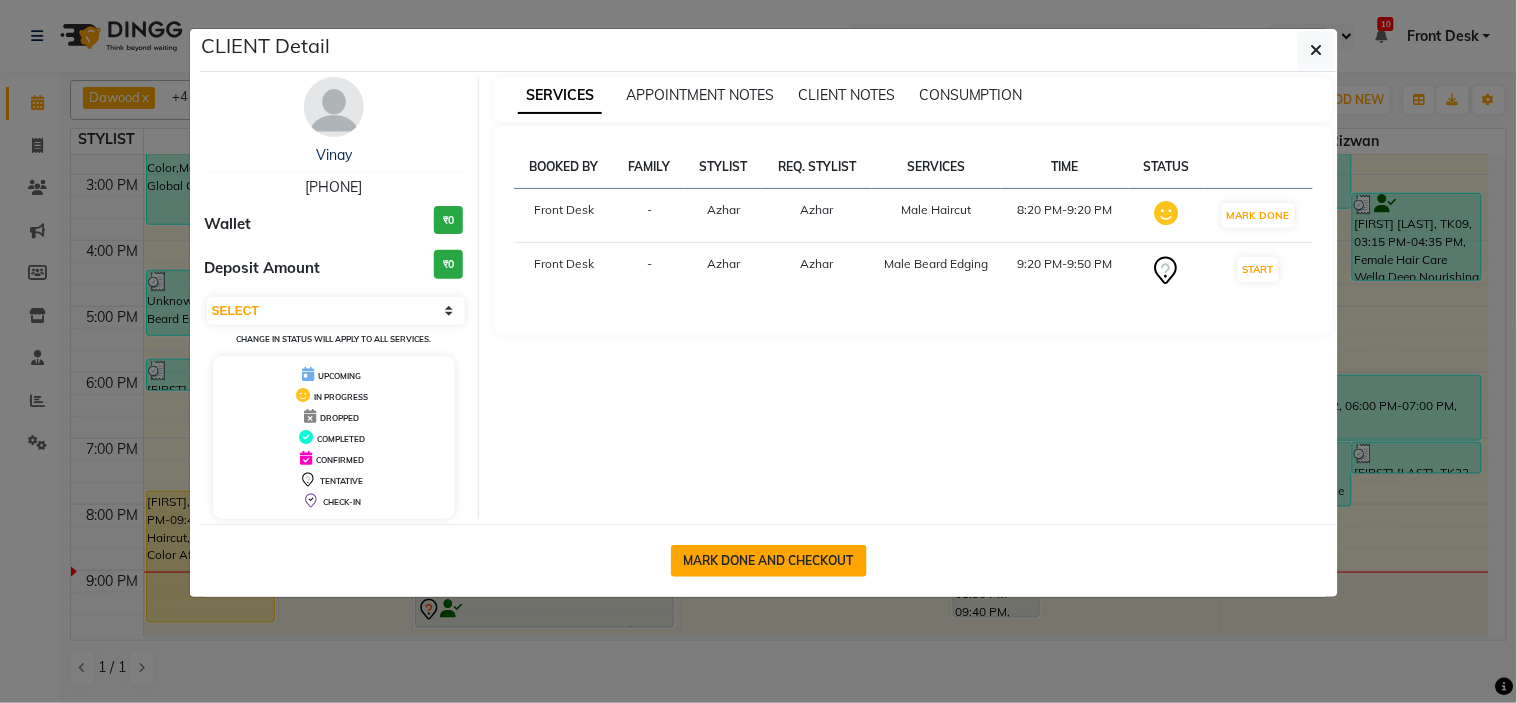click on "MARK DONE AND CHECKOUT" 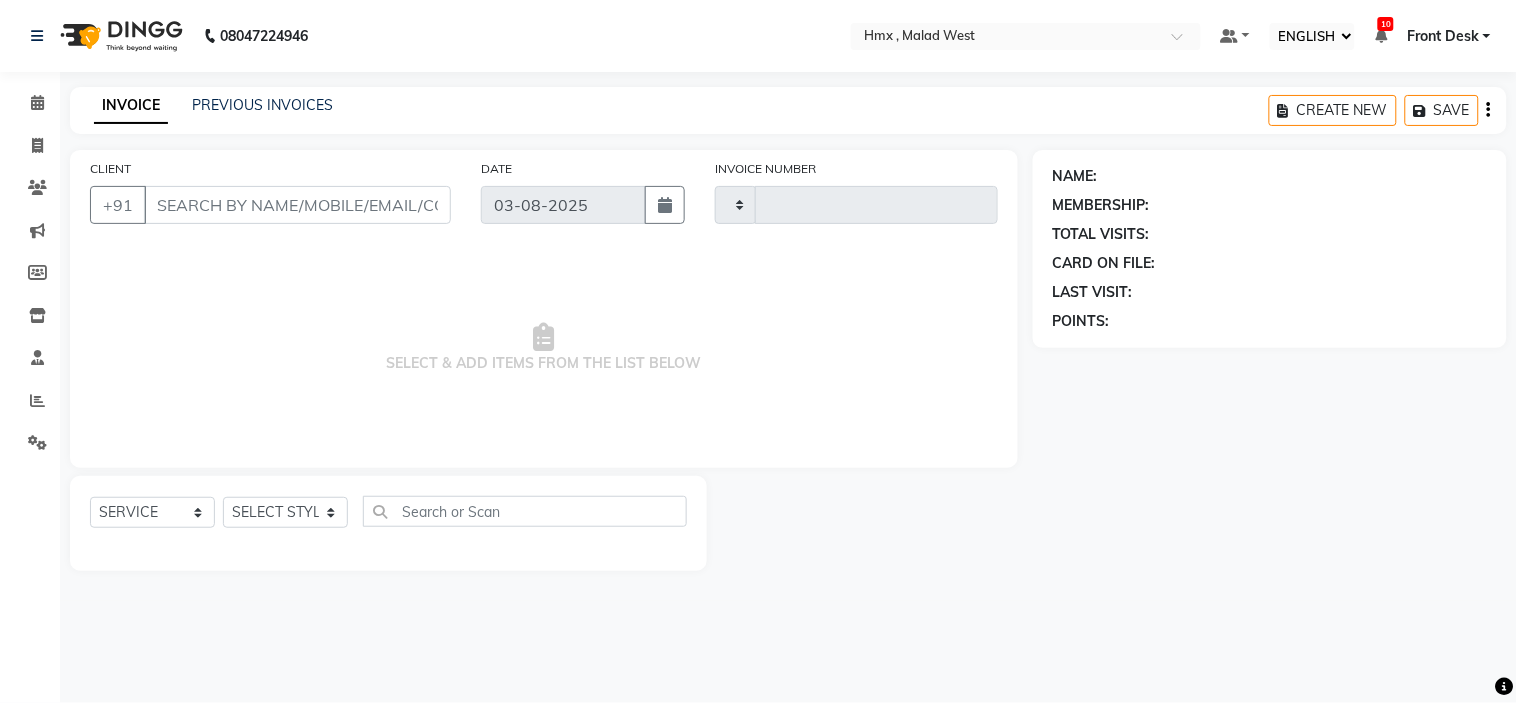 type on "1587" 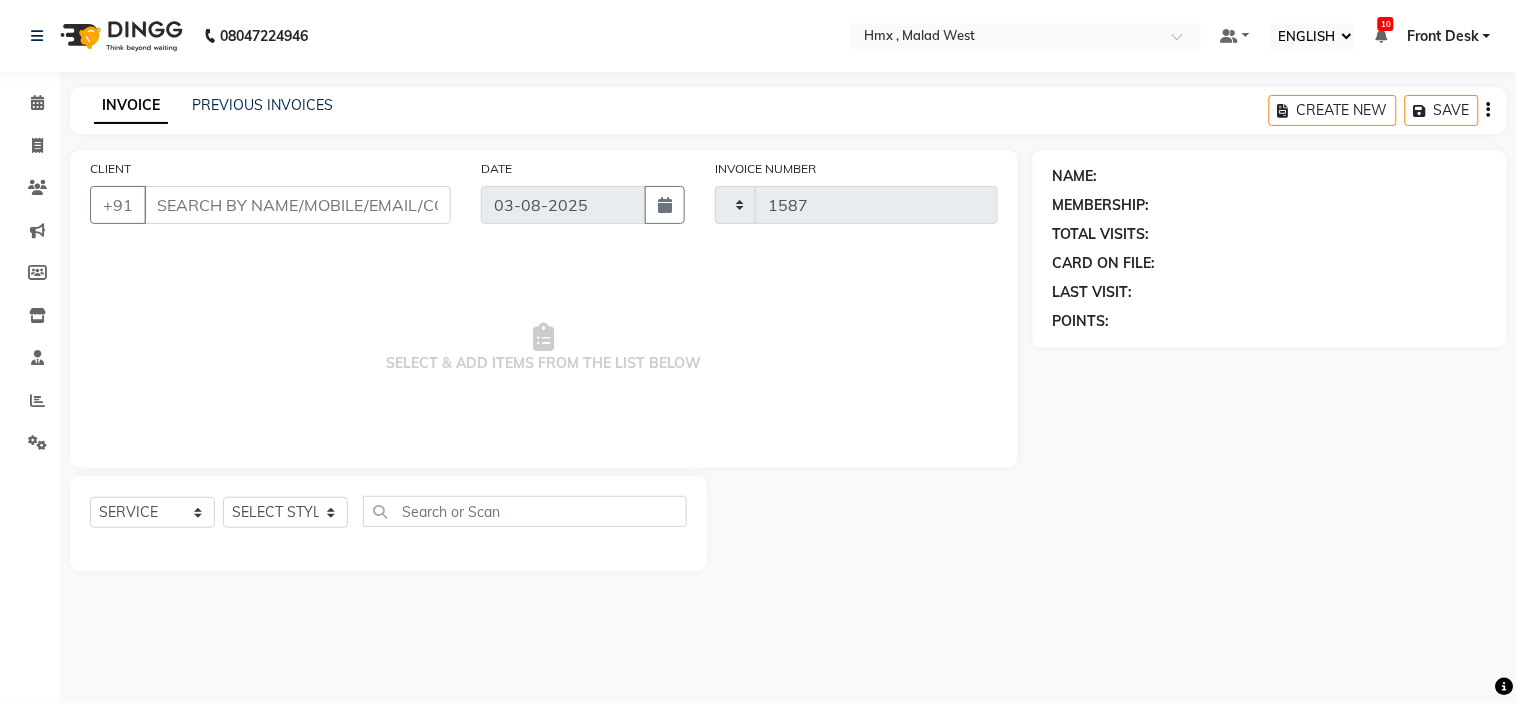 select on "5711" 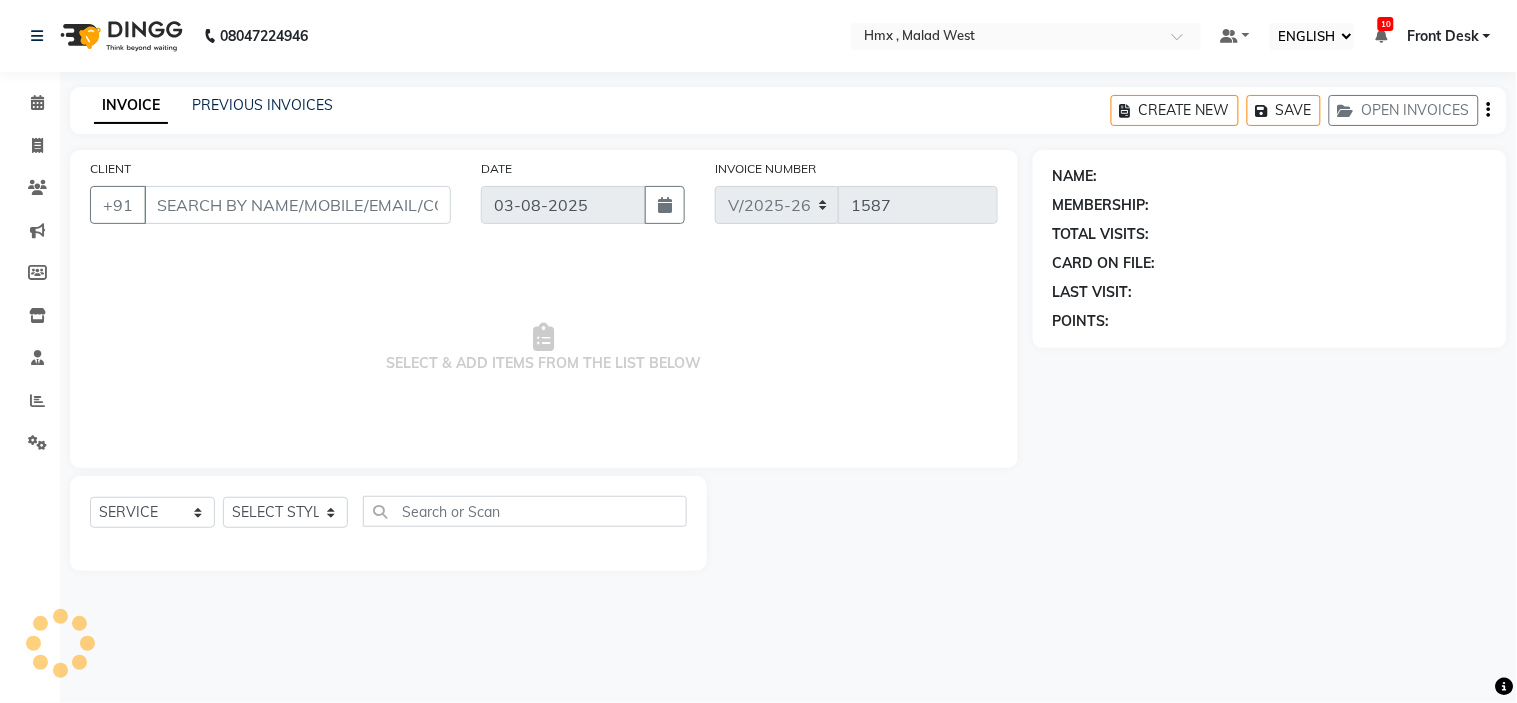 type on "[PHONE]" 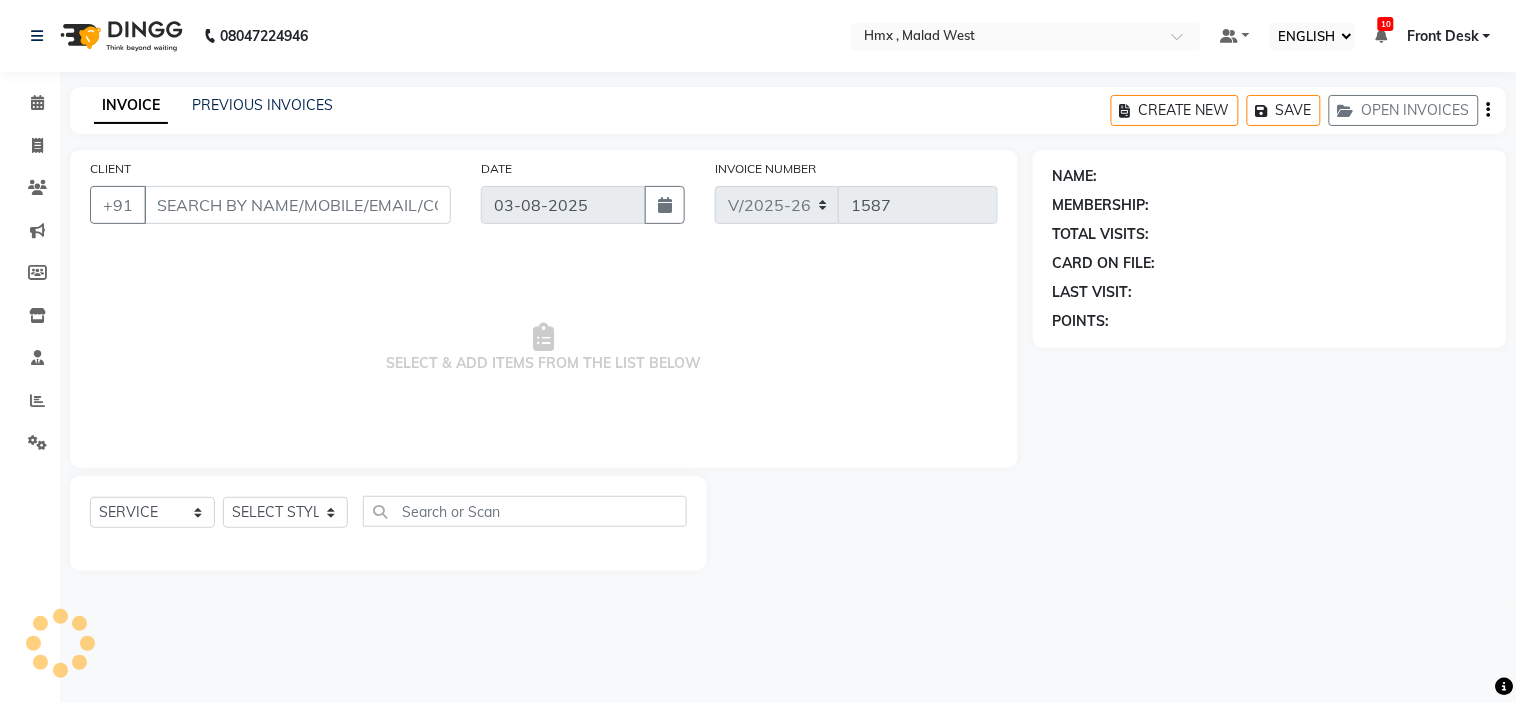 select on "39098" 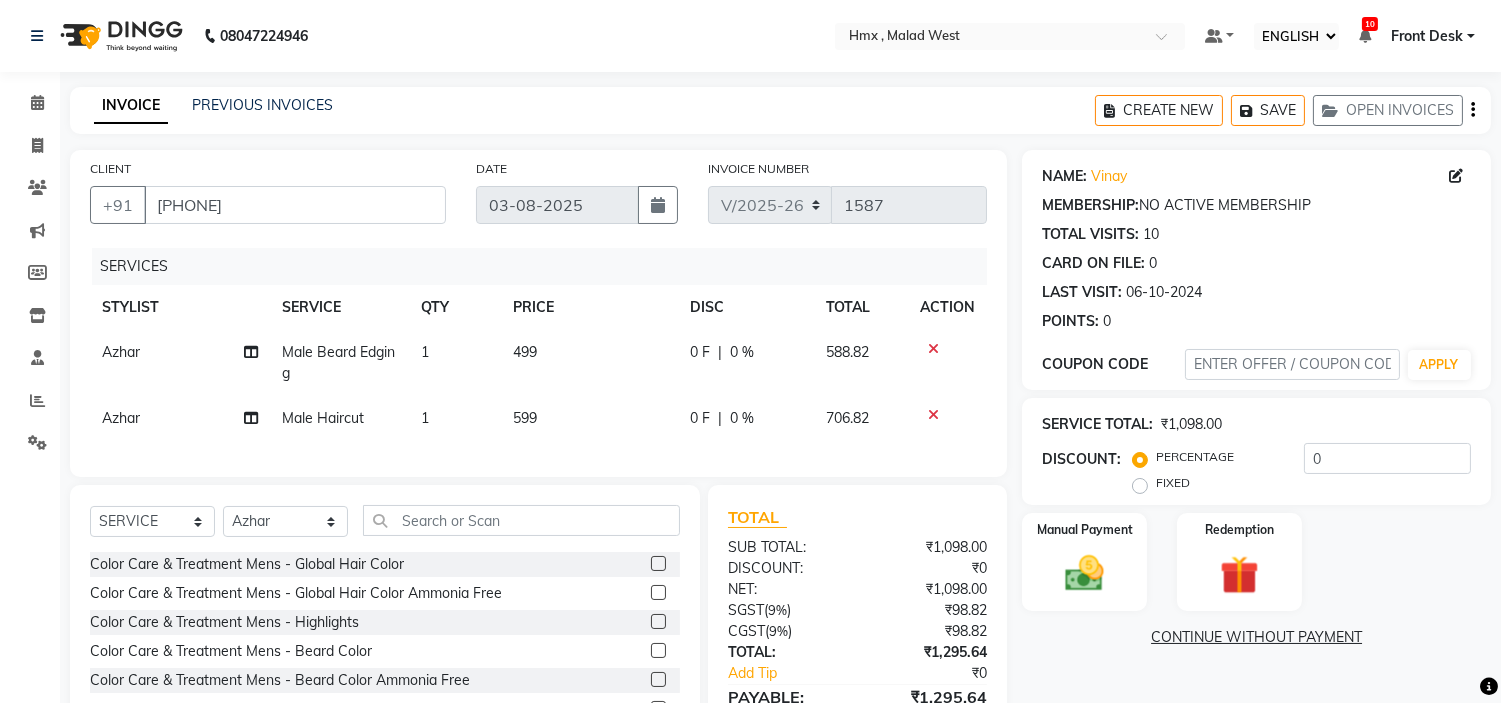 click on "599" 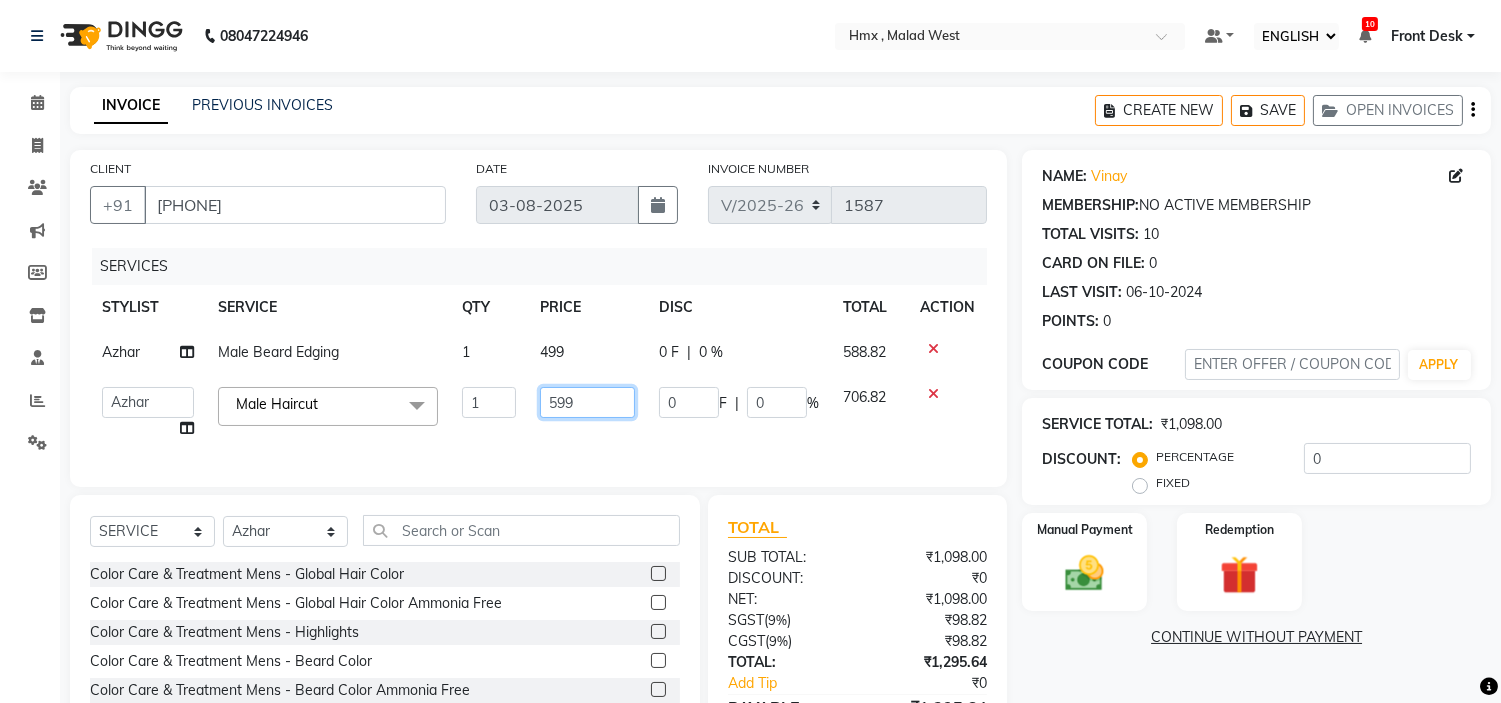 click on "599" 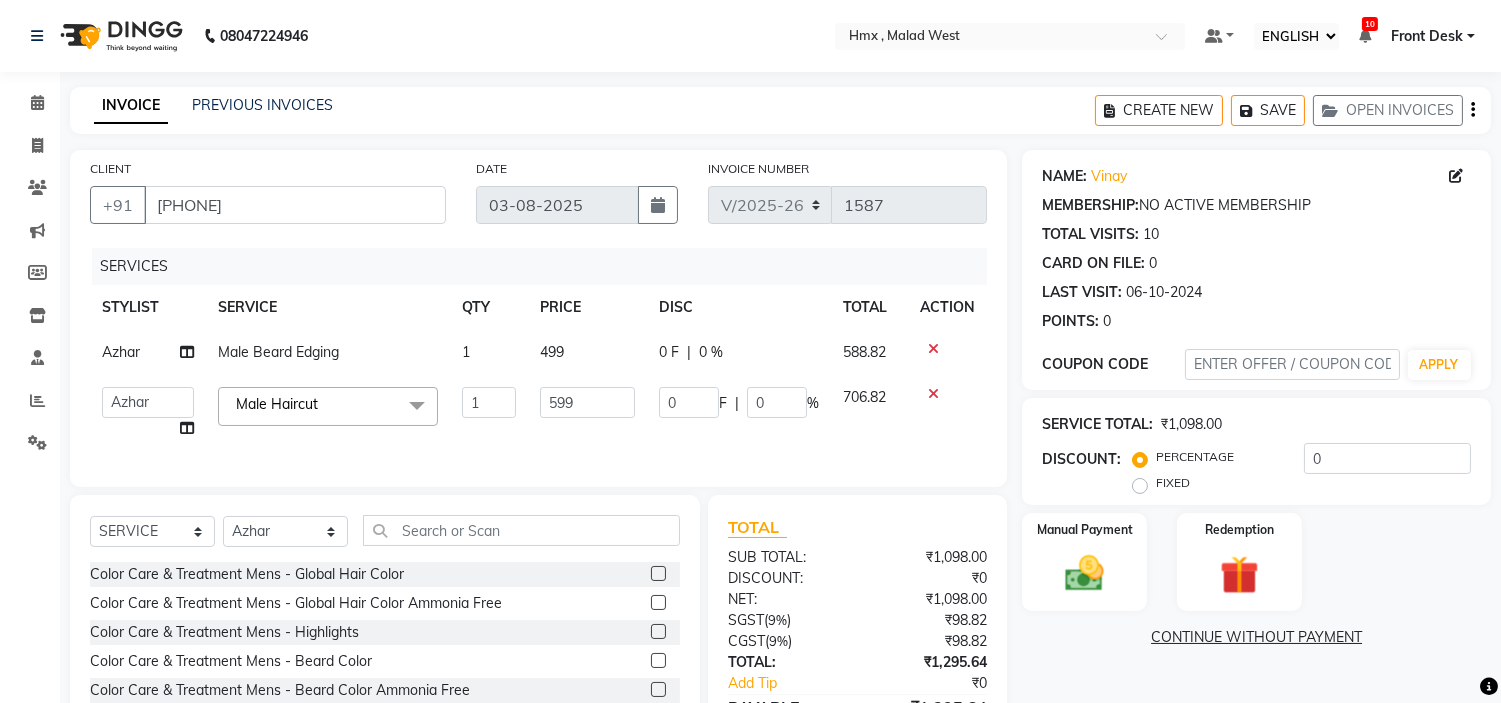 click on "NAME: [FIRST] MEMBERSHIP: NO ACTIVE MEMBERSHIP TOTAL VISITS: 10 CARD ON FILE: 0 LAST VISIT: 06-10-2024 POINTS: 0 COUPON CODE APPLY SERVICE TOTAL: ₹1,098.00 DISCOUNT: PERCENTAGE FIXED 0 Manual Payment Redemption CONTINUE WITHOUT PAYMENT" 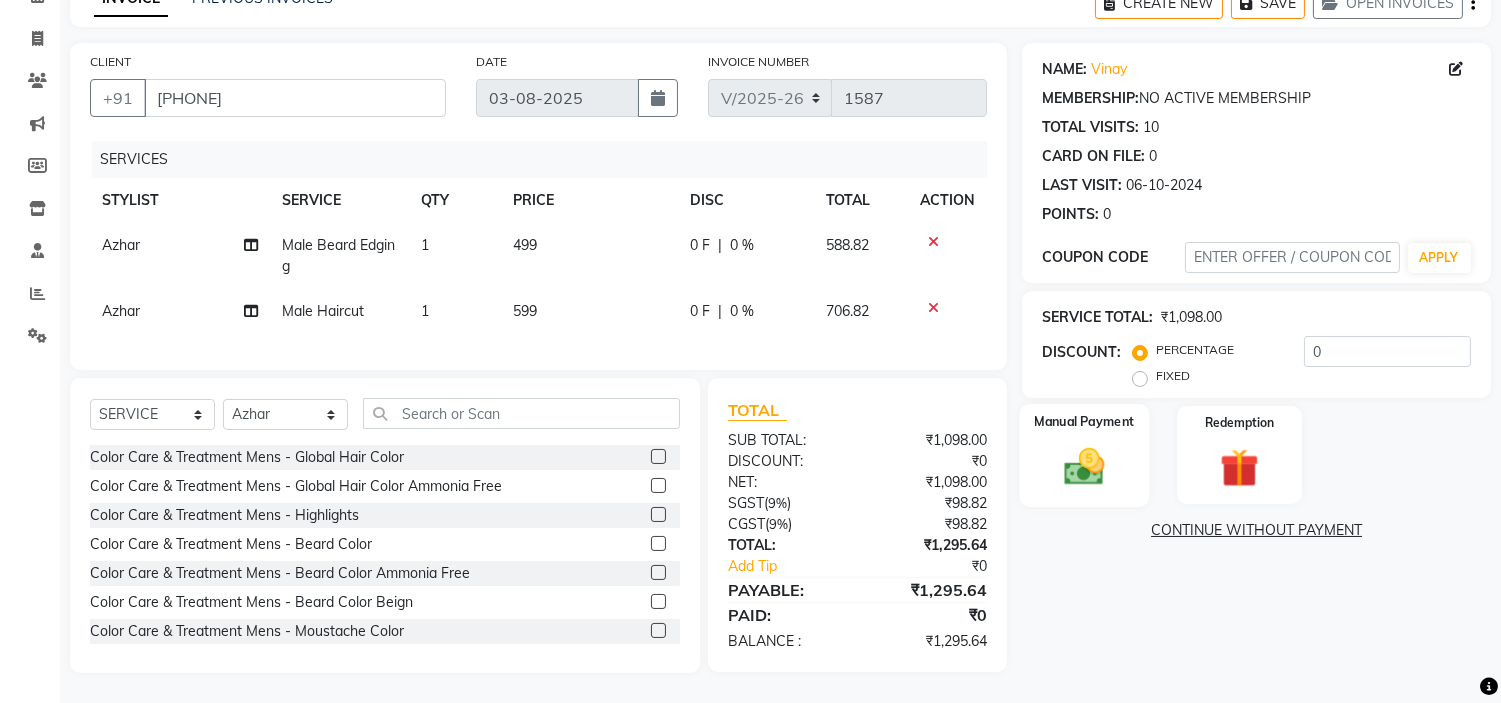 click 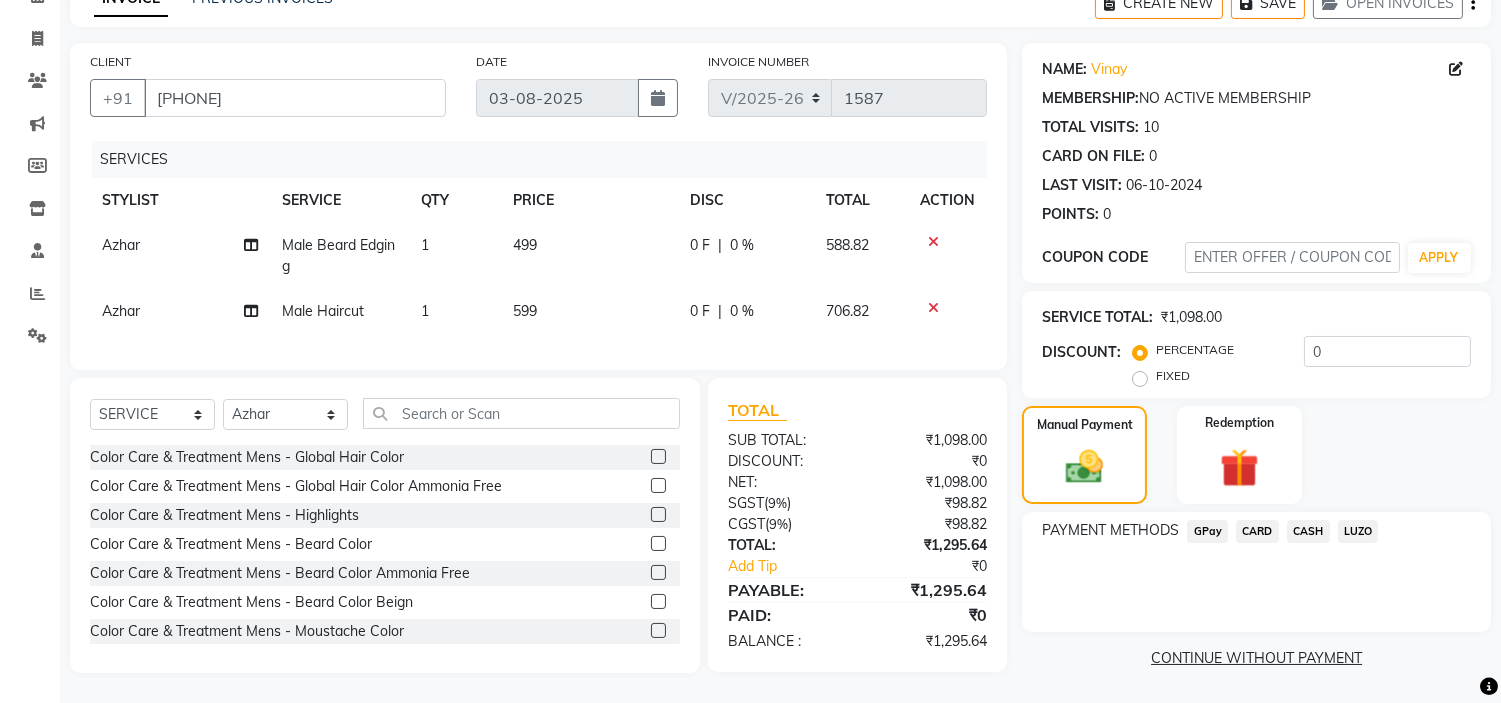 click on "GPay" 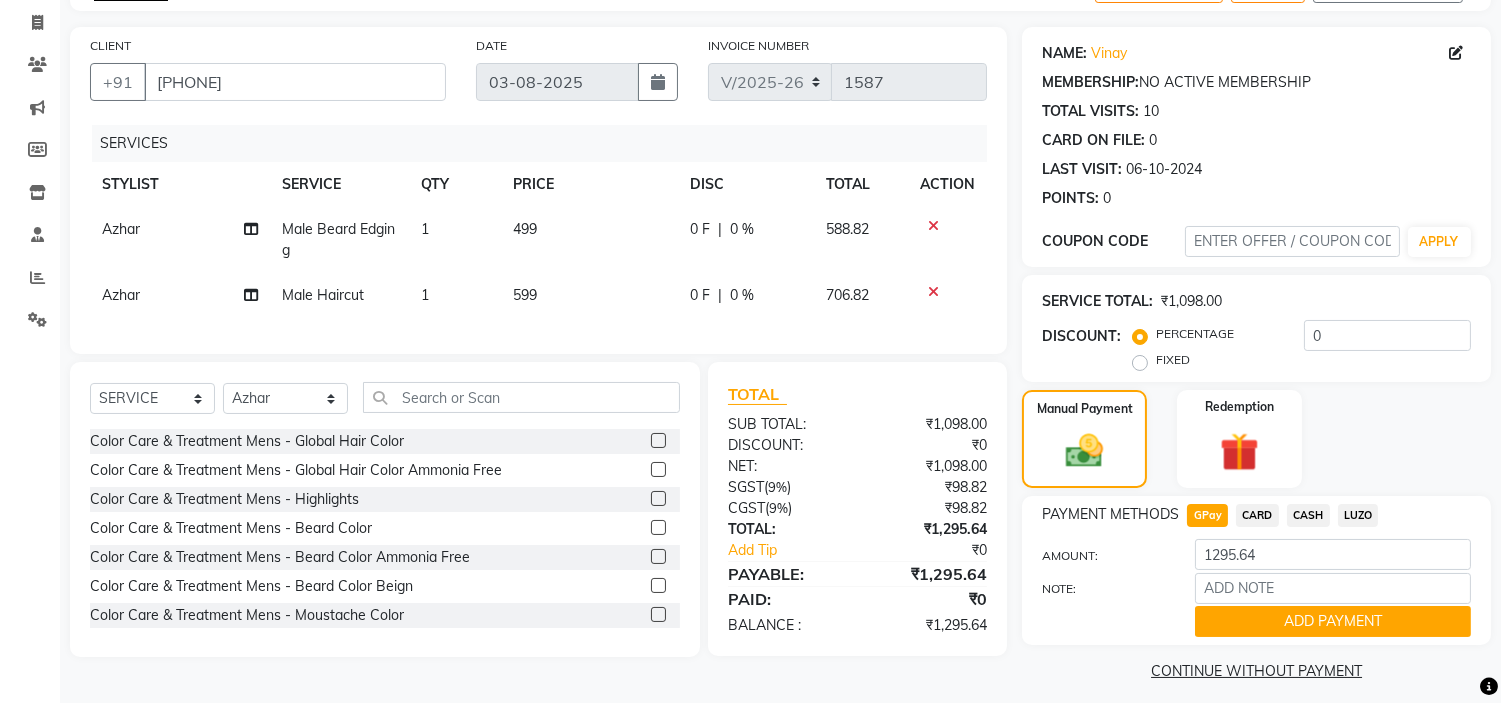 scroll, scrollTop: 133, scrollLeft: 0, axis: vertical 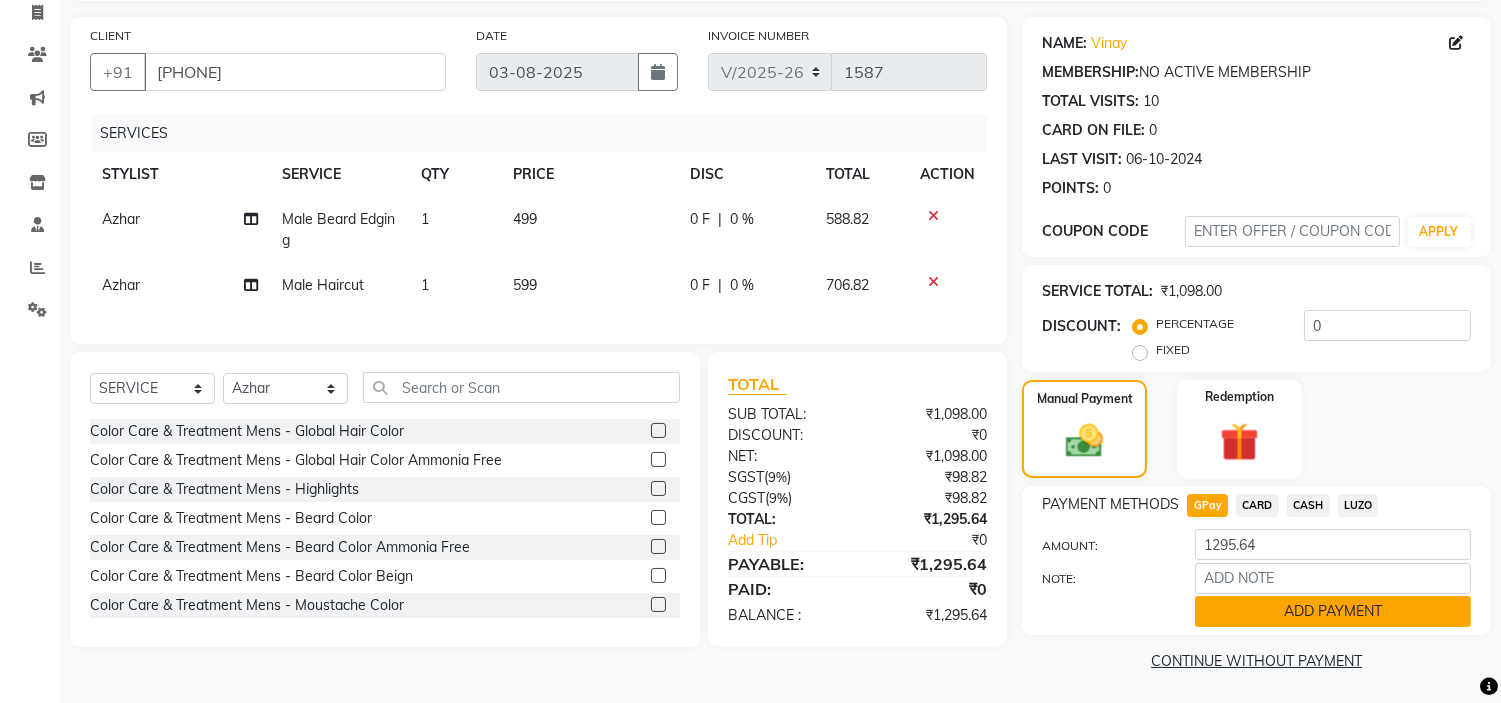 click on "ADD PAYMENT" 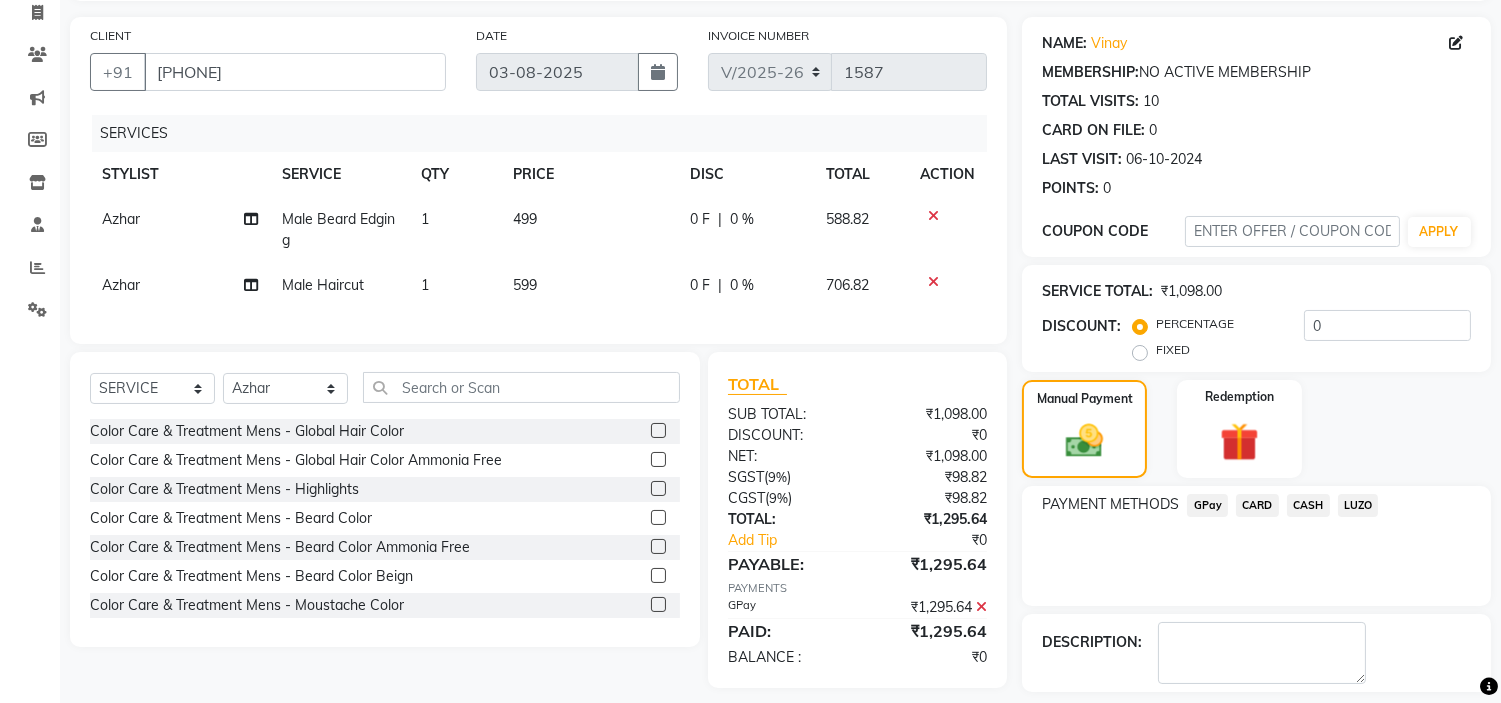 scroll, scrollTop: 220, scrollLeft: 0, axis: vertical 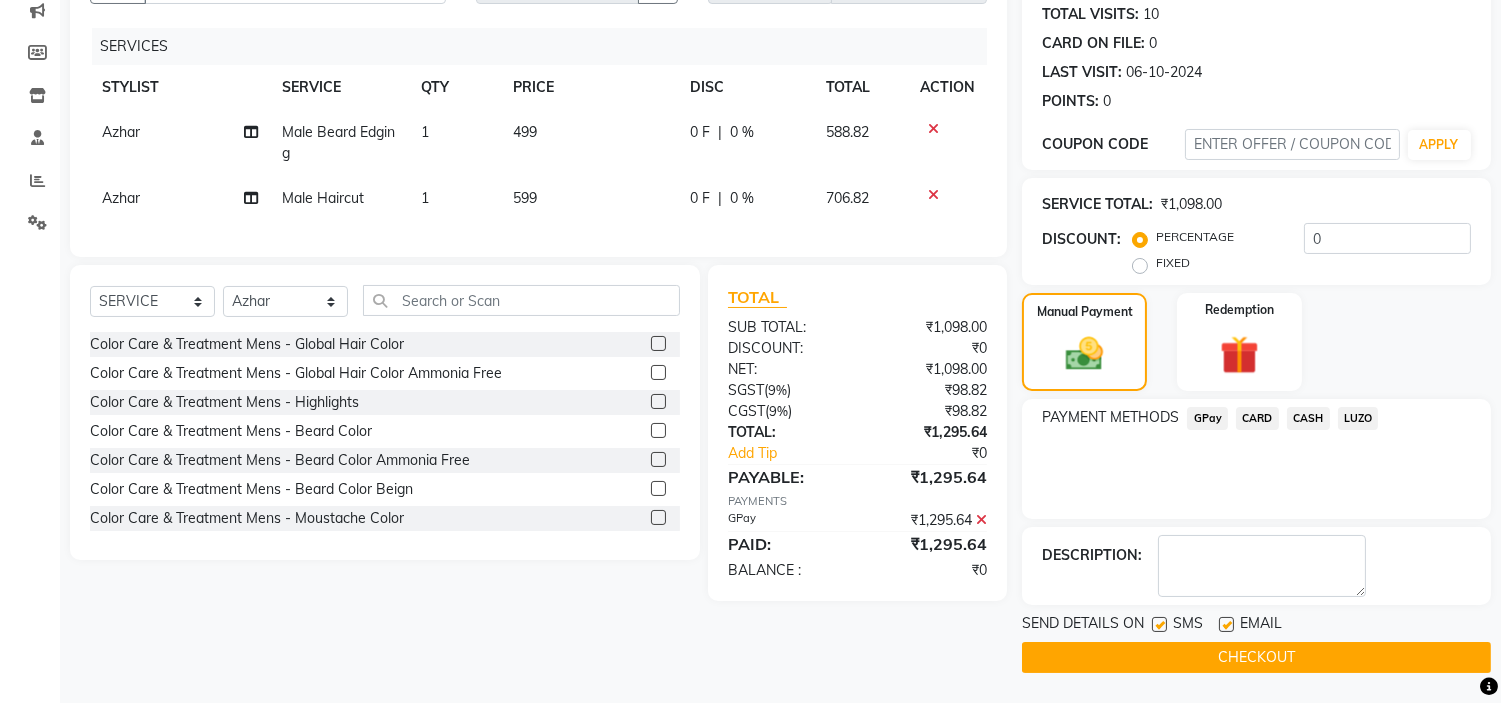 click on "CHECKOUT" 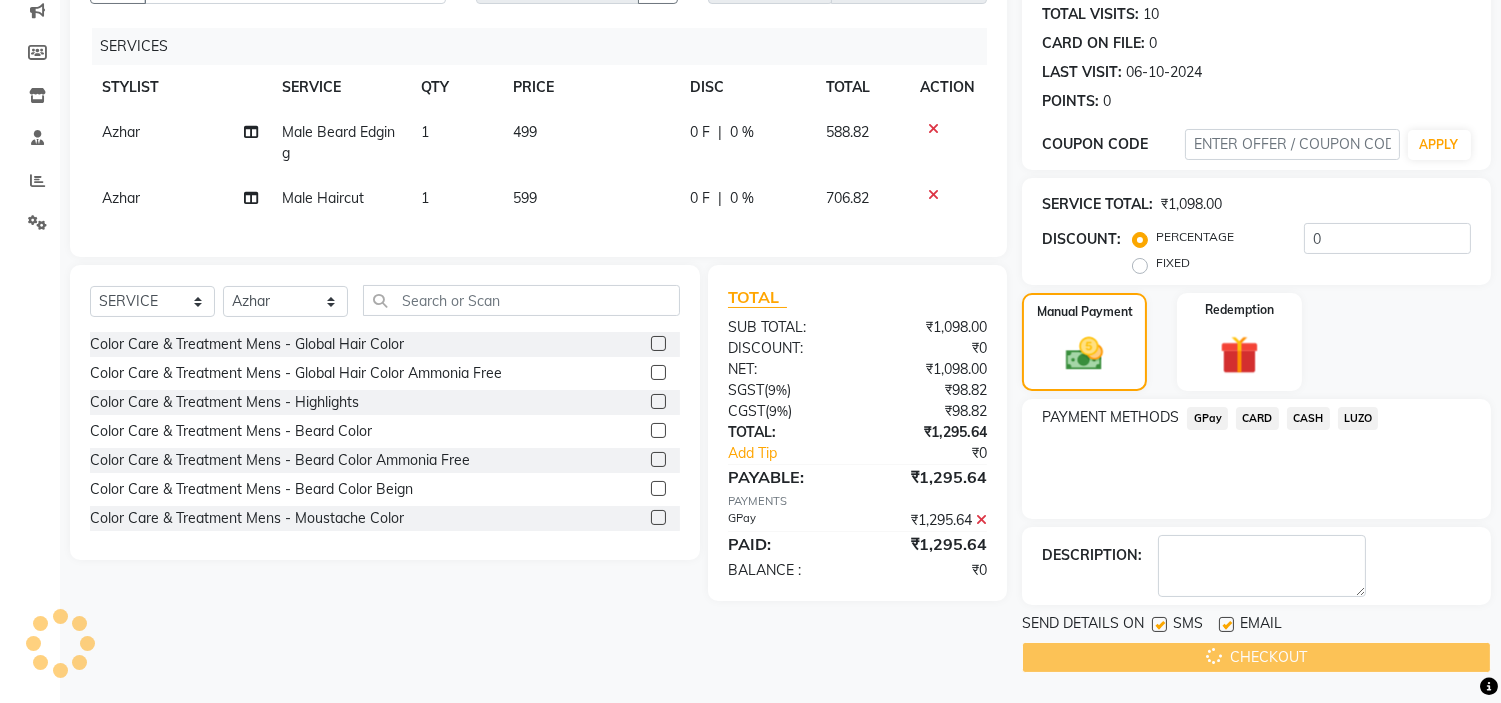 scroll, scrollTop: 0, scrollLeft: 0, axis: both 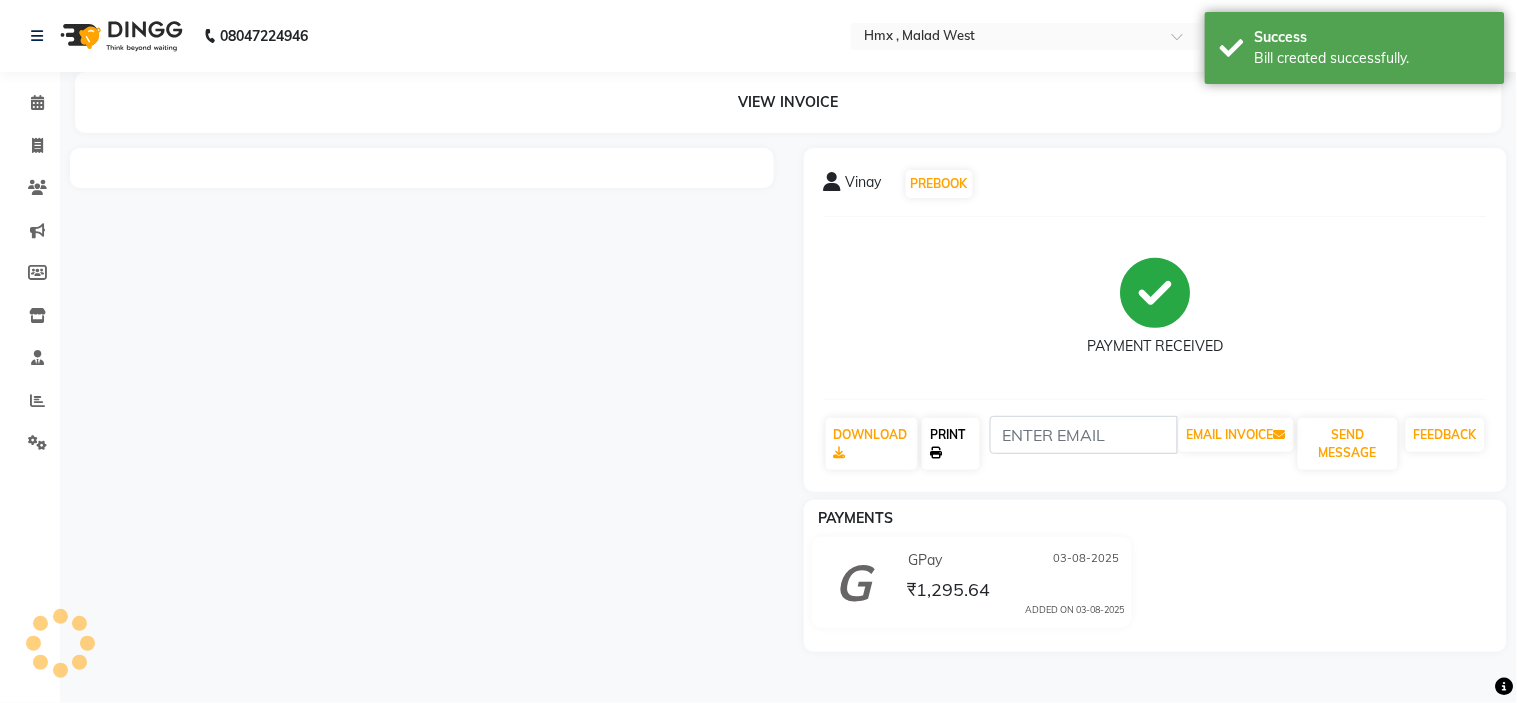 click on "PRINT" 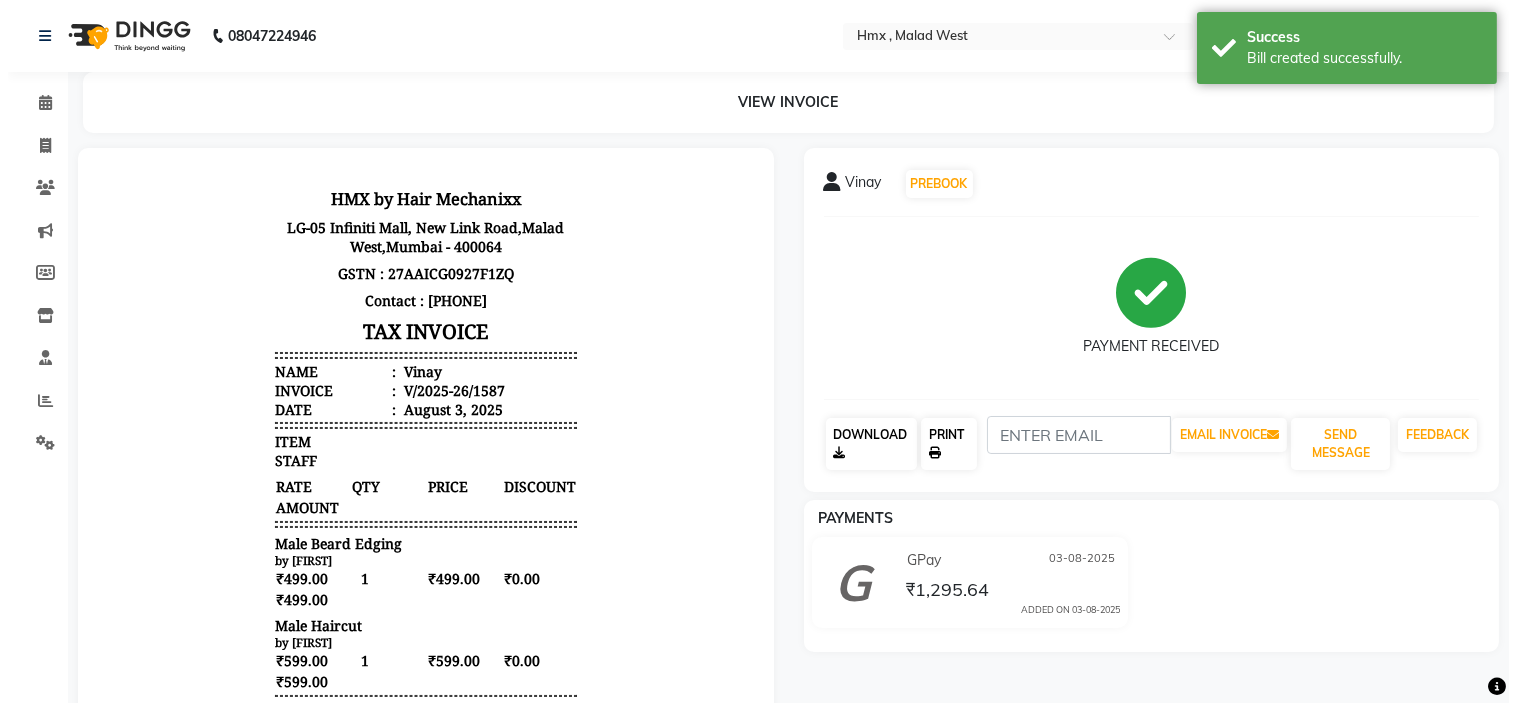 scroll, scrollTop: 0, scrollLeft: 0, axis: both 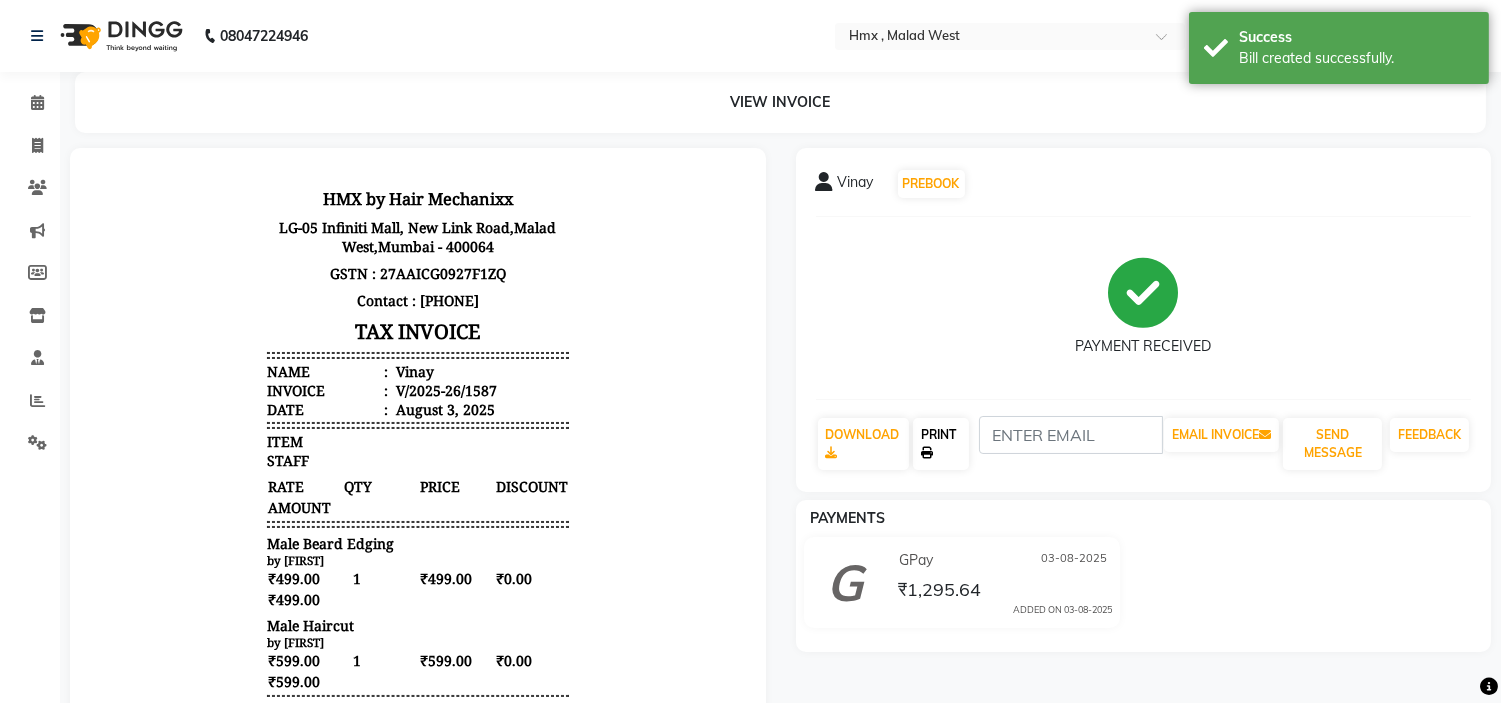 click on "PRINT" 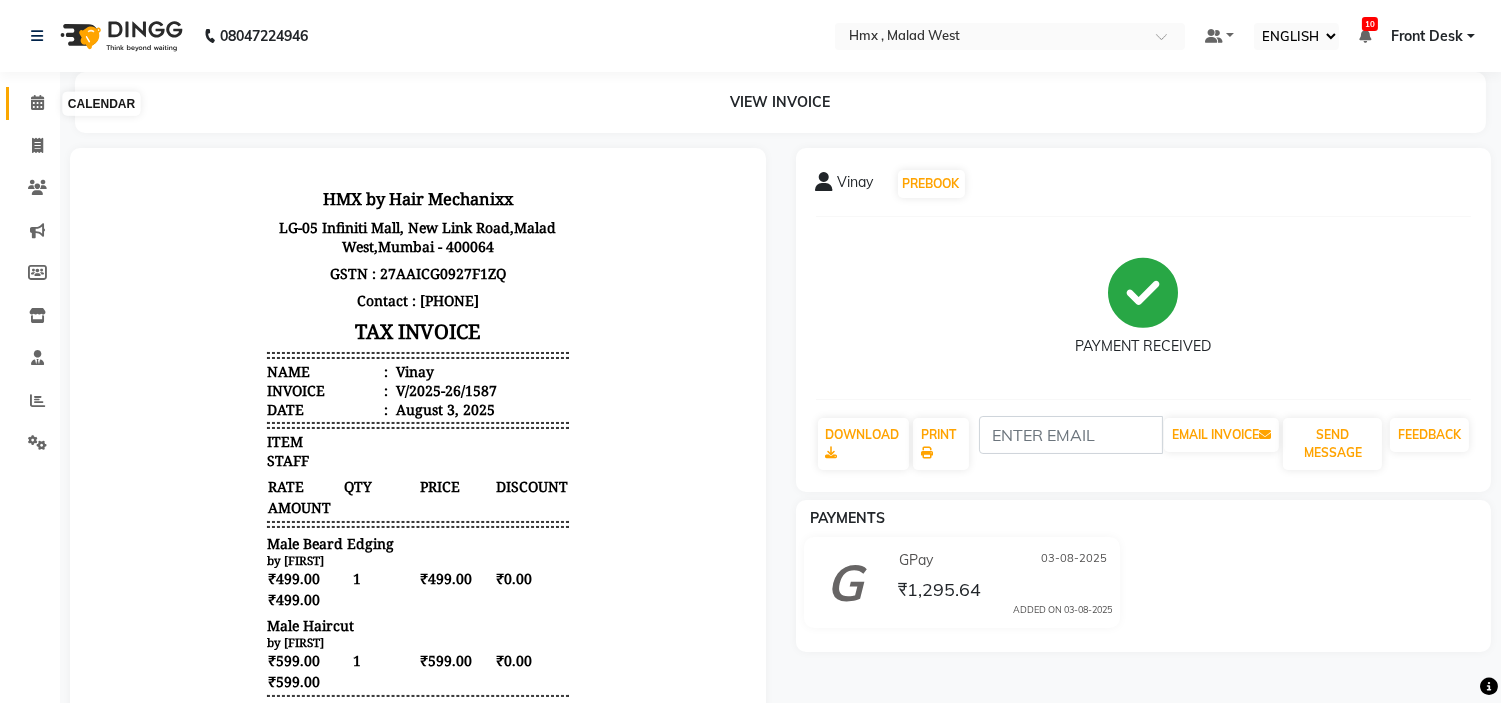 click 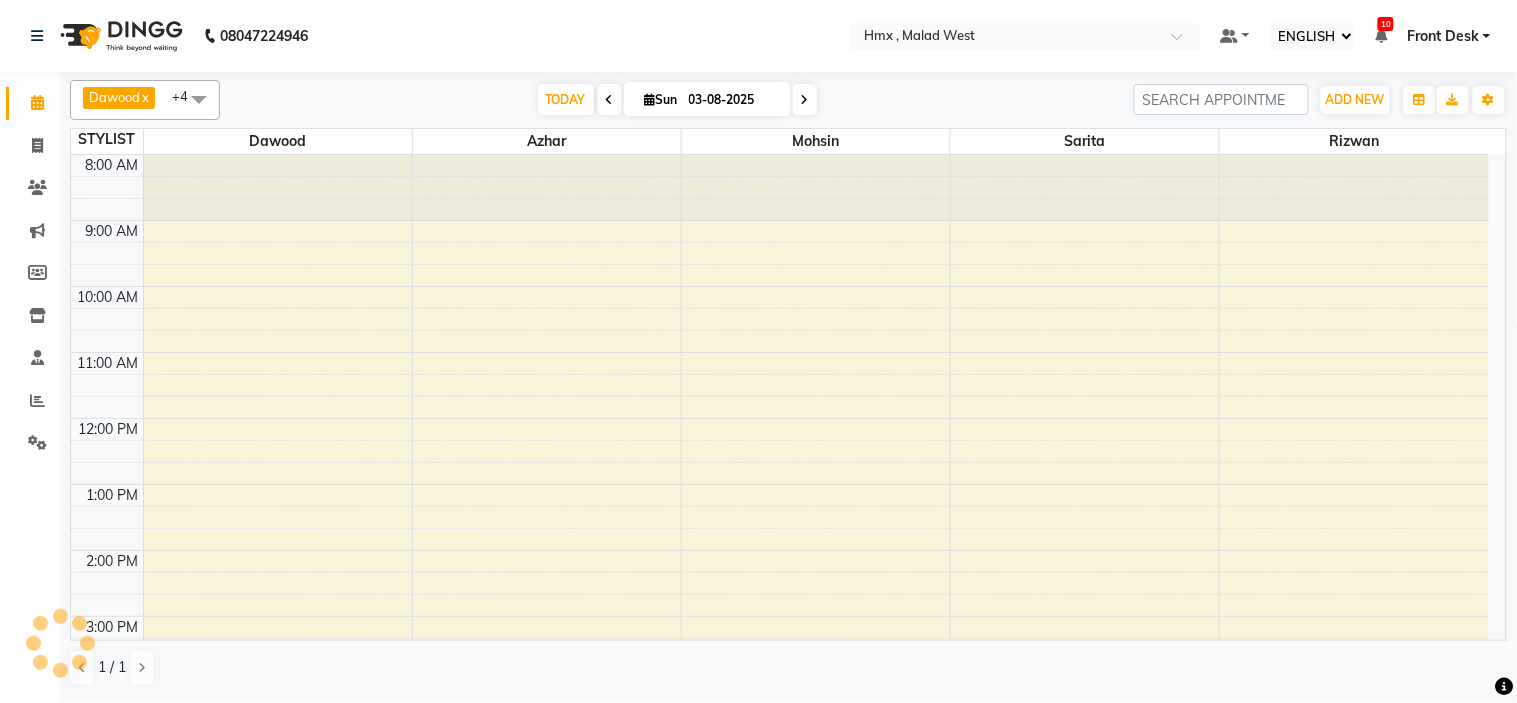 scroll, scrollTop: 0, scrollLeft: 0, axis: both 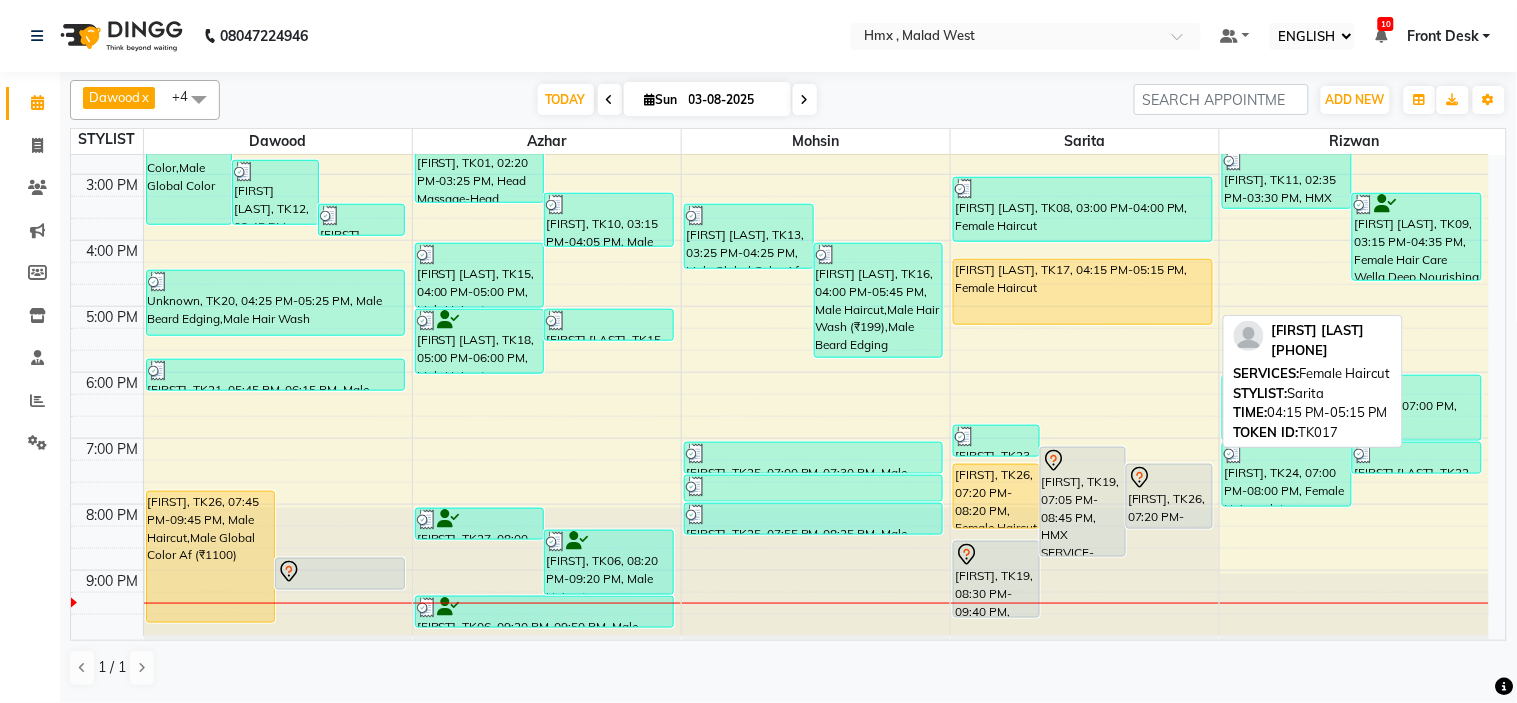 click on "[FIRST] [LAST], TK17, 04:15 PM-05:15 PM, Female Haircut" at bounding box center (1082, 292) 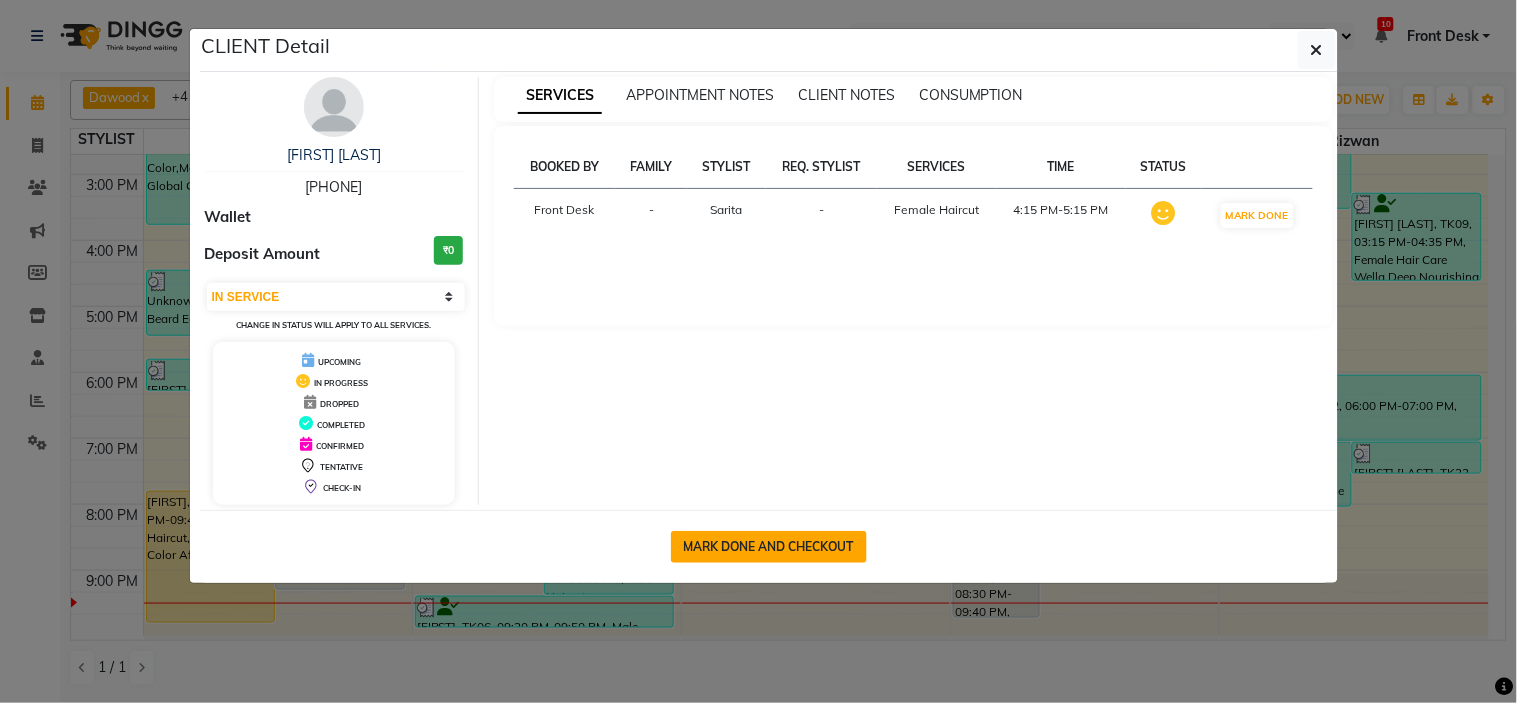click on "MARK DONE AND CHECKOUT" 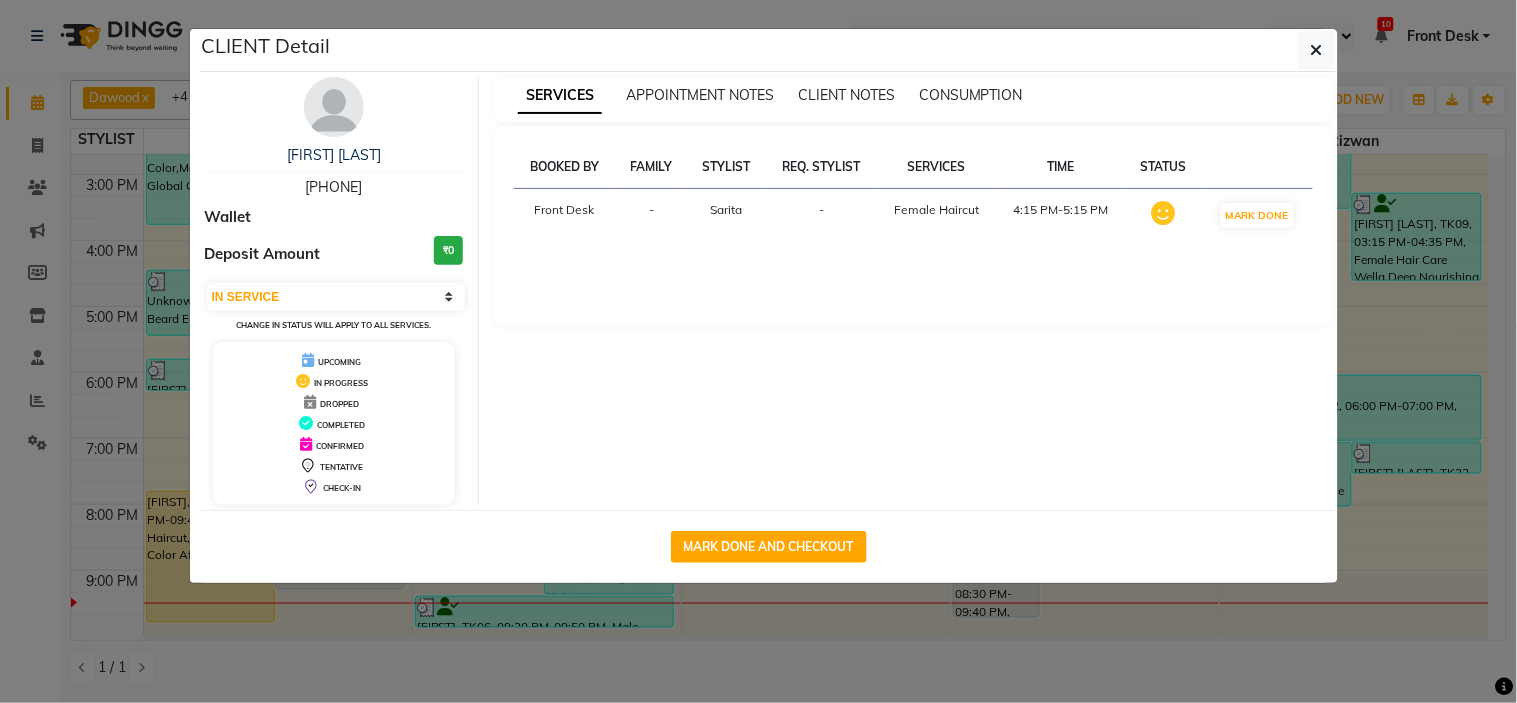 select on "5711" 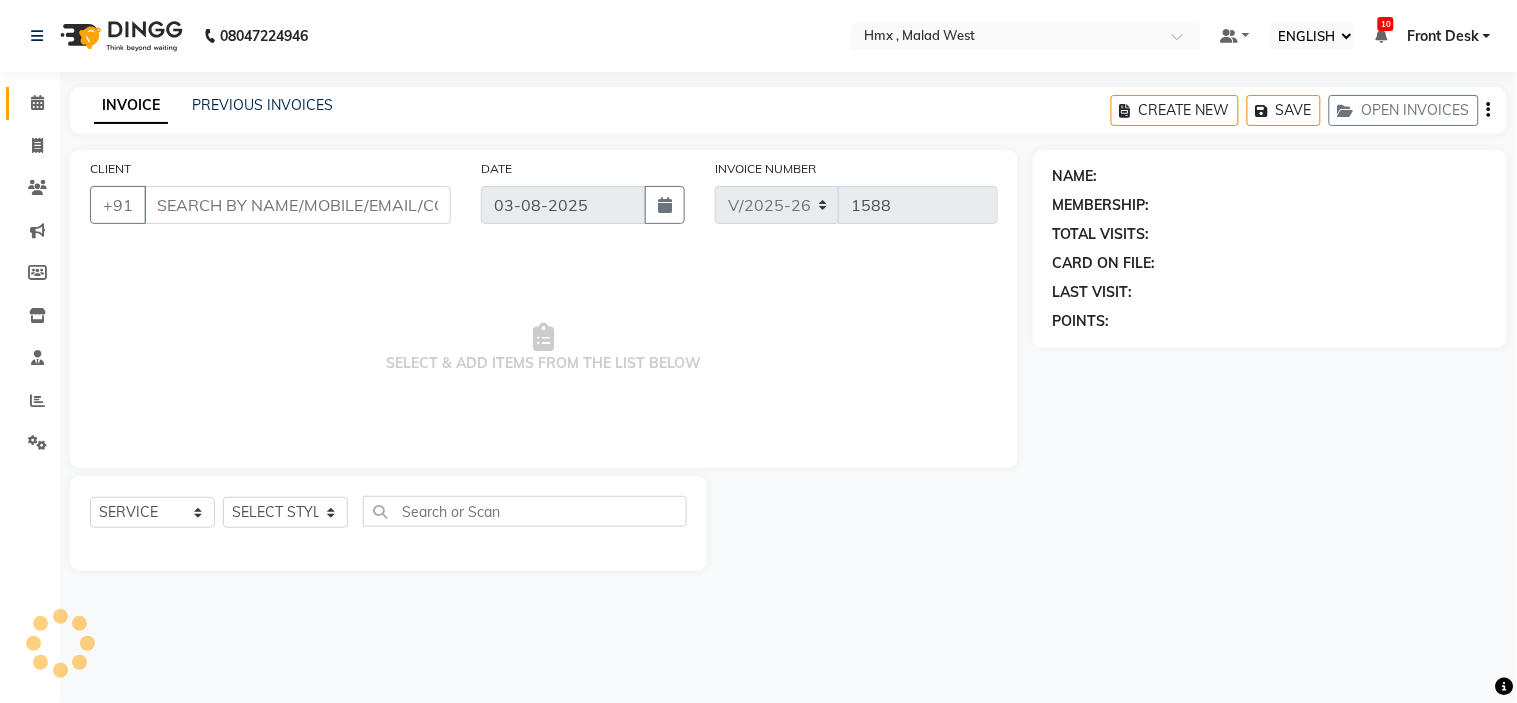 type on "[PHONE]" 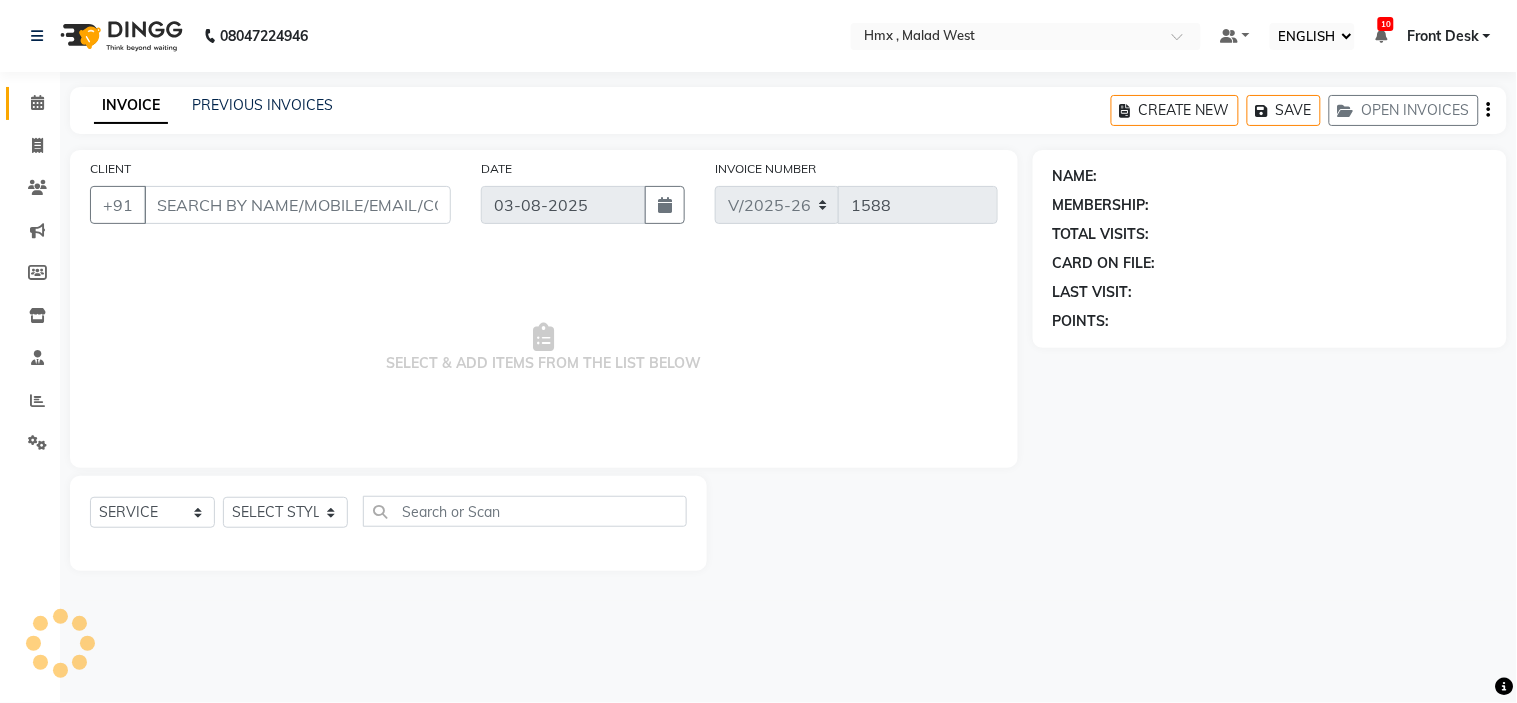 select on "39112" 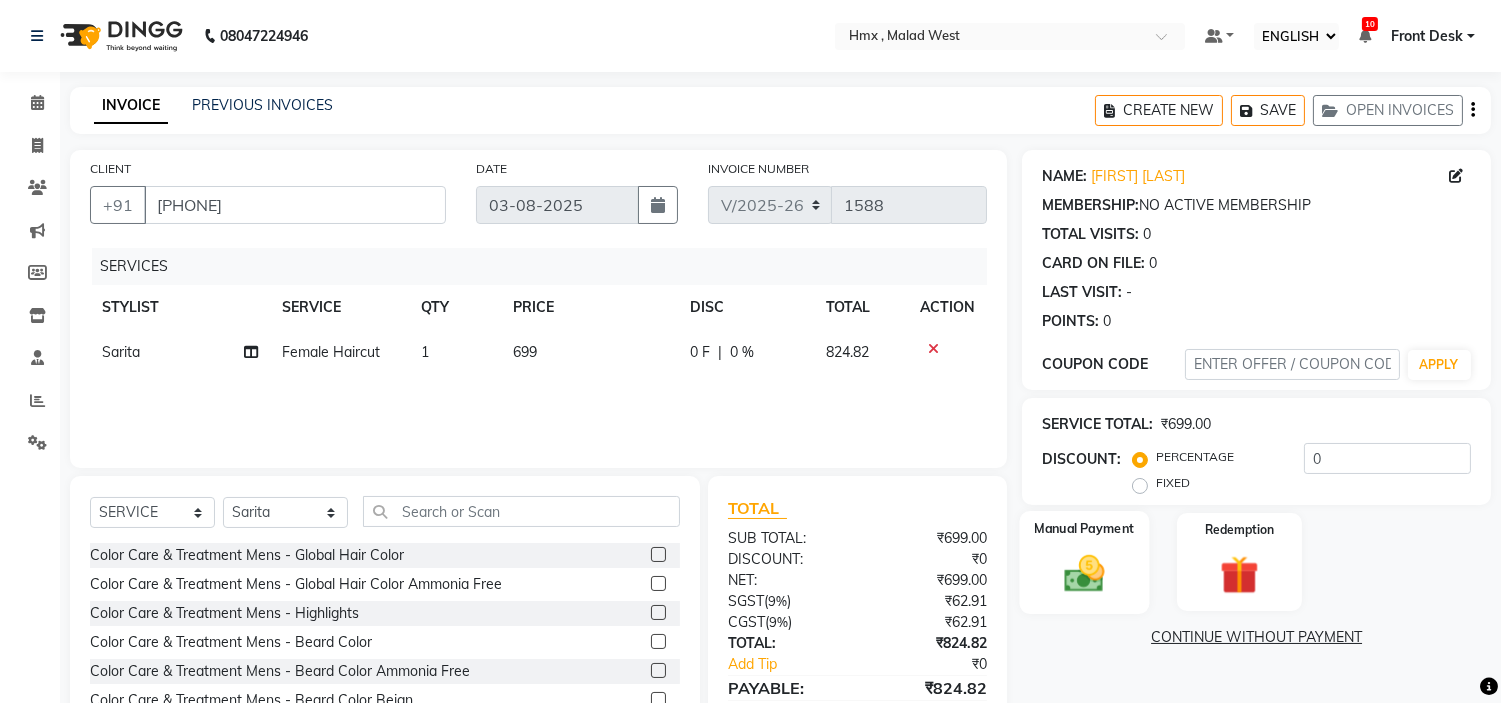 click 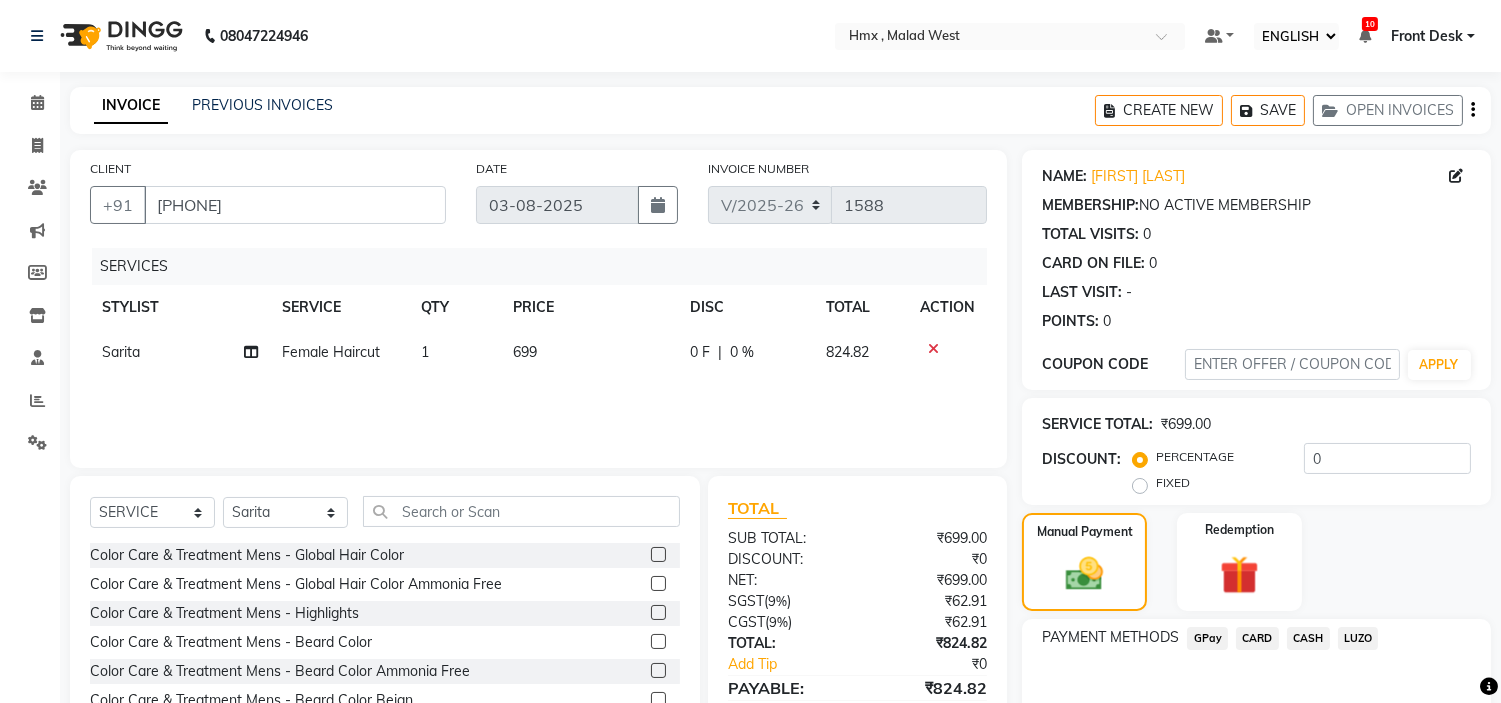 scroll, scrollTop: 106, scrollLeft: 0, axis: vertical 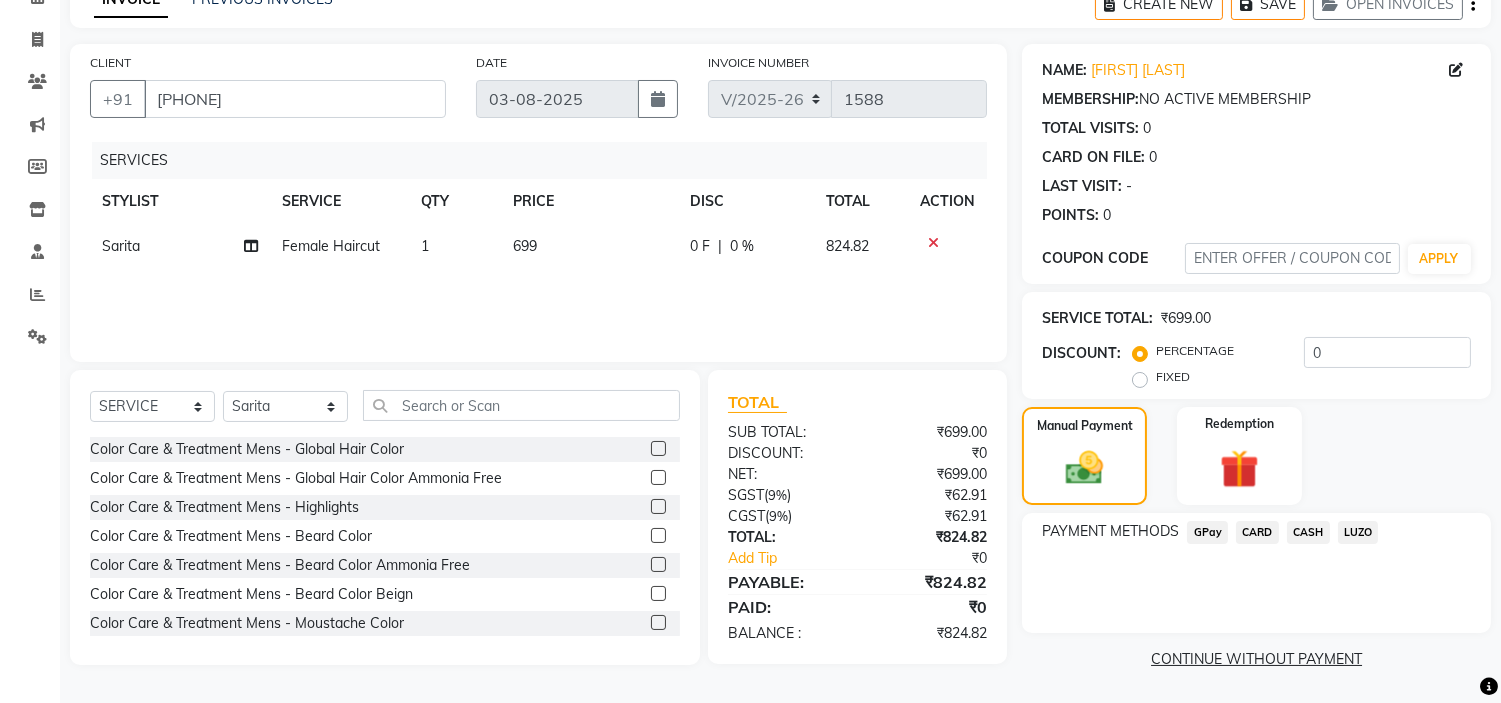 click on "CASH" 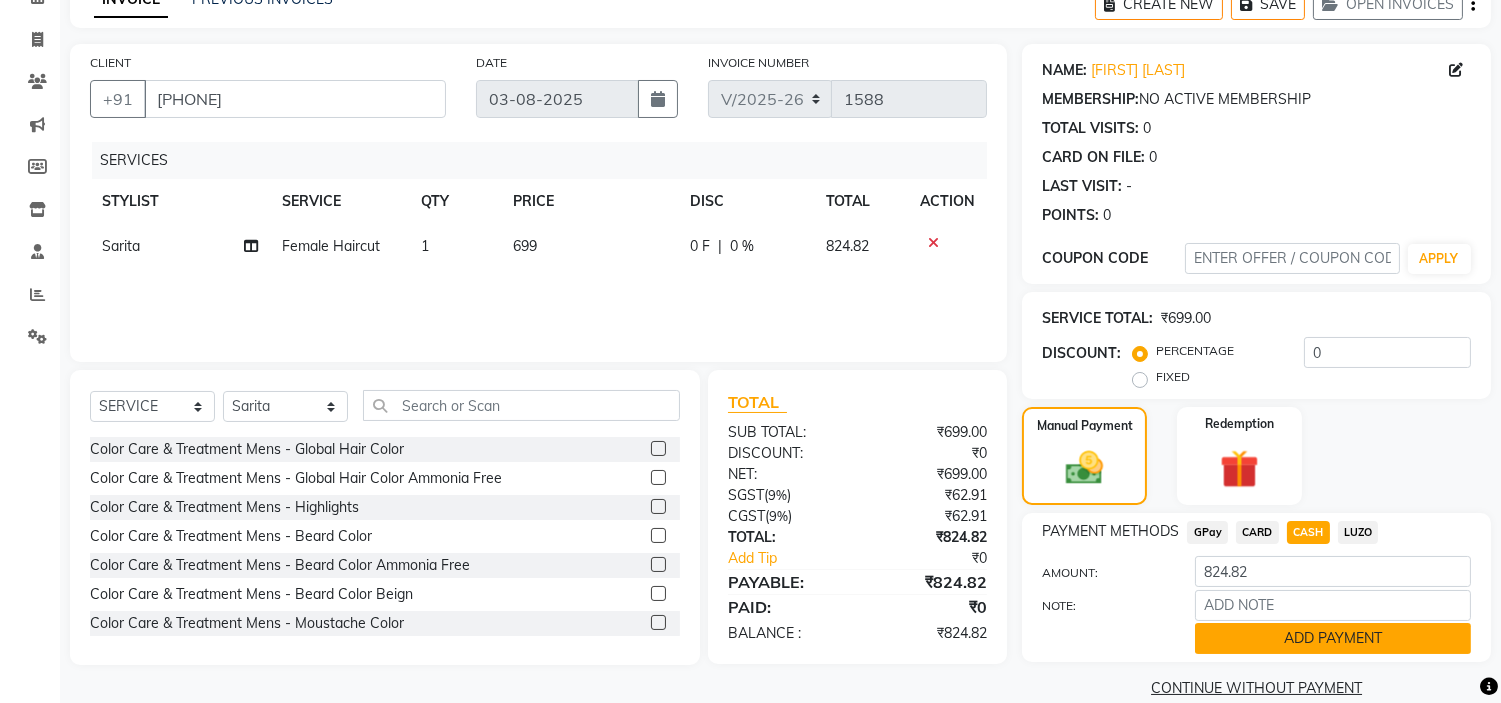click on "ADD PAYMENT" 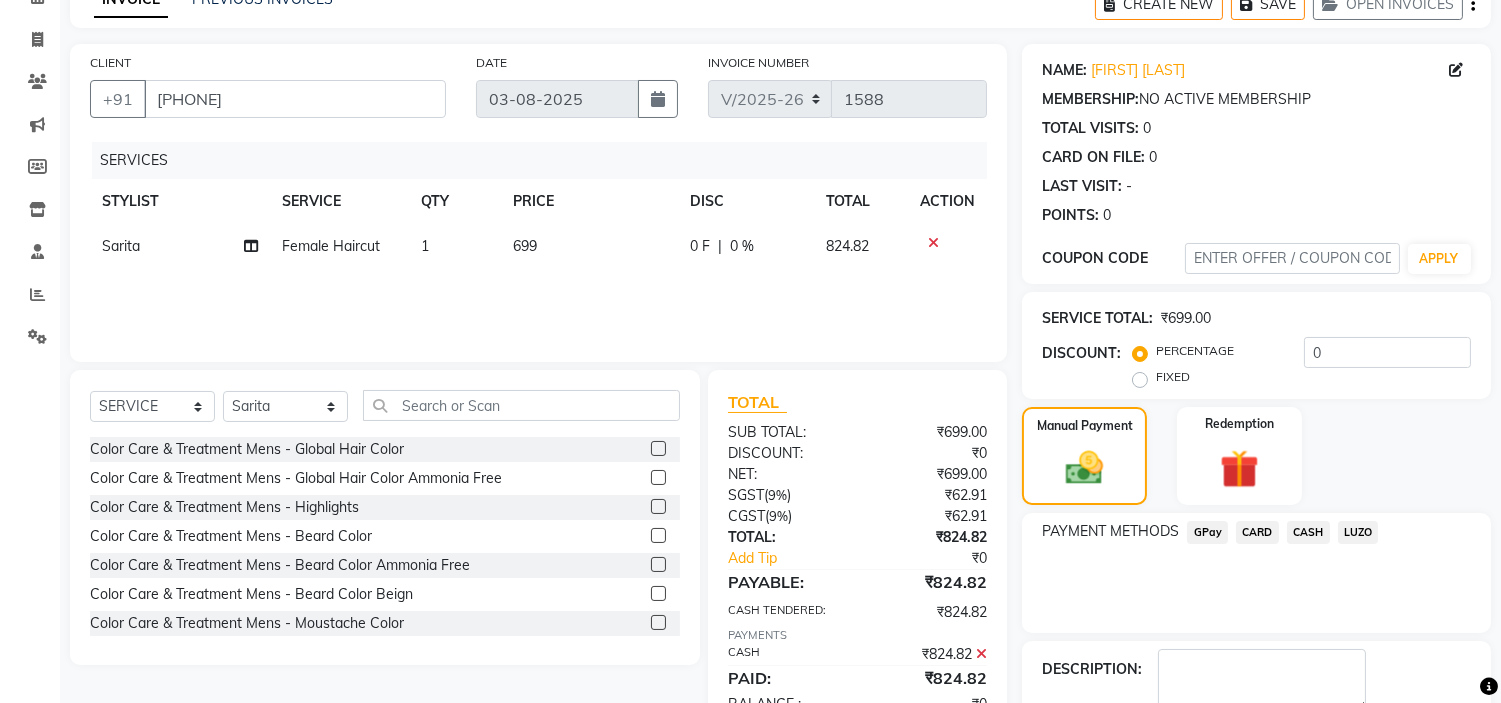 scroll, scrollTop: 220, scrollLeft: 0, axis: vertical 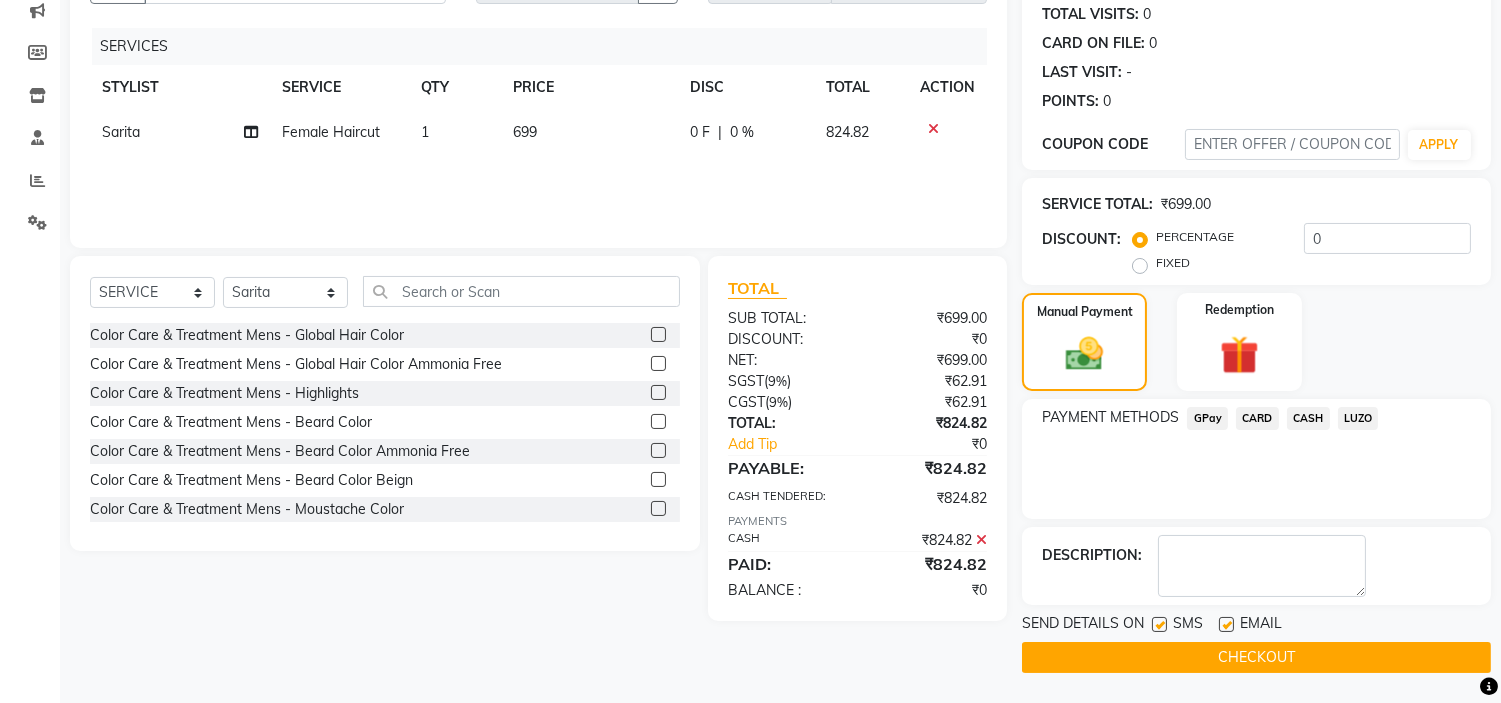 click on "CHECKOUT" 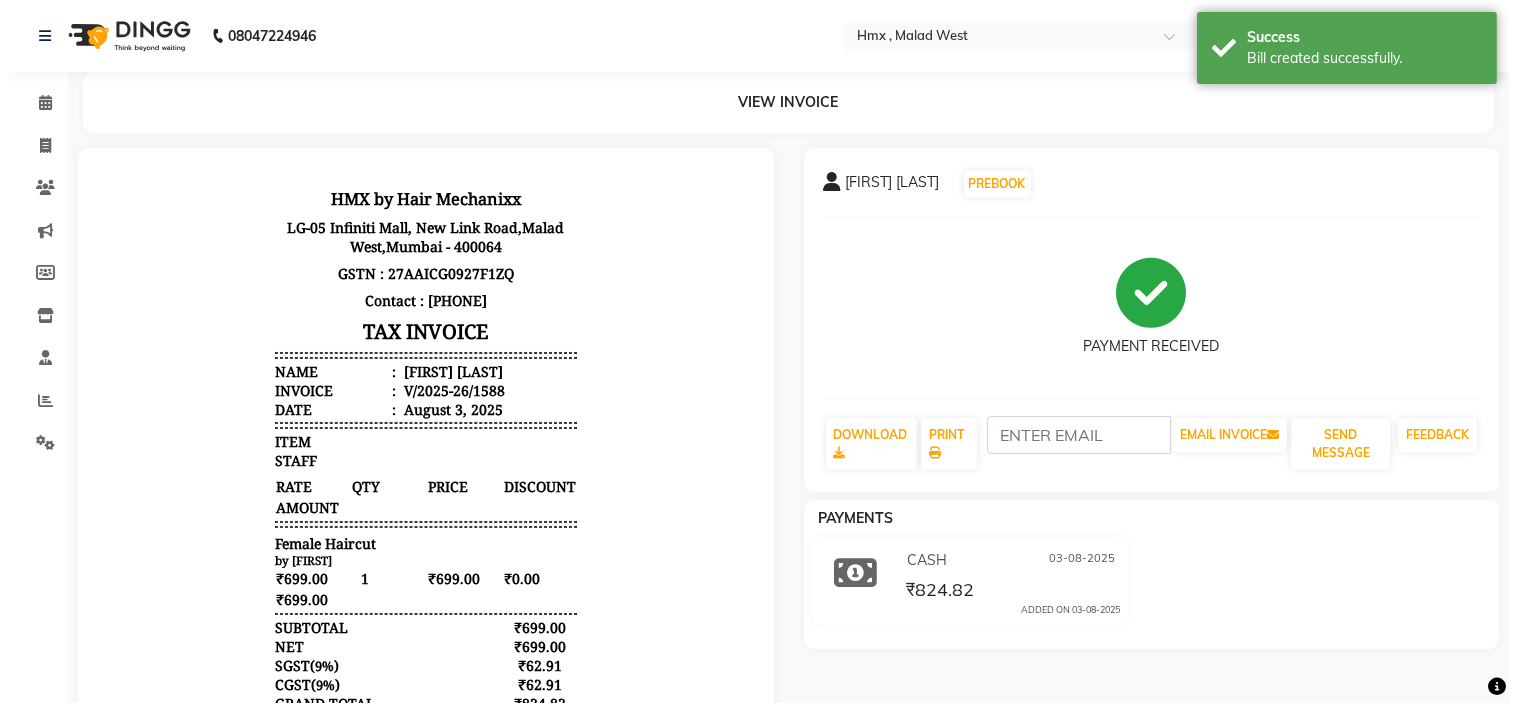scroll, scrollTop: 0, scrollLeft: 0, axis: both 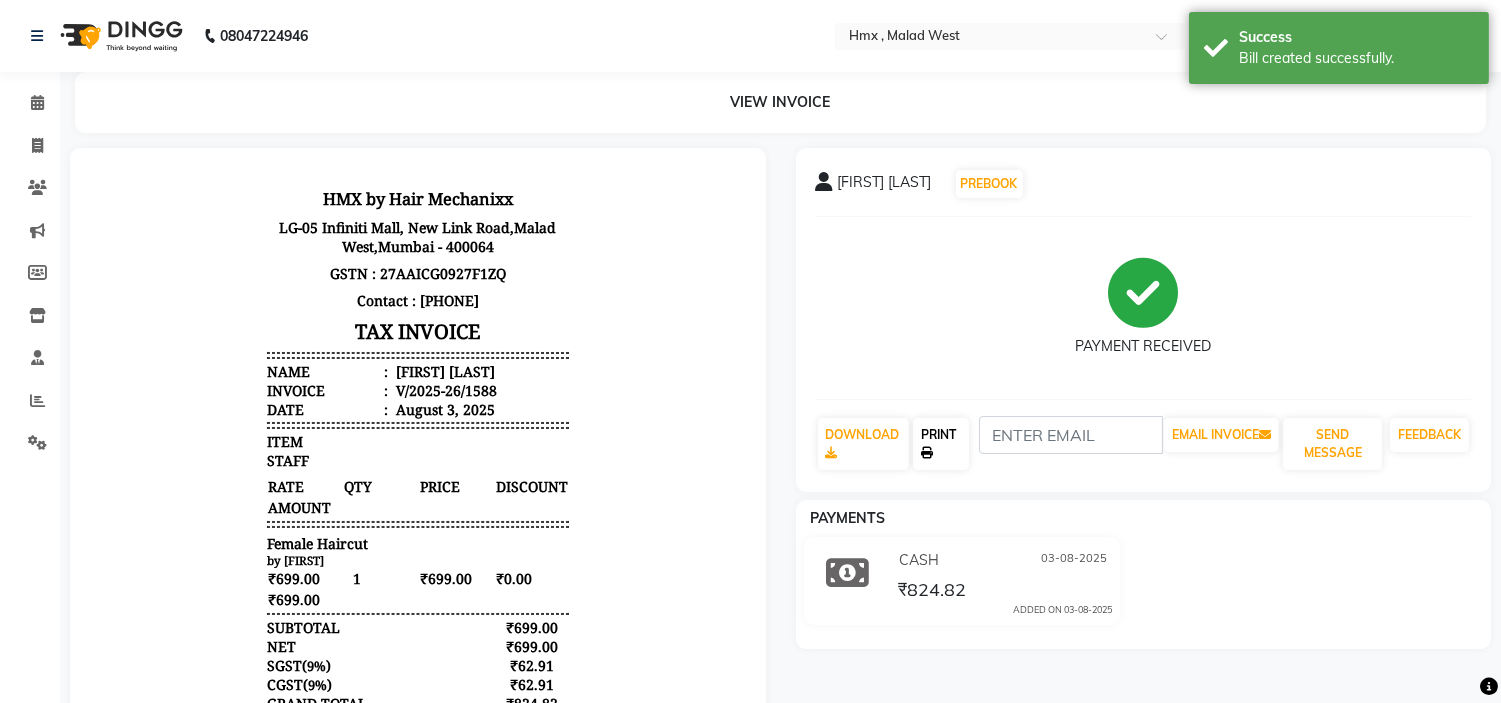 click on "PRINT" 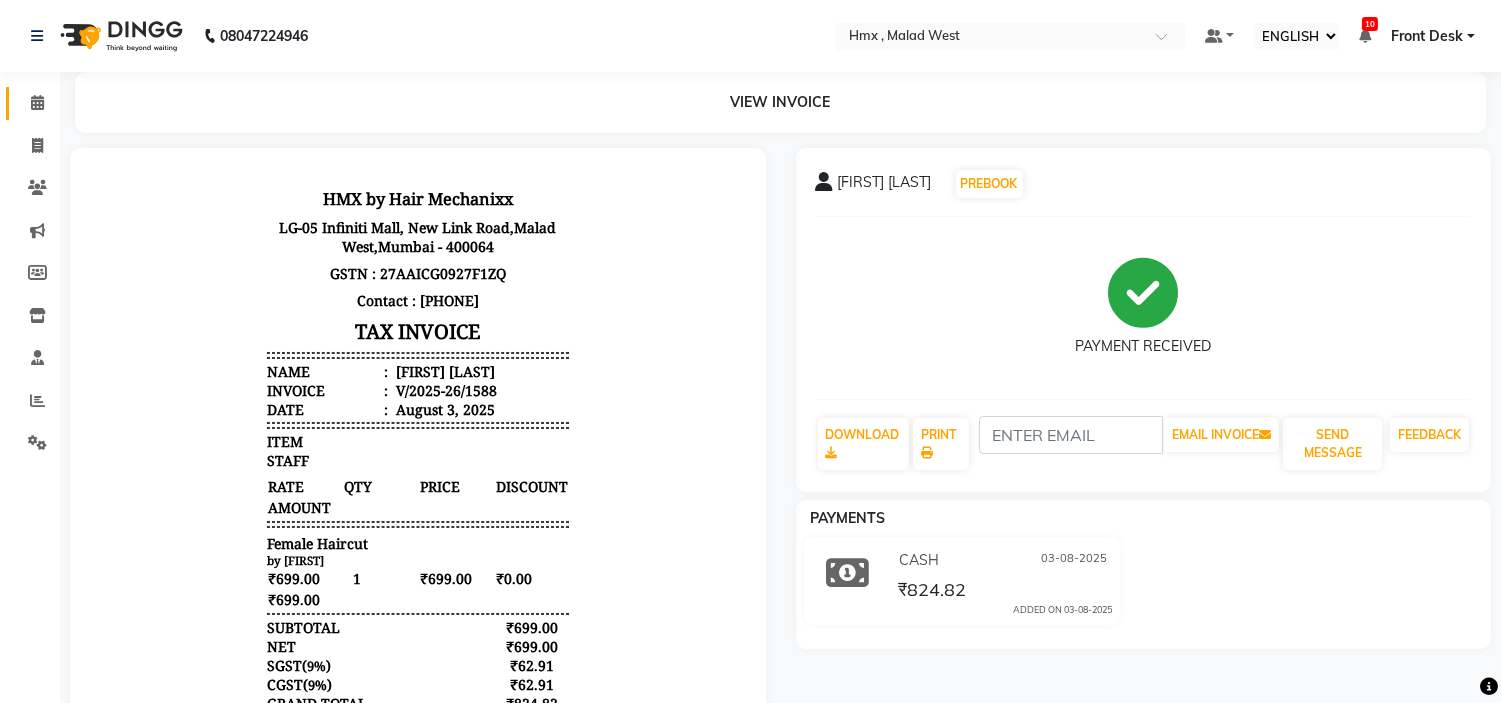 click 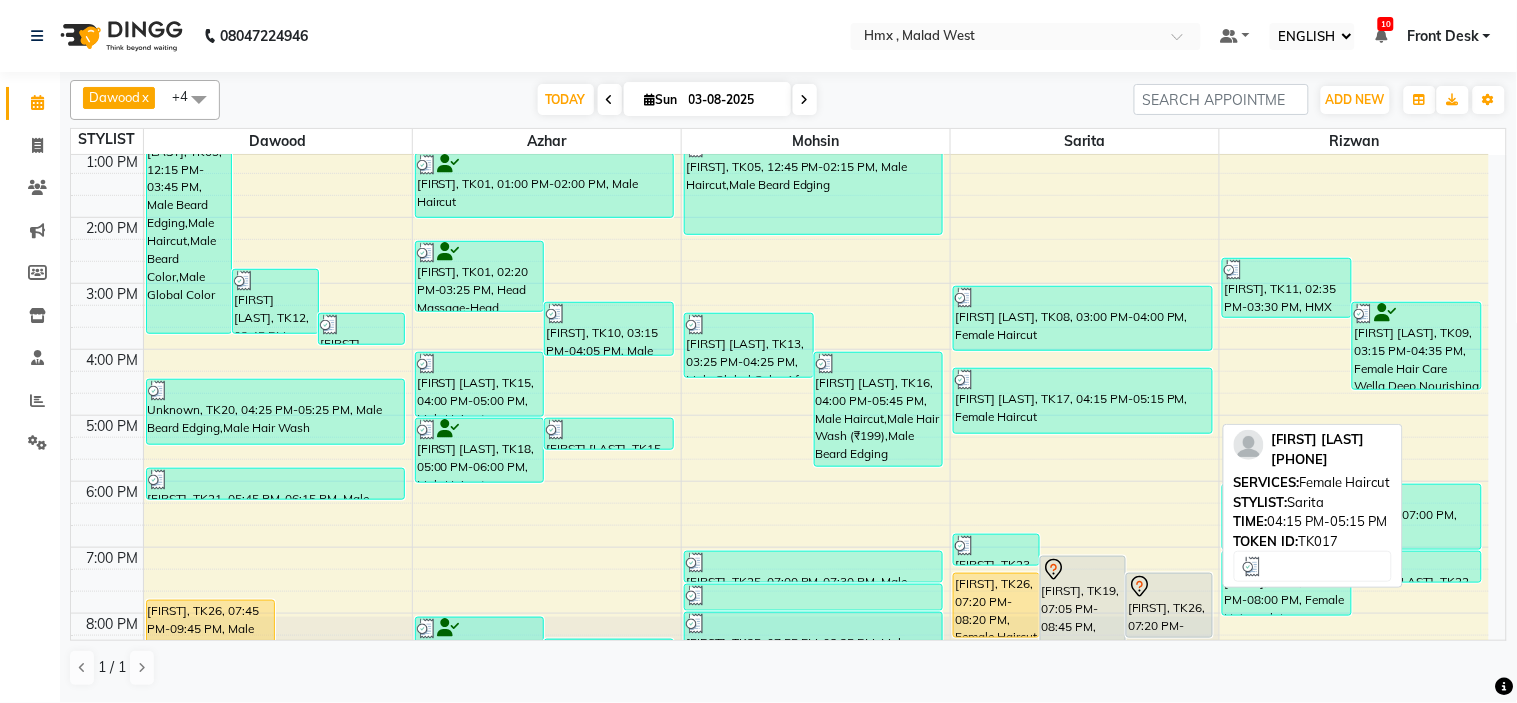 scroll, scrollTop: 442, scrollLeft: 0, axis: vertical 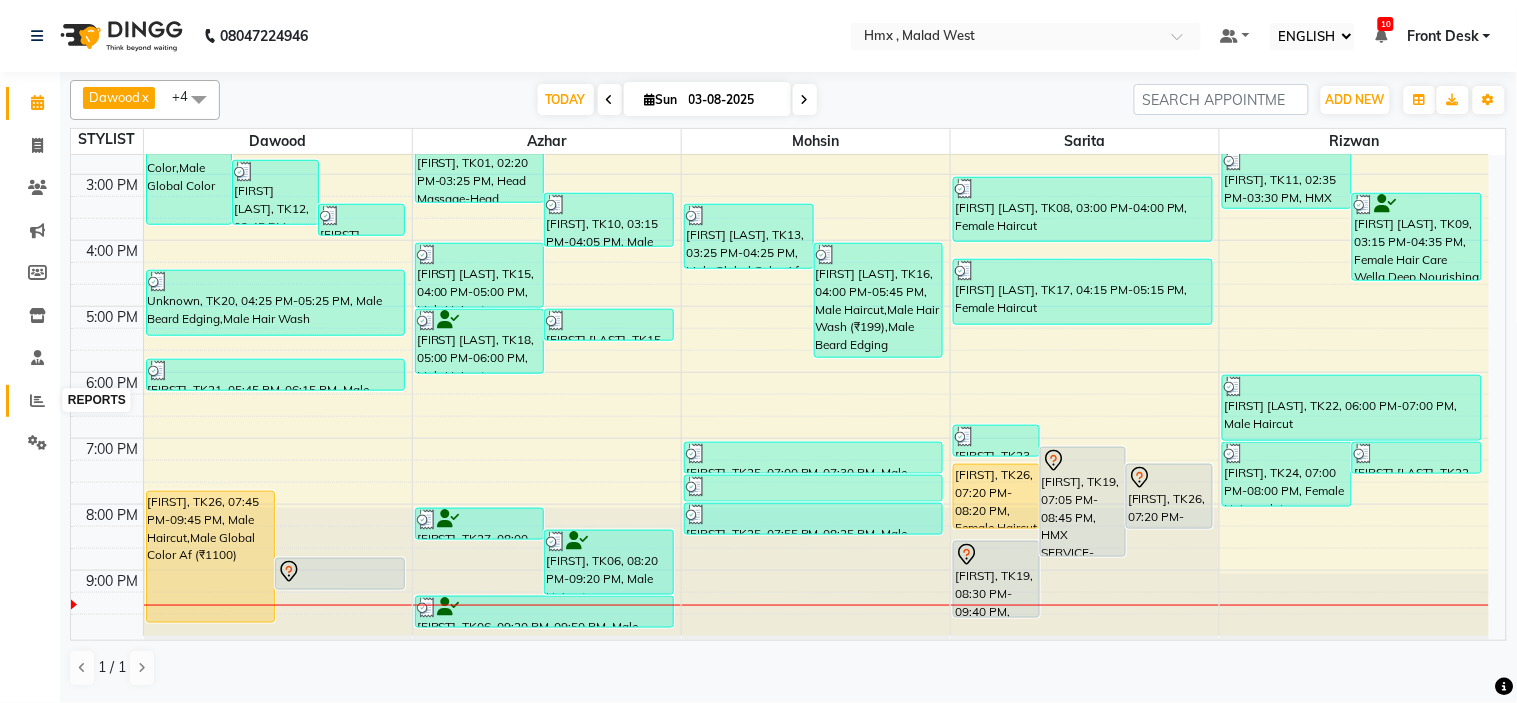 click 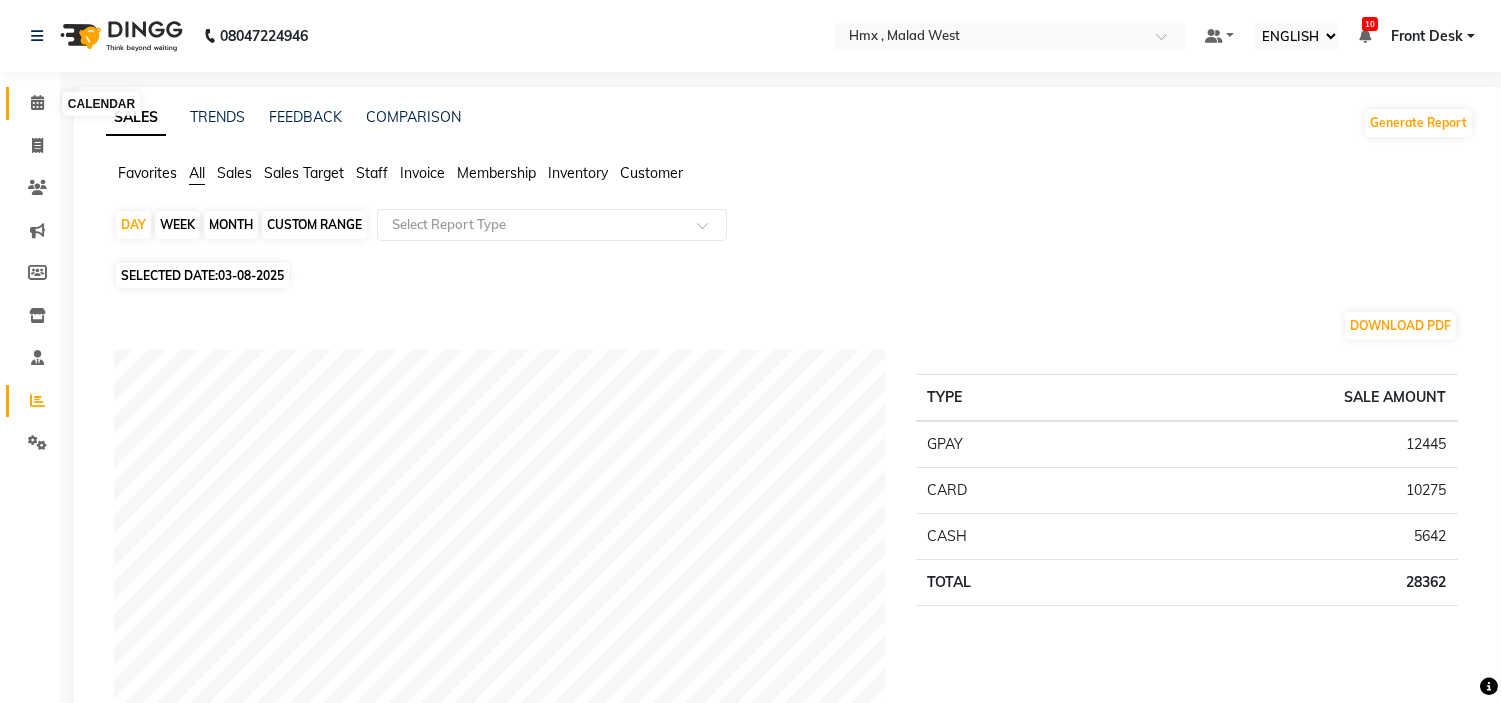 click 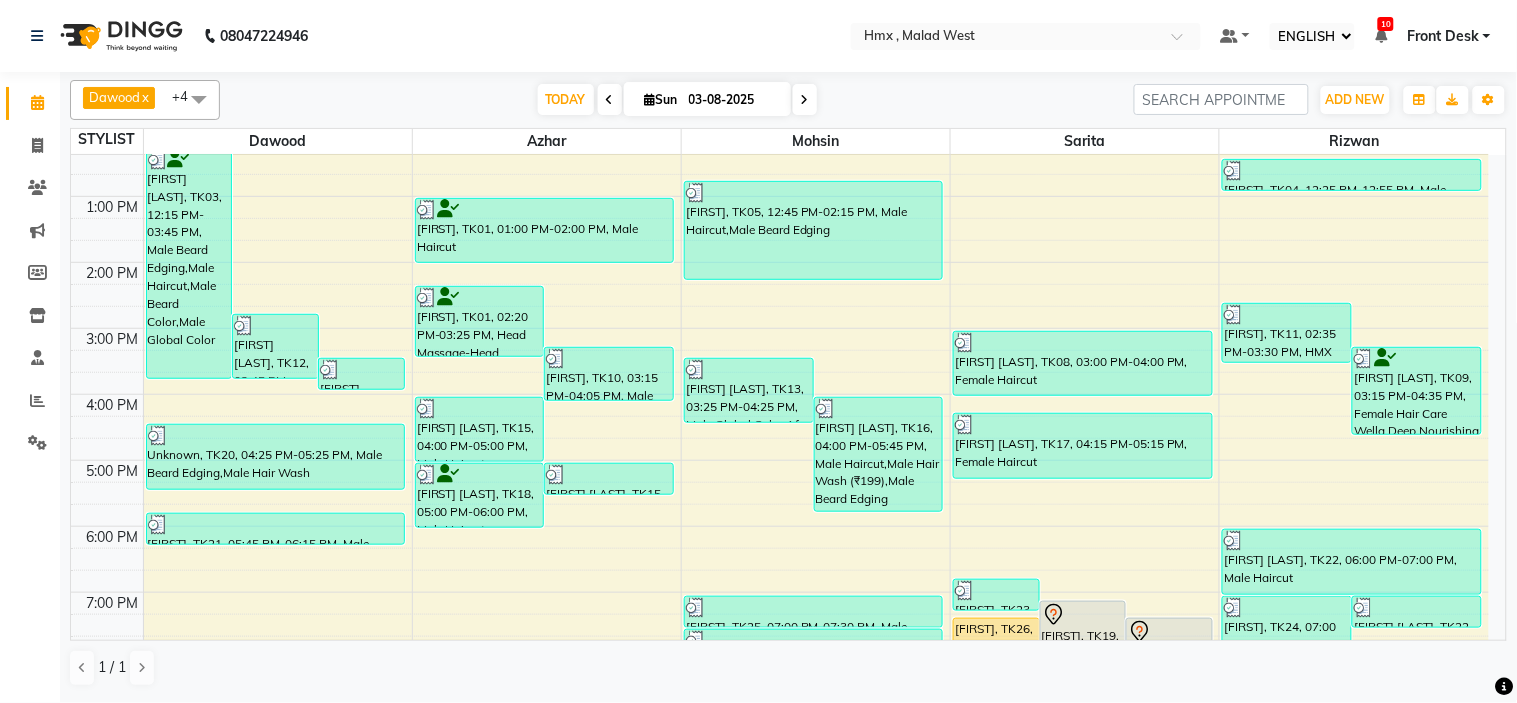 scroll, scrollTop: 333, scrollLeft: 0, axis: vertical 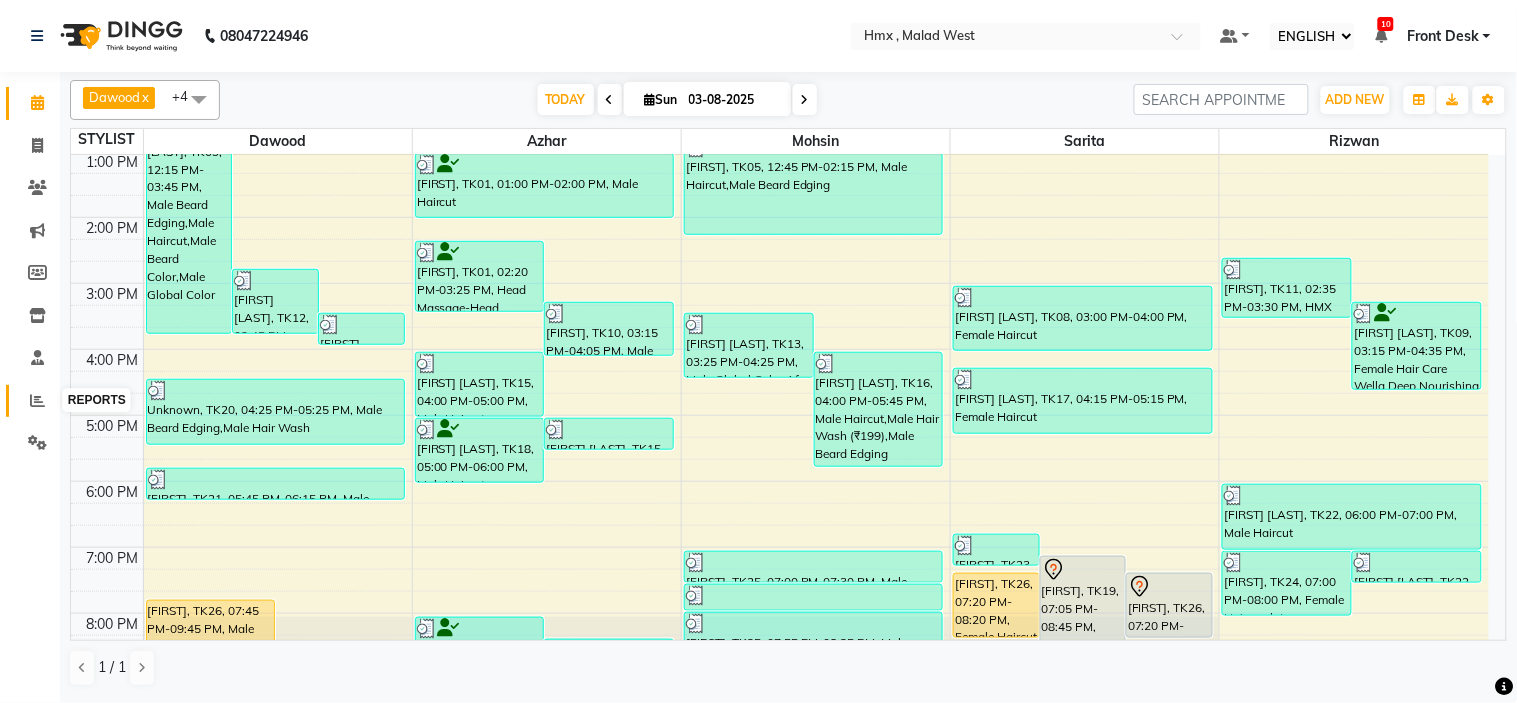 click 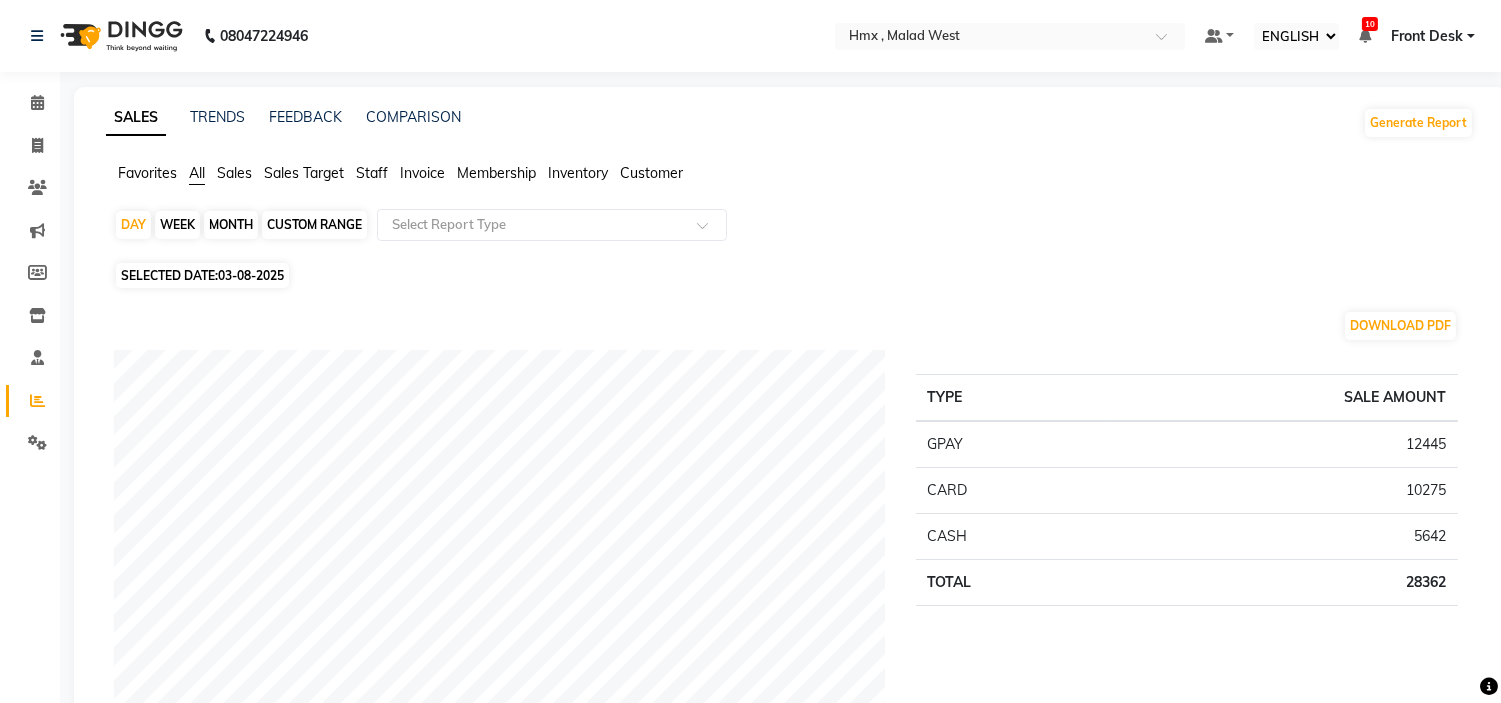 click on "Staff" 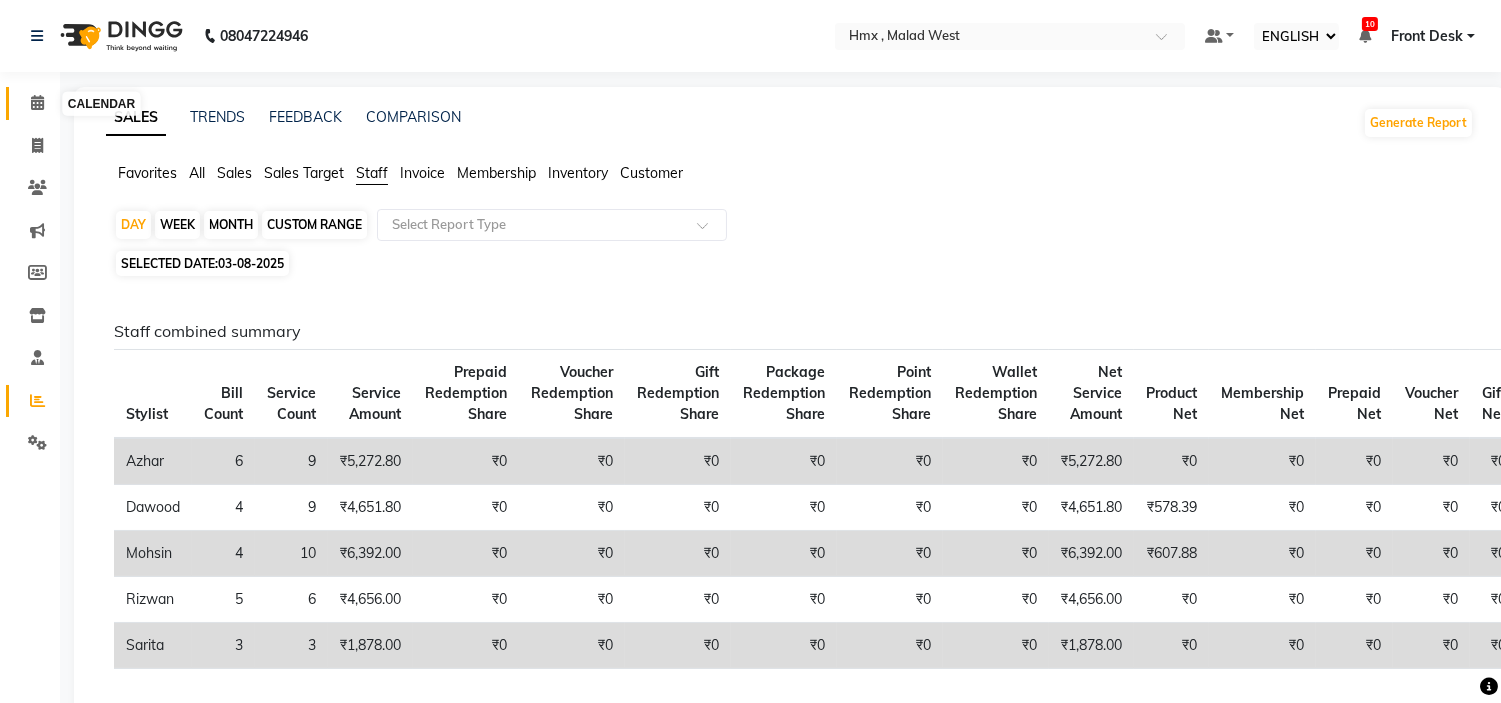 click 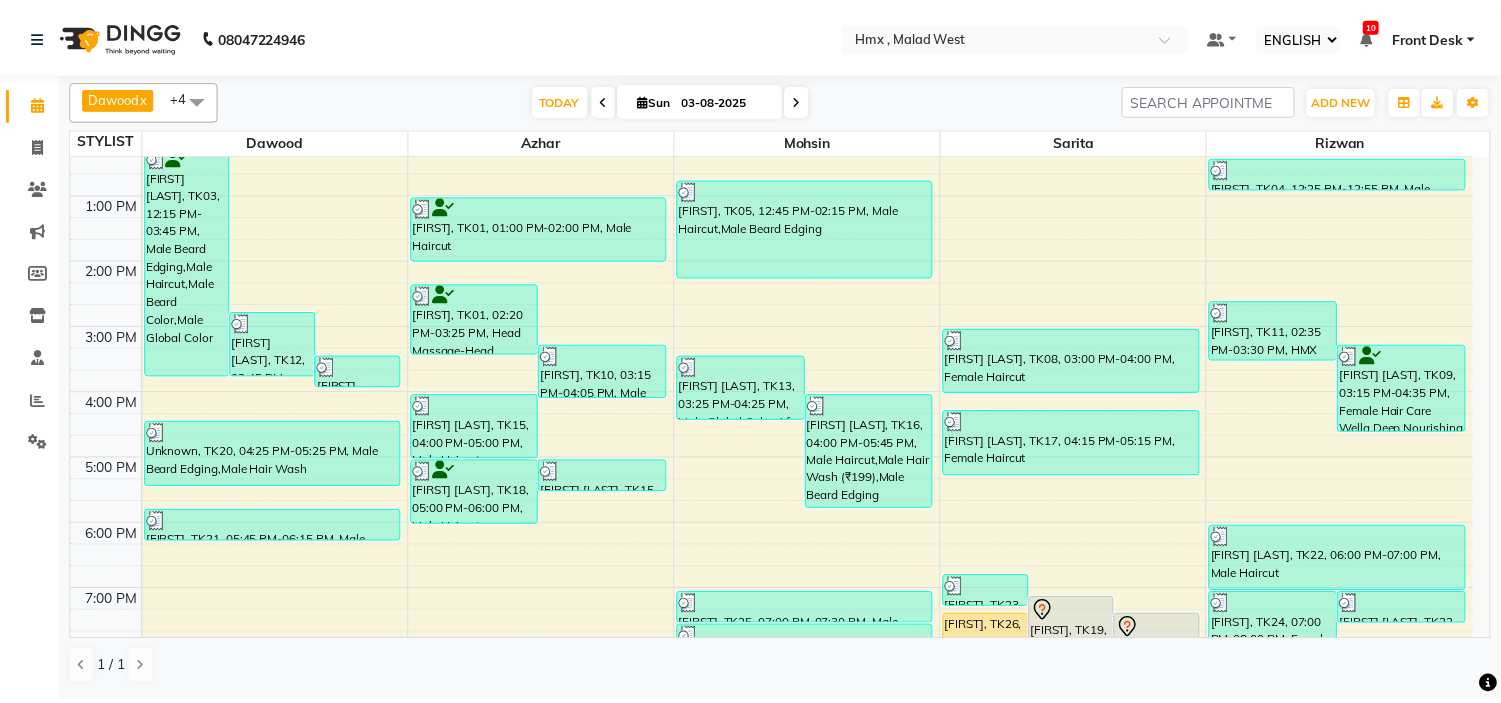 scroll, scrollTop: 442, scrollLeft: 0, axis: vertical 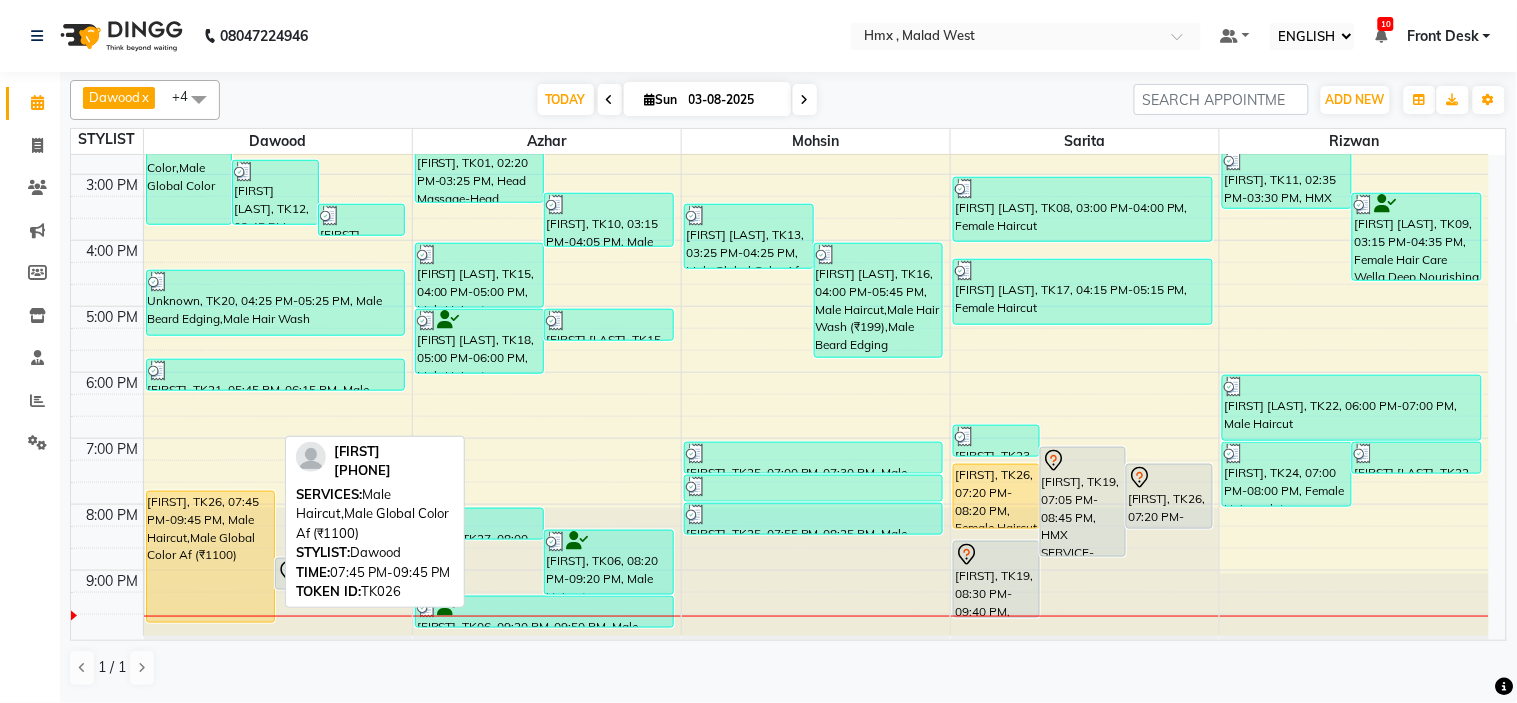 click on "[FIRST], TK26, 07:45 PM-09:45 PM, Male Haircut,Male Global Color Af (₹1100)" at bounding box center [211, 557] 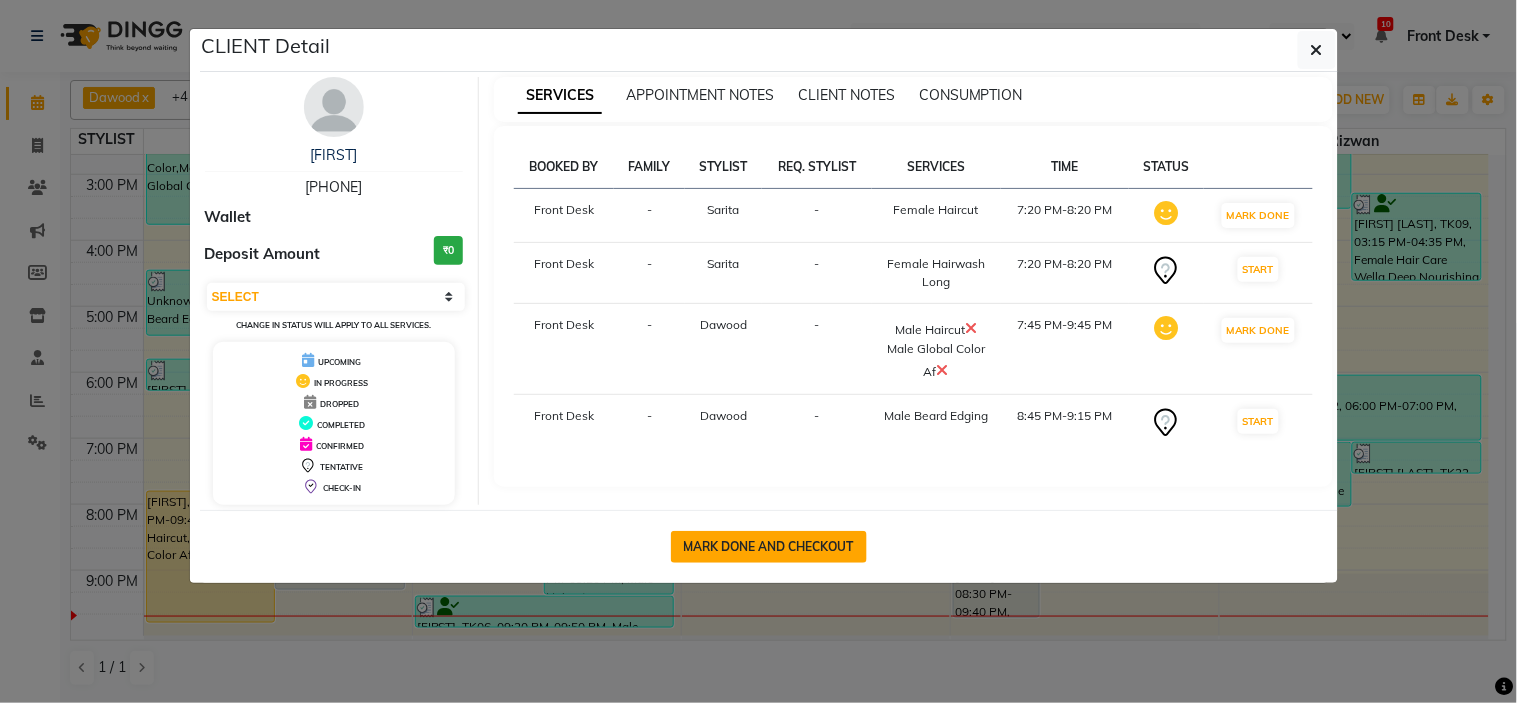 click on "MARK DONE AND CHECKOUT" 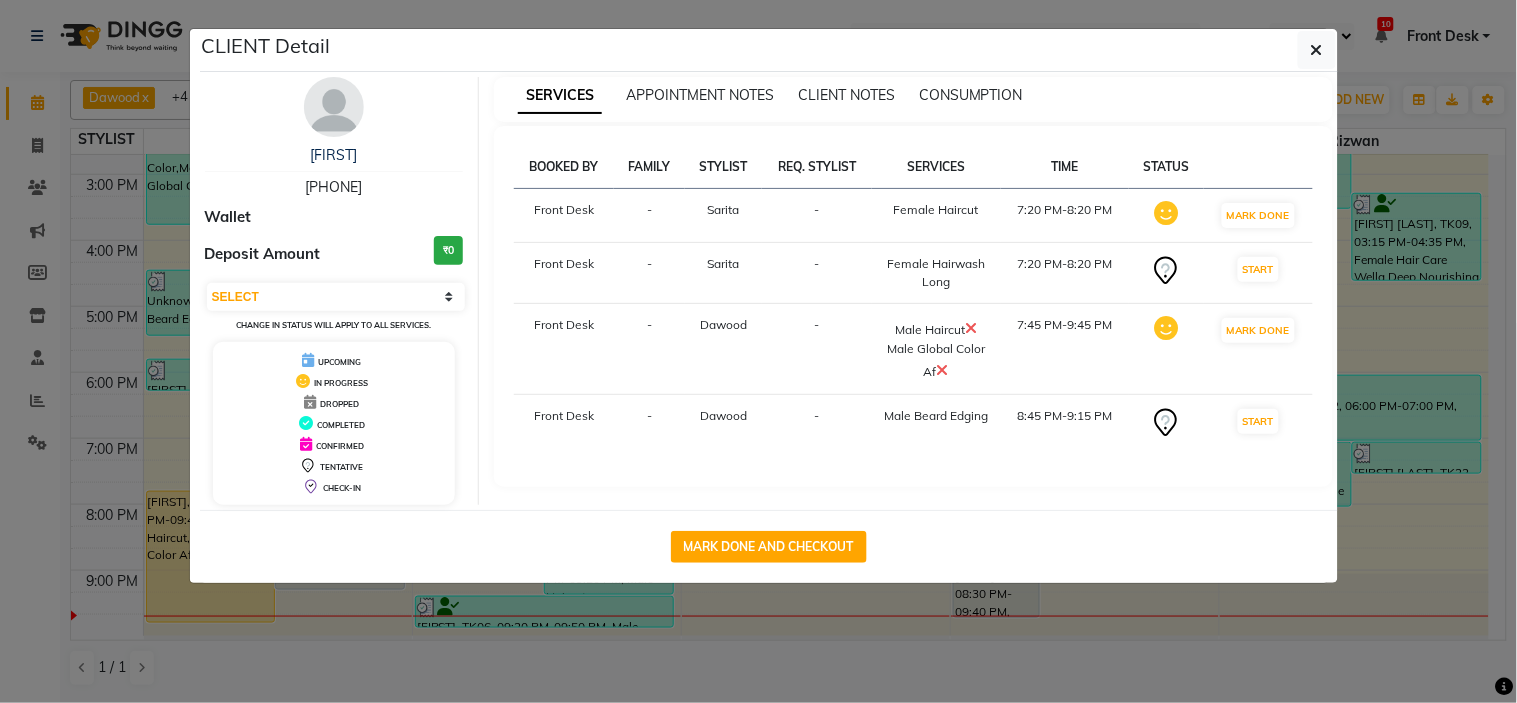 select on "5711" 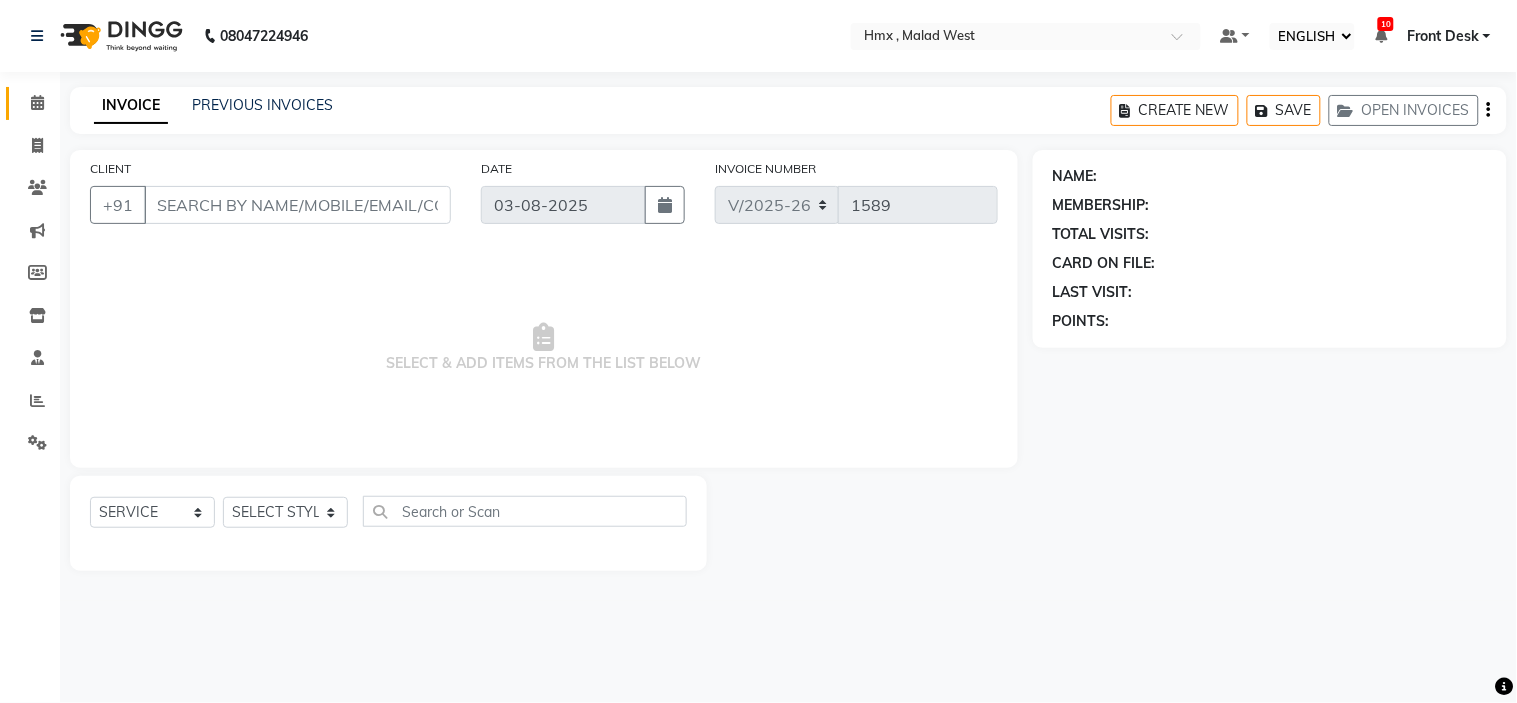 type on "[PHONE]" 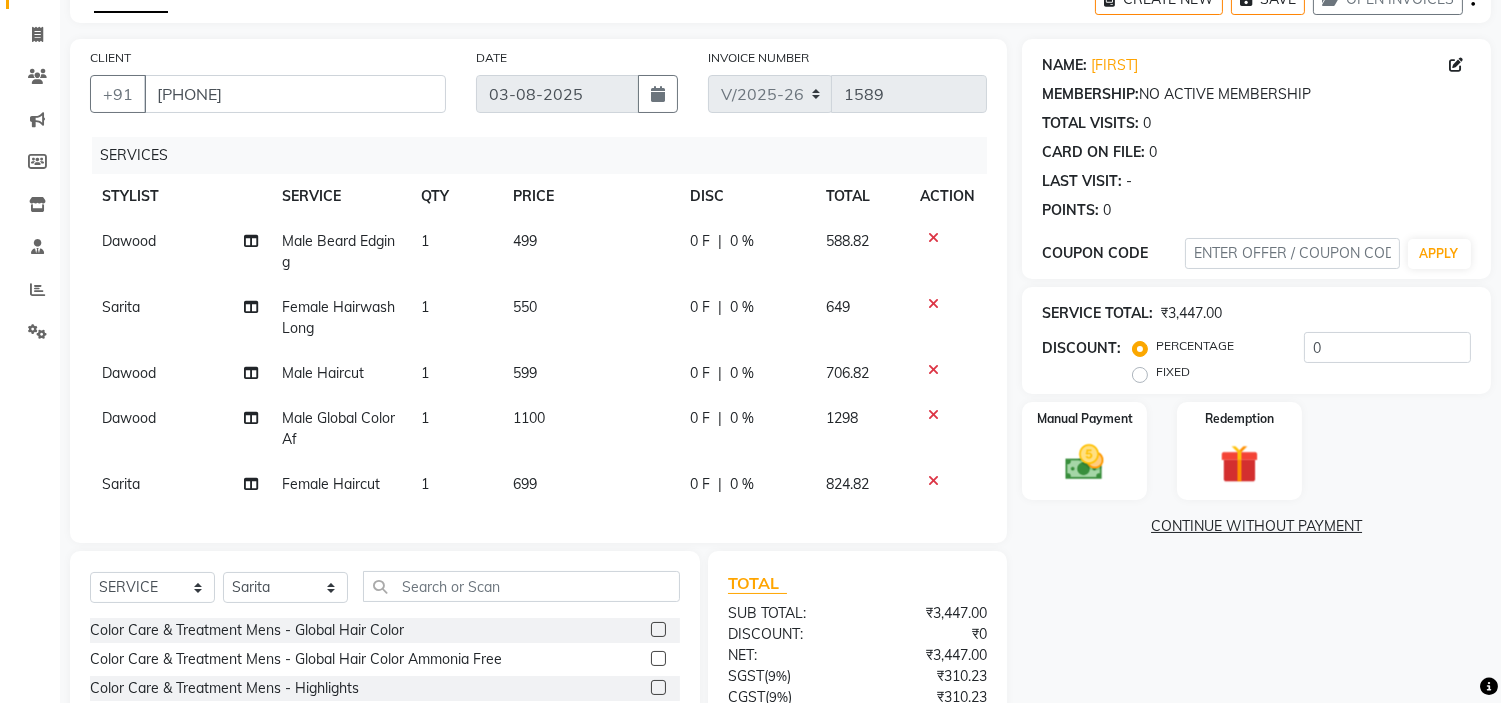 scroll, scrollTop: 222, scrollLeft: 0, axis: vertical 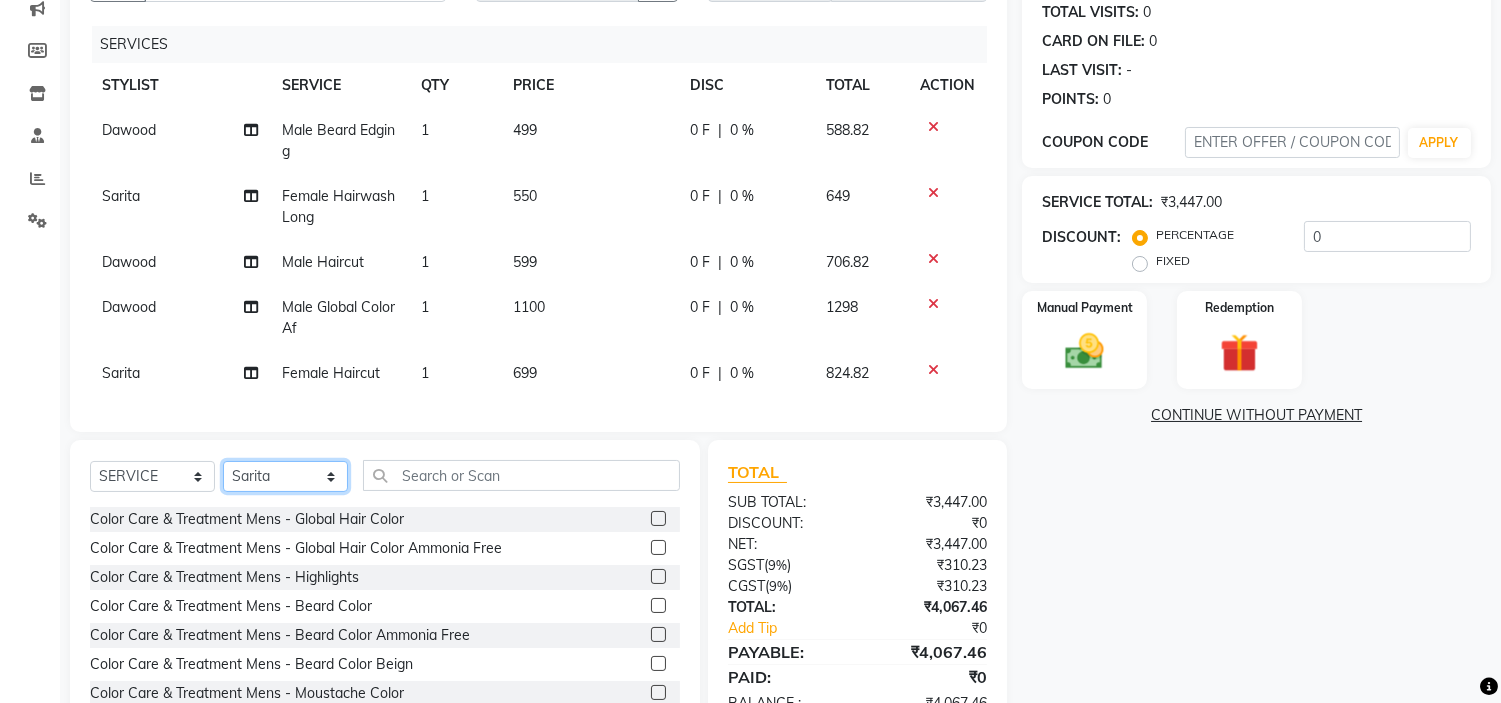 click on "SELECT STYLIST [FIRST] [FIRST] [FIRST] [FIRST] Front Desk [FIRST] [LAST] [FIRST] [FIRST] [FIRST] [FIRST] [FIRST] [FIRST] [FIRST] [FIRST]" 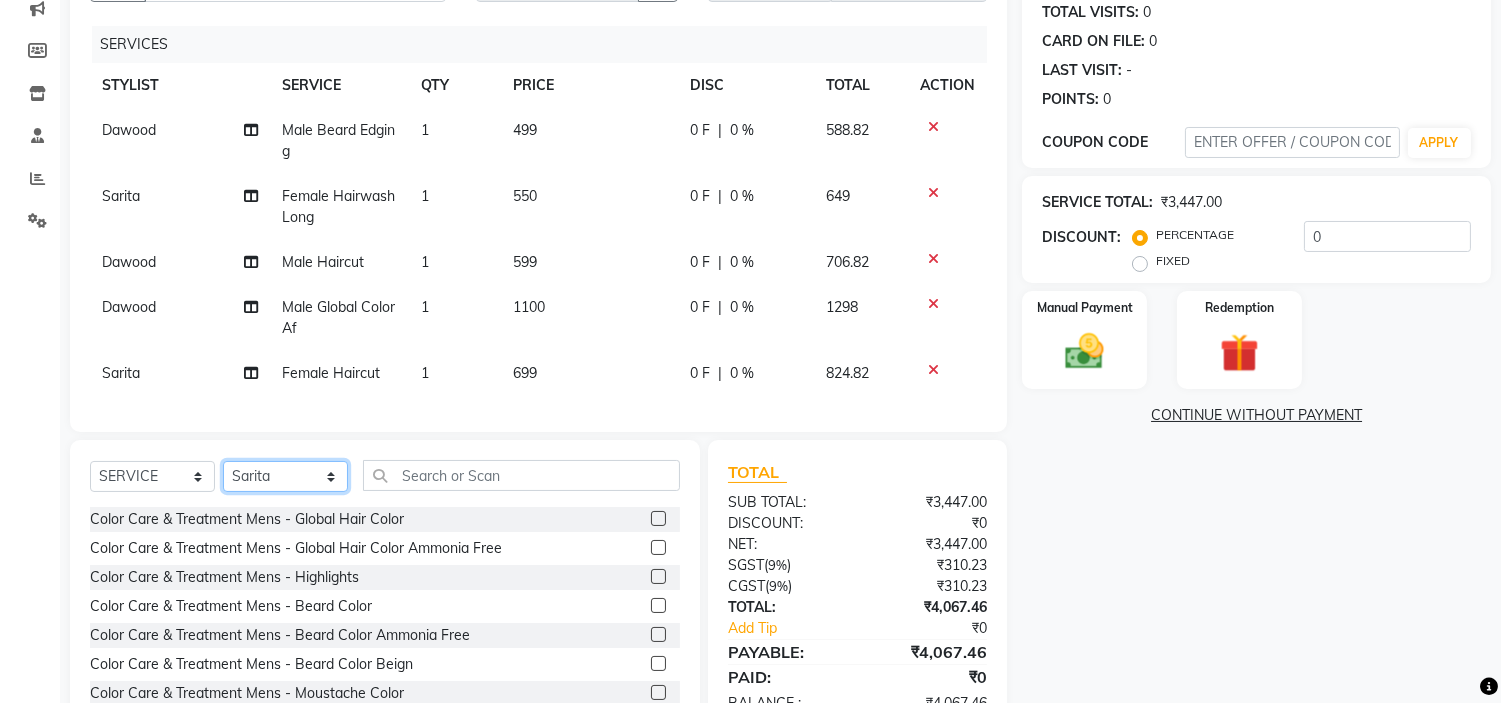 select on "39095" 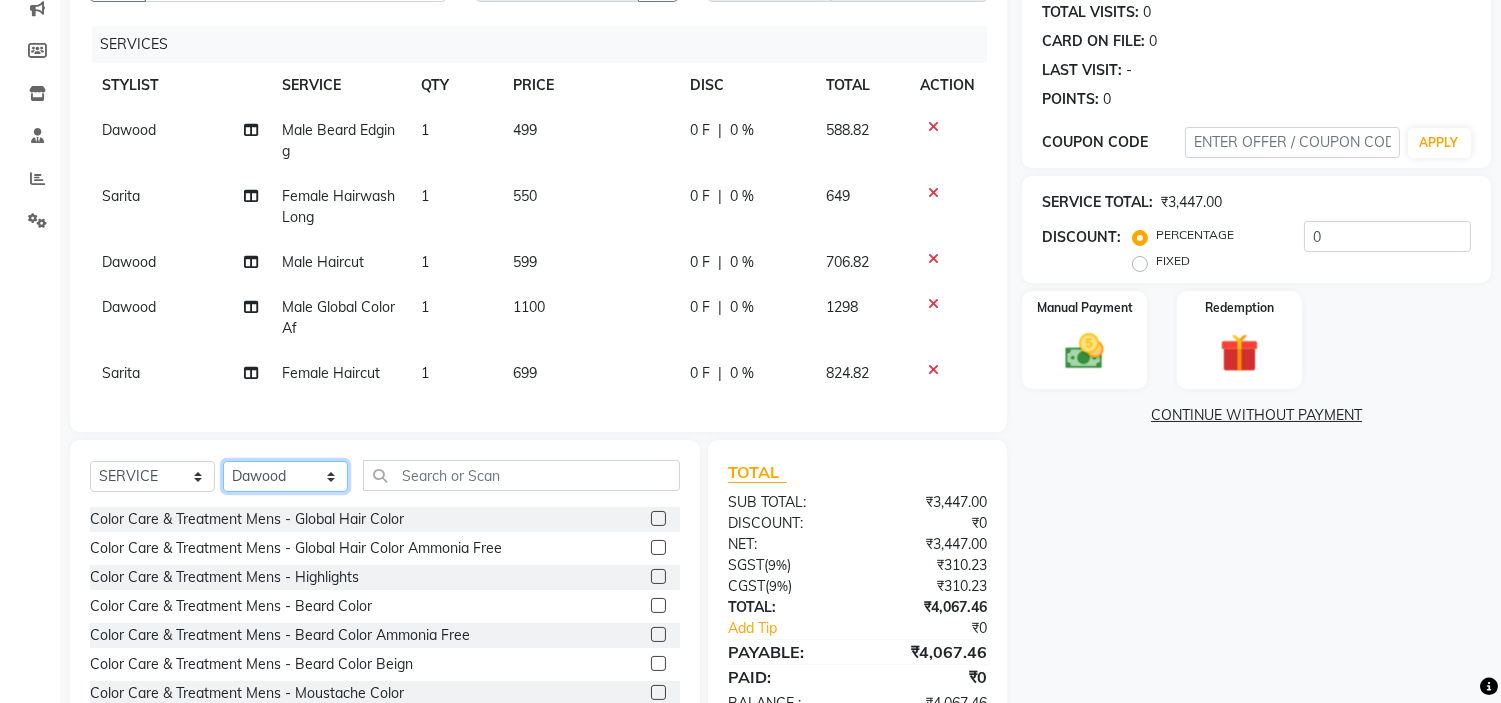 click on "SELECT STYLIST [FIRST] [FIRST] [FIRST] [FIRST] Front Desk [FIRST] [LAST] [FIRST] [FIRST] [FIRST] [FIRST] [FIRST] [FIRST] [FIRST] [FIRST]" 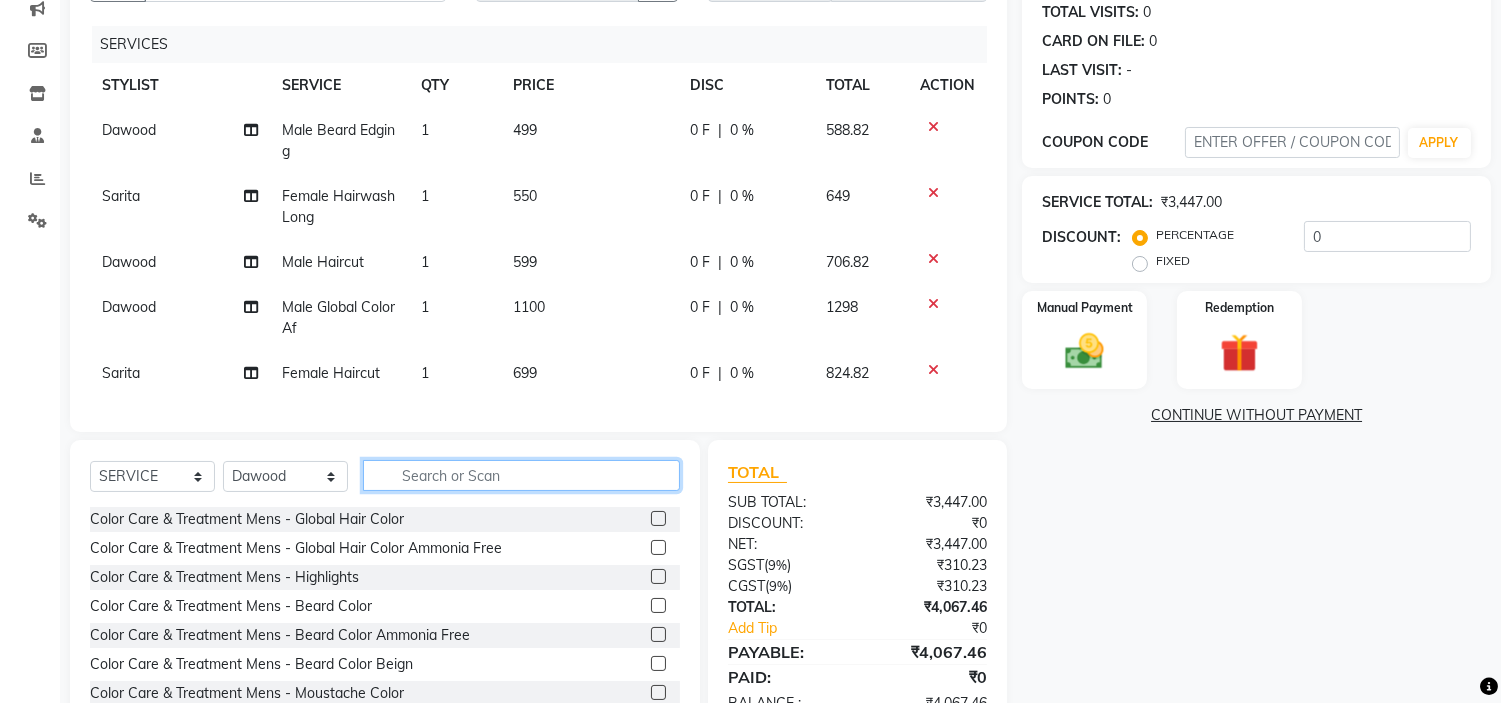 click 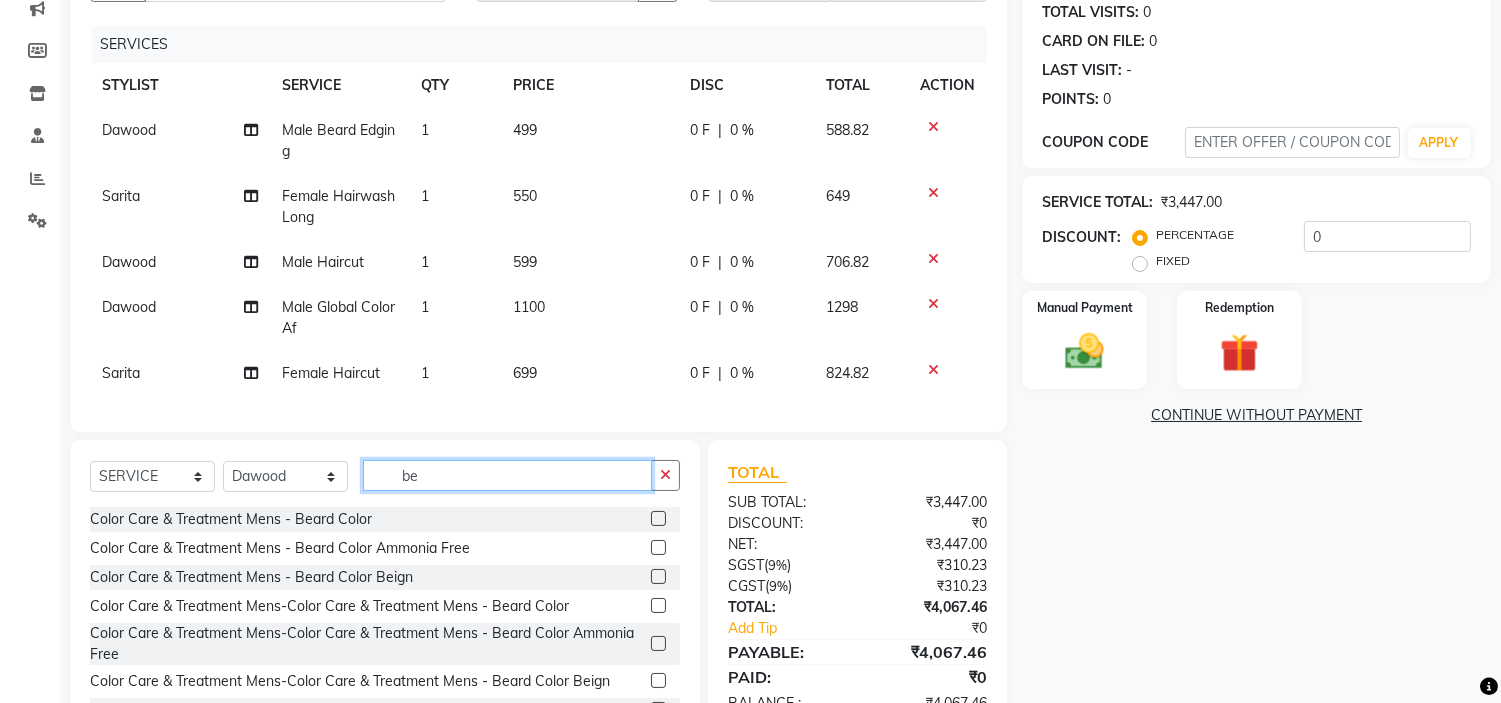 type on "b" 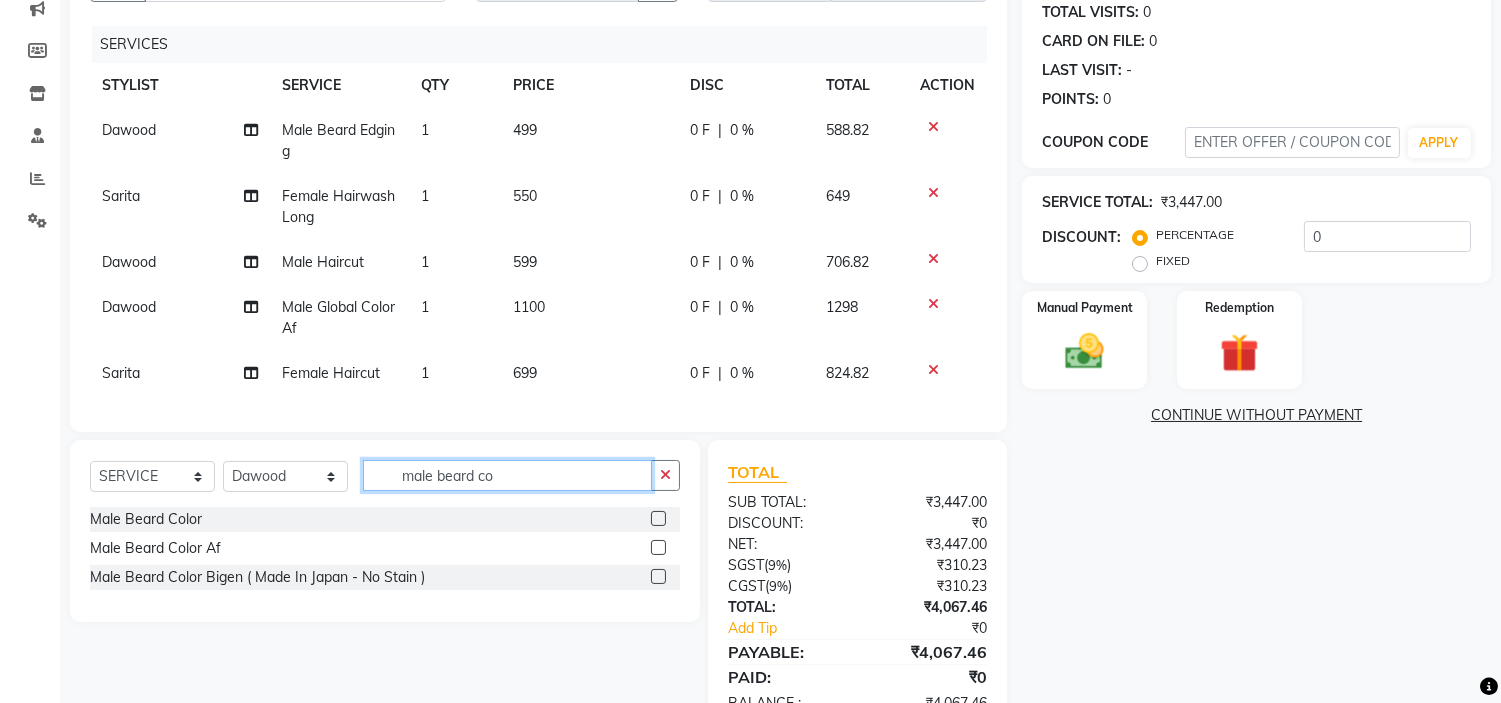 type on "male beard co" 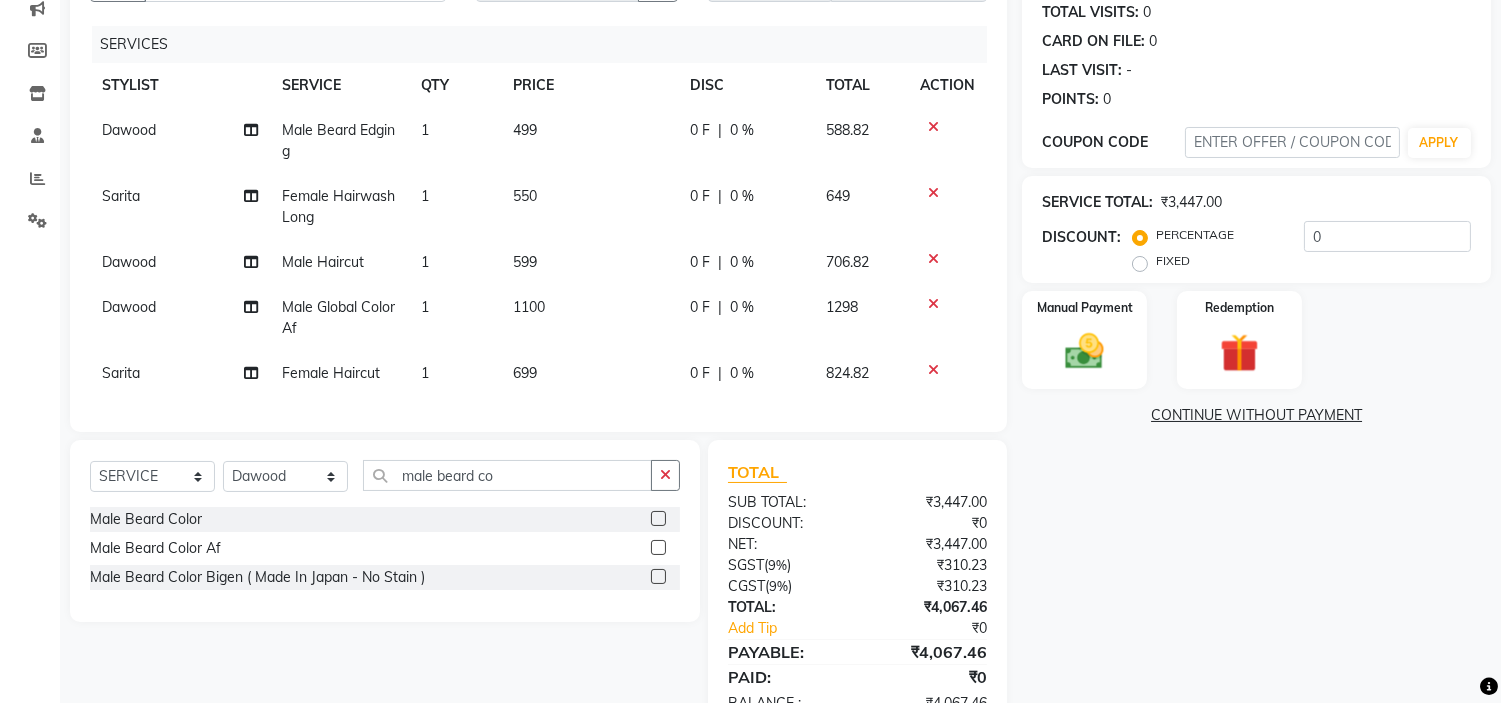 click 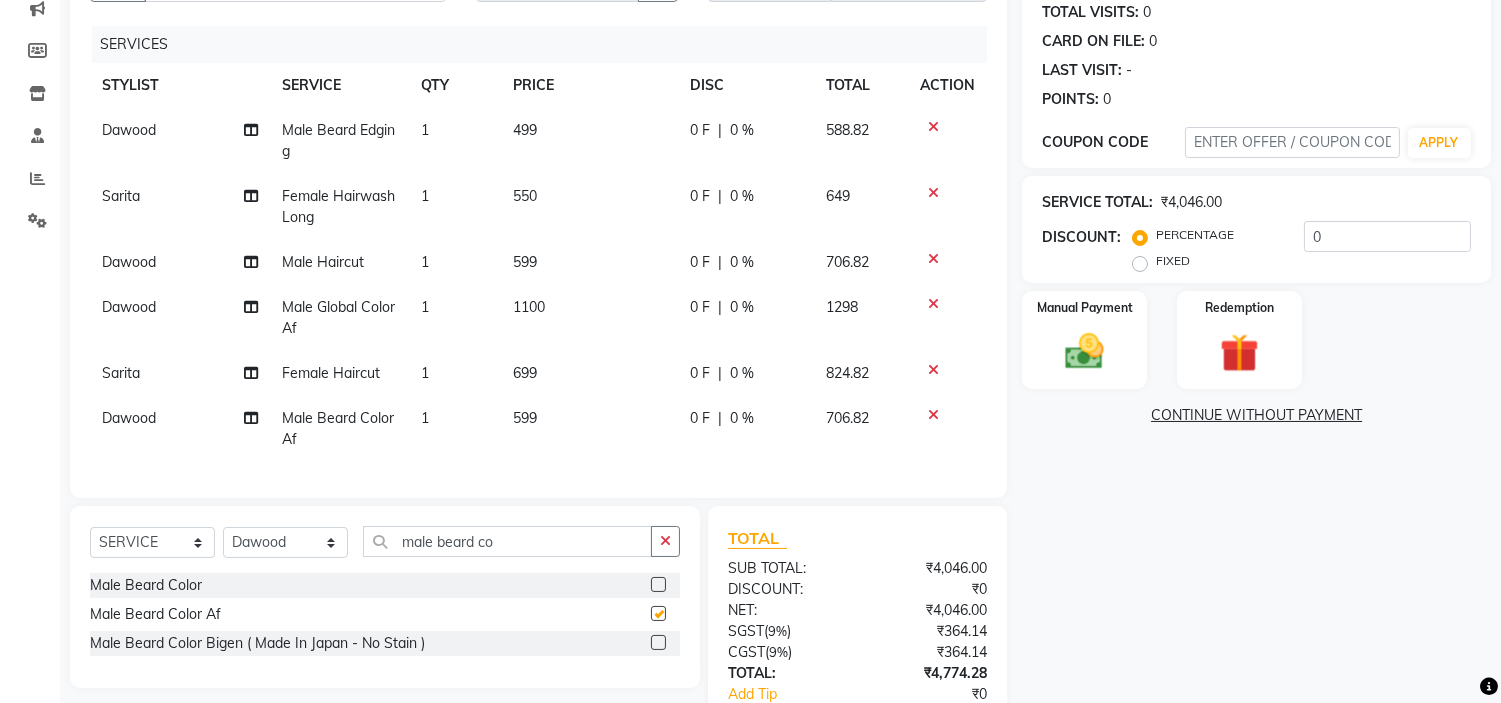 checkbox on "false" 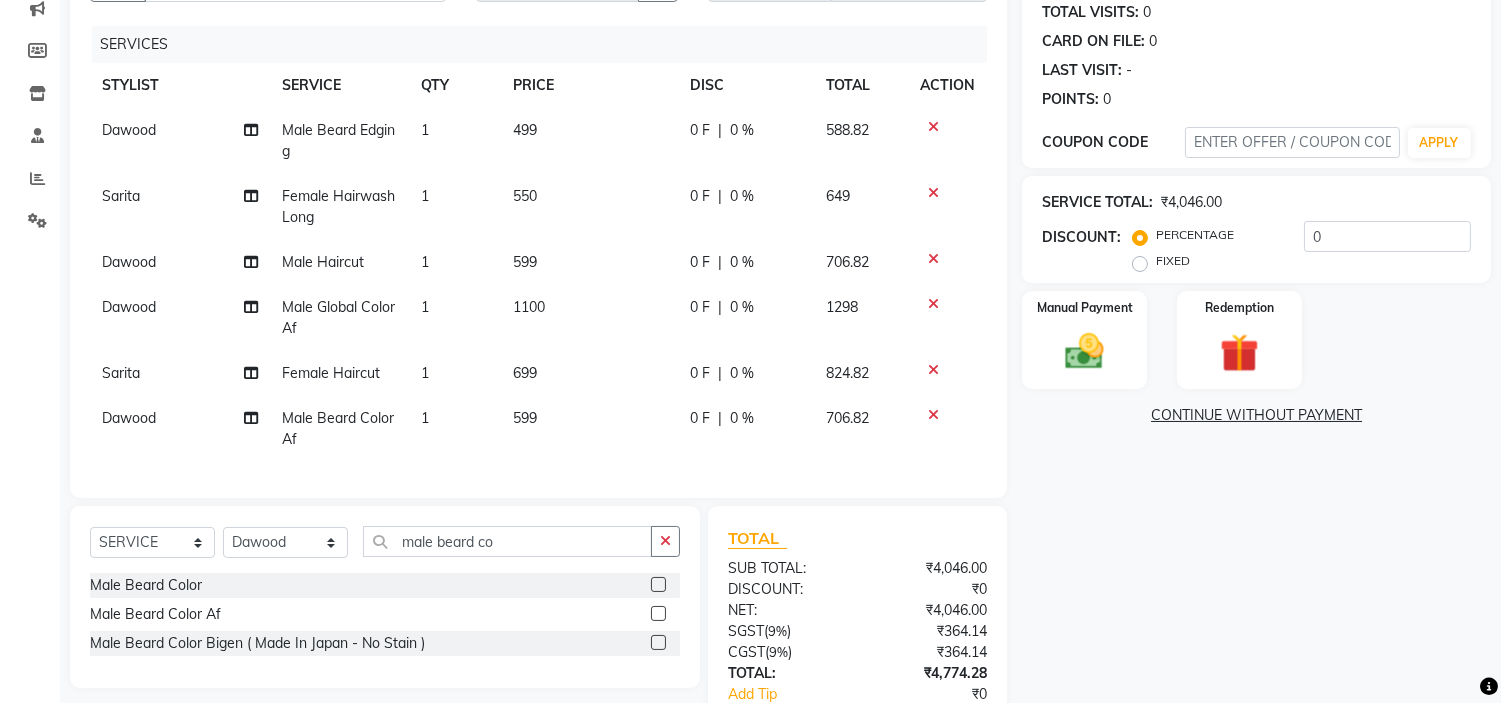 click on "NAME: [FIRST] MEMBERSHIP: NO ACTIVE MEMBERSHIP TOTAL VISITS: 0 CARD ON FILE: 0 LAST VISIT: - POINTS: 0 COUPON CODE APPLY SERVICE TOTAL: ₹4,046.00 DISCOUNT: PERCENTAGE FIXED 0 Manual Payment Redemption CONTINUE WITHOUT PAYMENT" 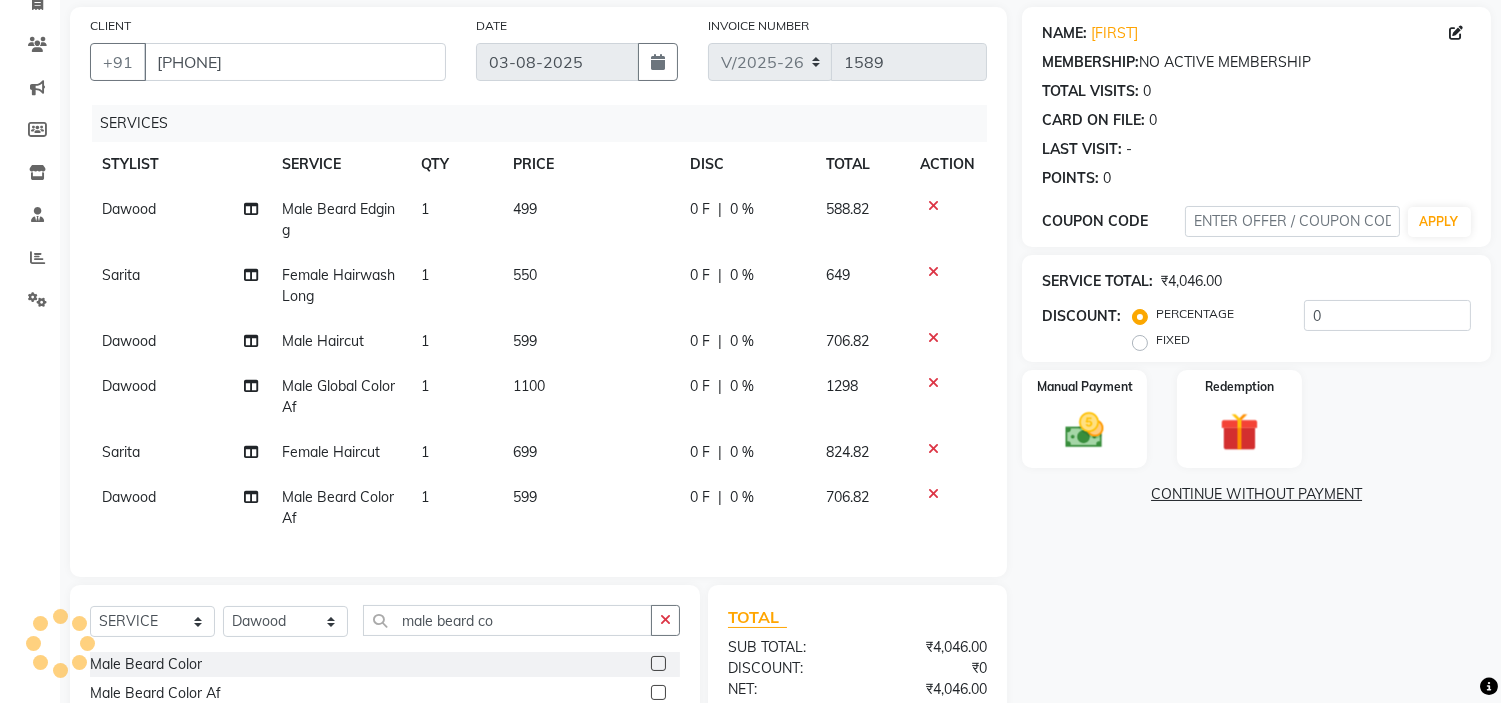 scroll, scrollTop: 365, scrollLeft: 0, axis: vertical 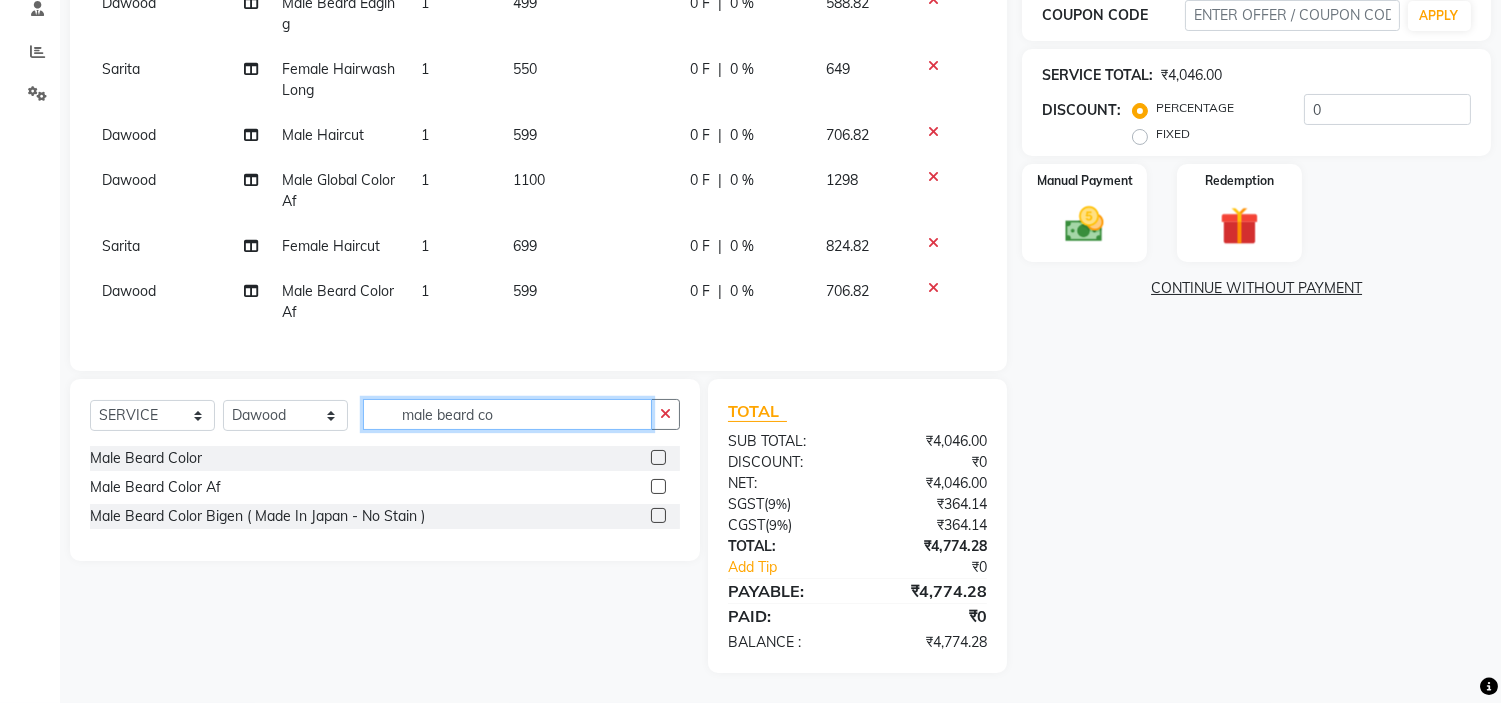 drag, startPoint x: 508, startPoint y: 413, endPoint x: 387, endPoint y: 423, distance: 121.41252 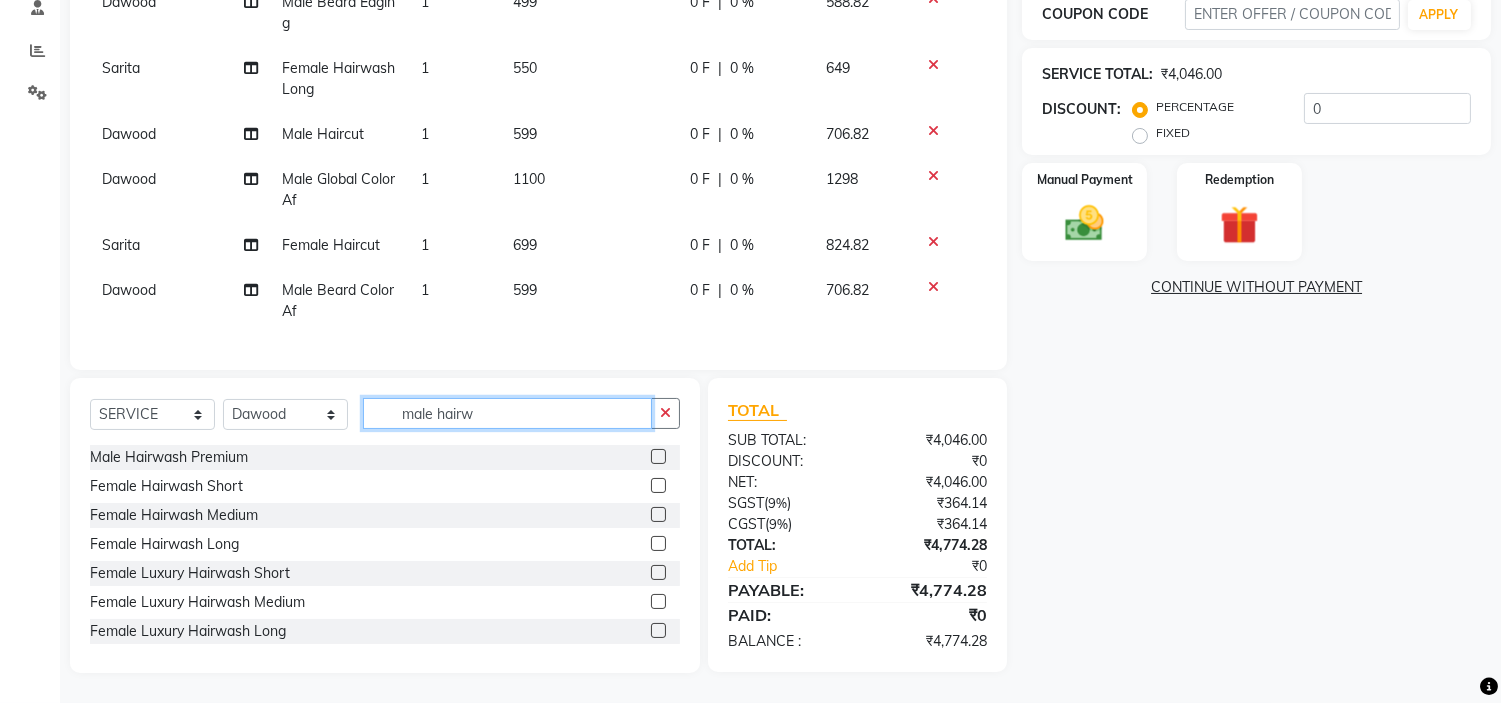 click on "male hairw" 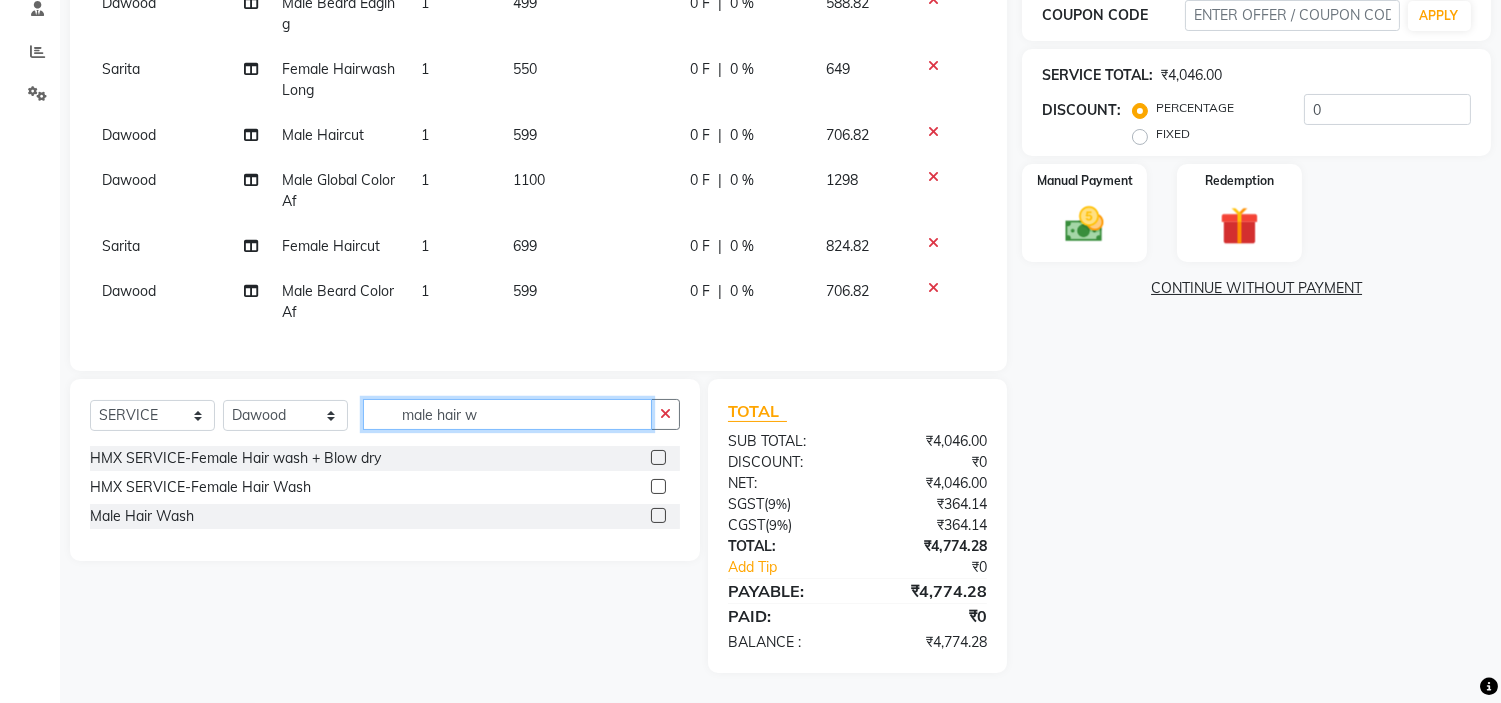 type on "male hair w" 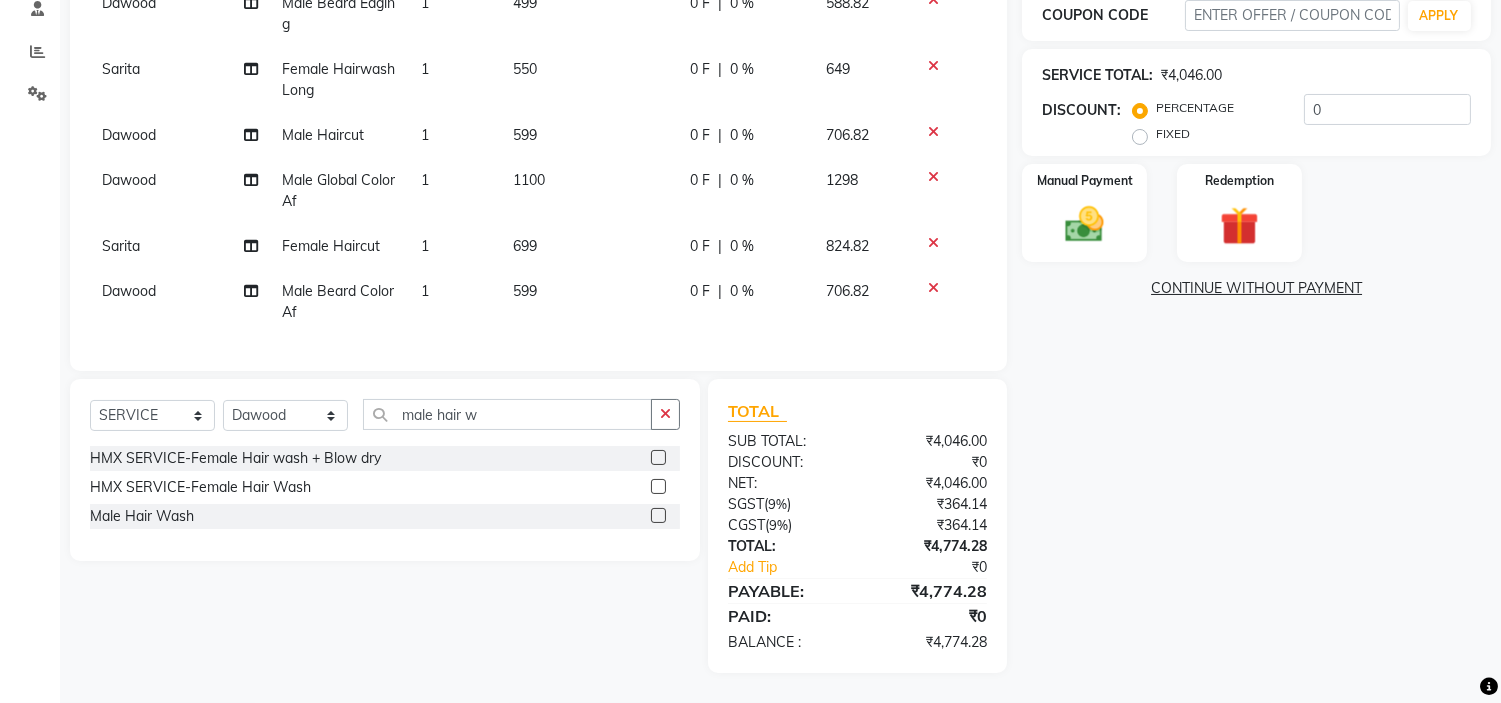 click 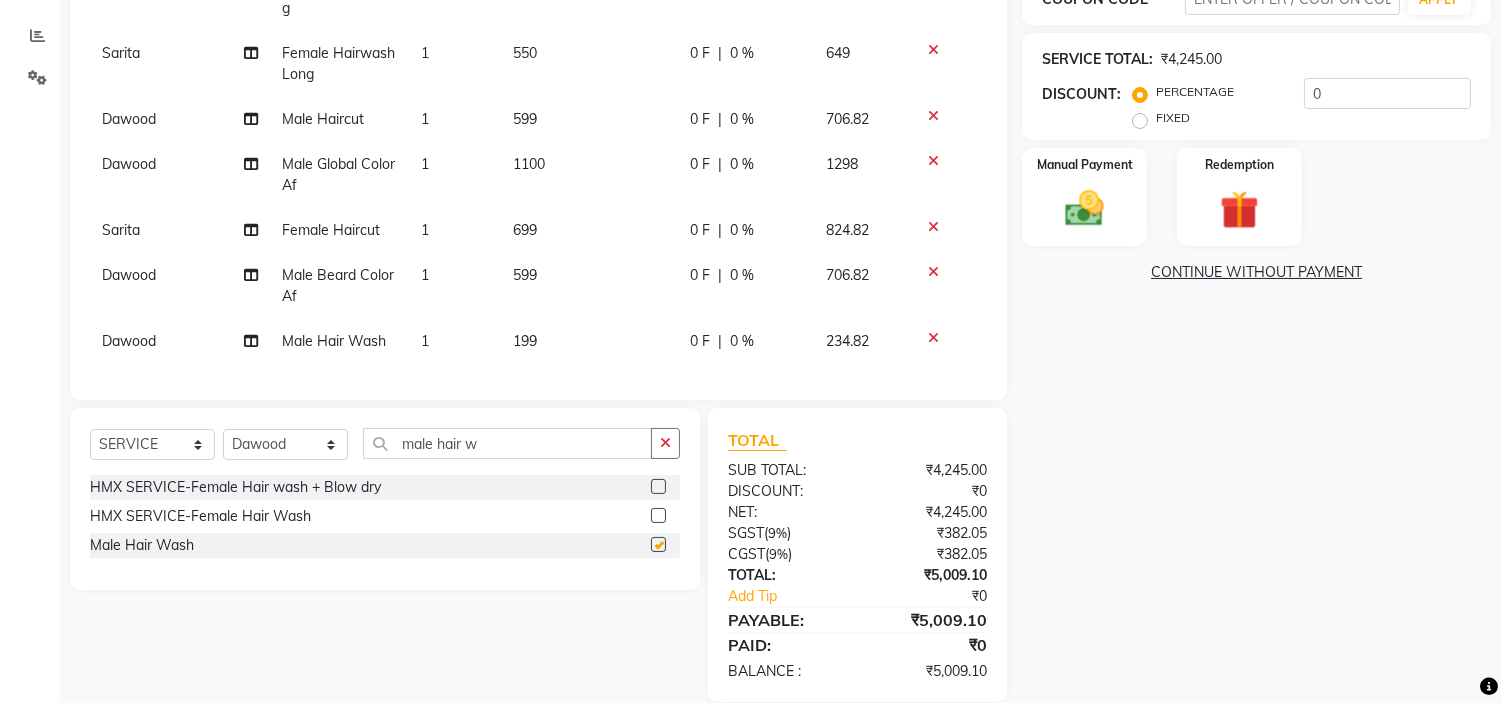 checkbox on "false" 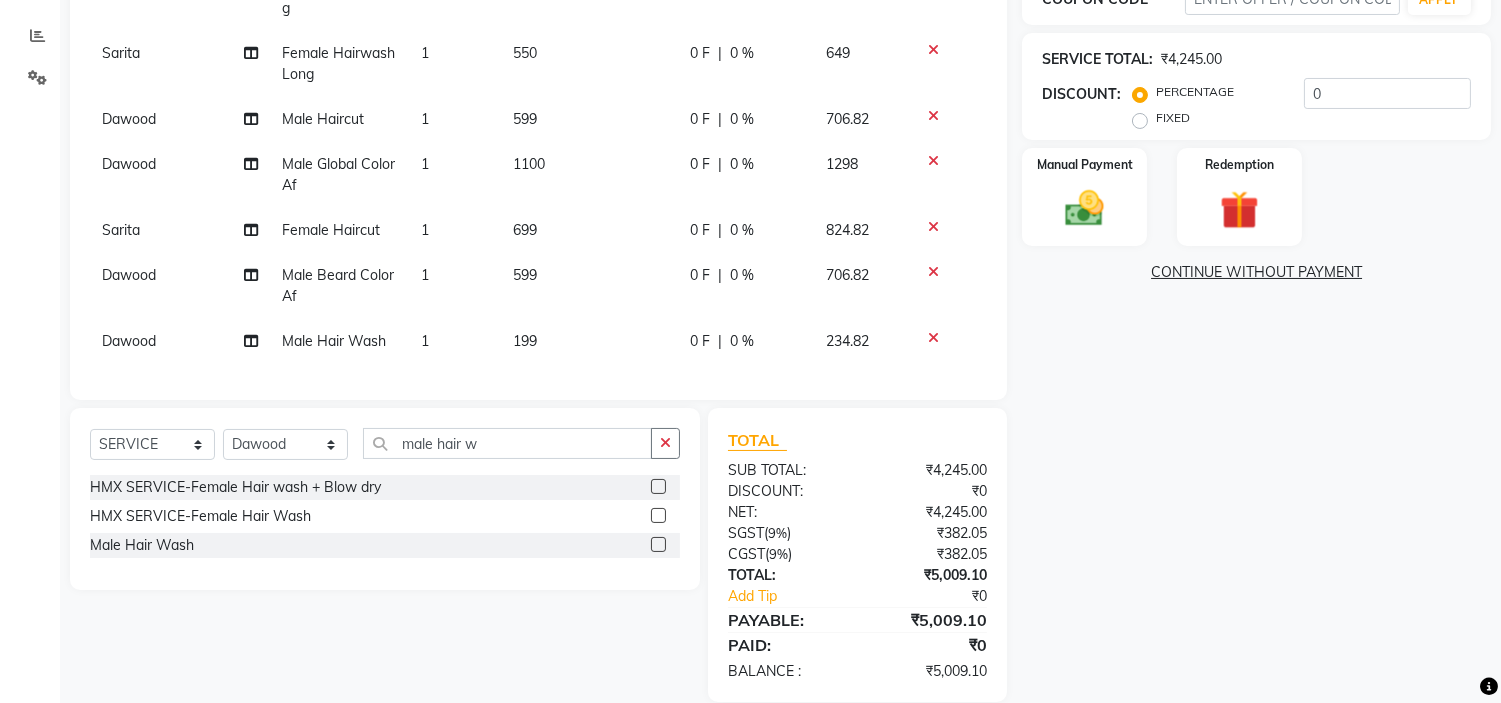 scroll, scrollTop: 396, scrollLeft: 0, axis: vertical 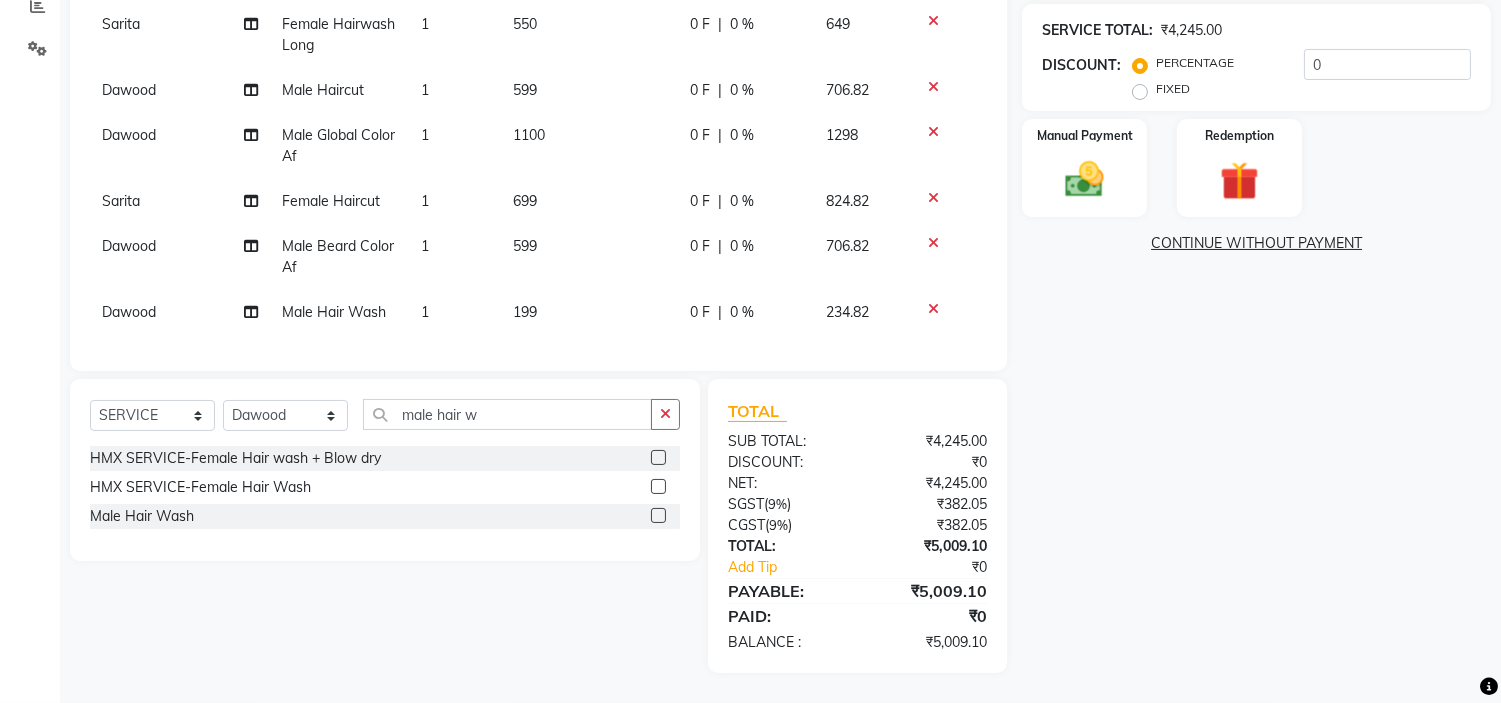 click on "NAME: [FIRST] MEMBERSHIP: NO ACTIVE MEMBERSHIP TOTAL VISITS: 0 CARD ON FILE: 0 LAST VISIT: - POINTS: 0 COUPON CODE APPLY SERVICE TOTAL: ₹4,245.00 DISCOUNT: PERCENTAGE FIXED 0 Manual Payment Redemption CONTINUE WITHOUT PAYMENT" 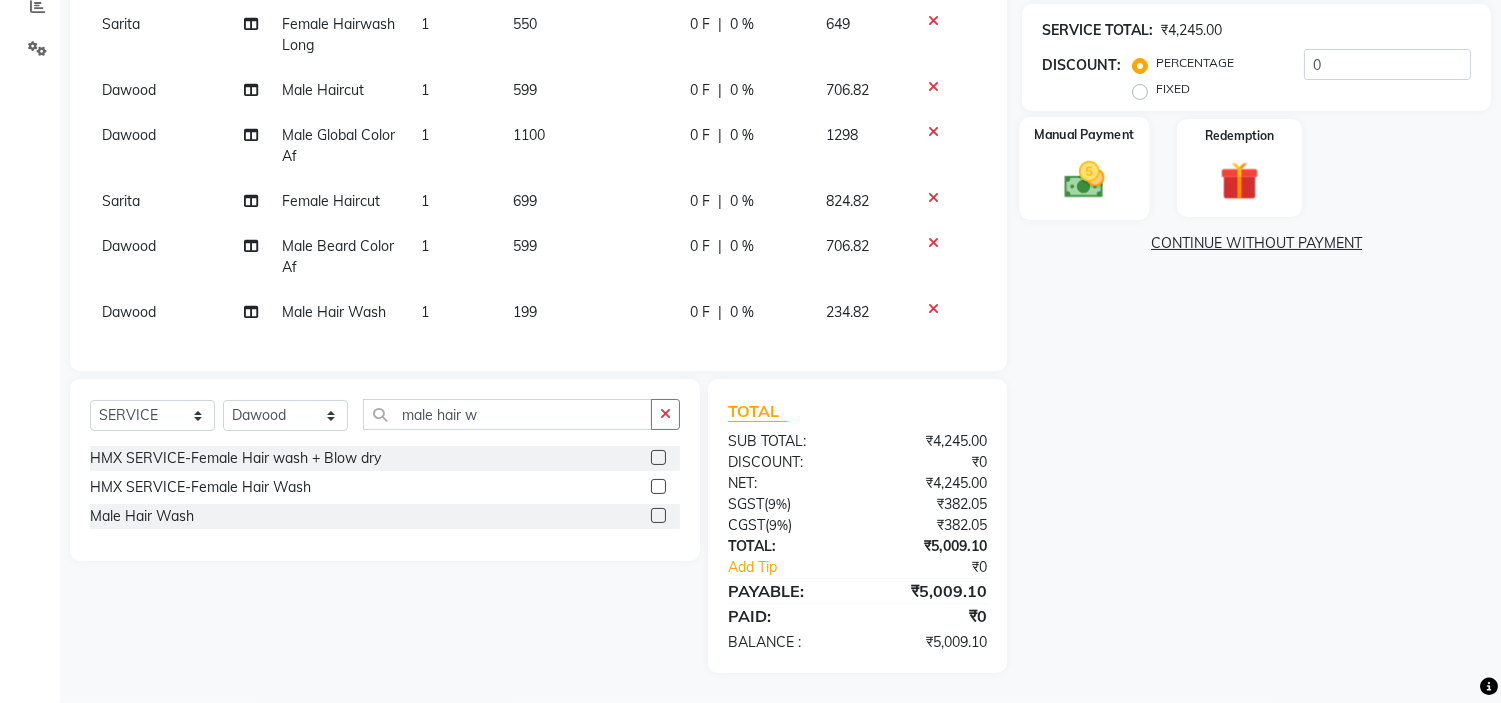 click 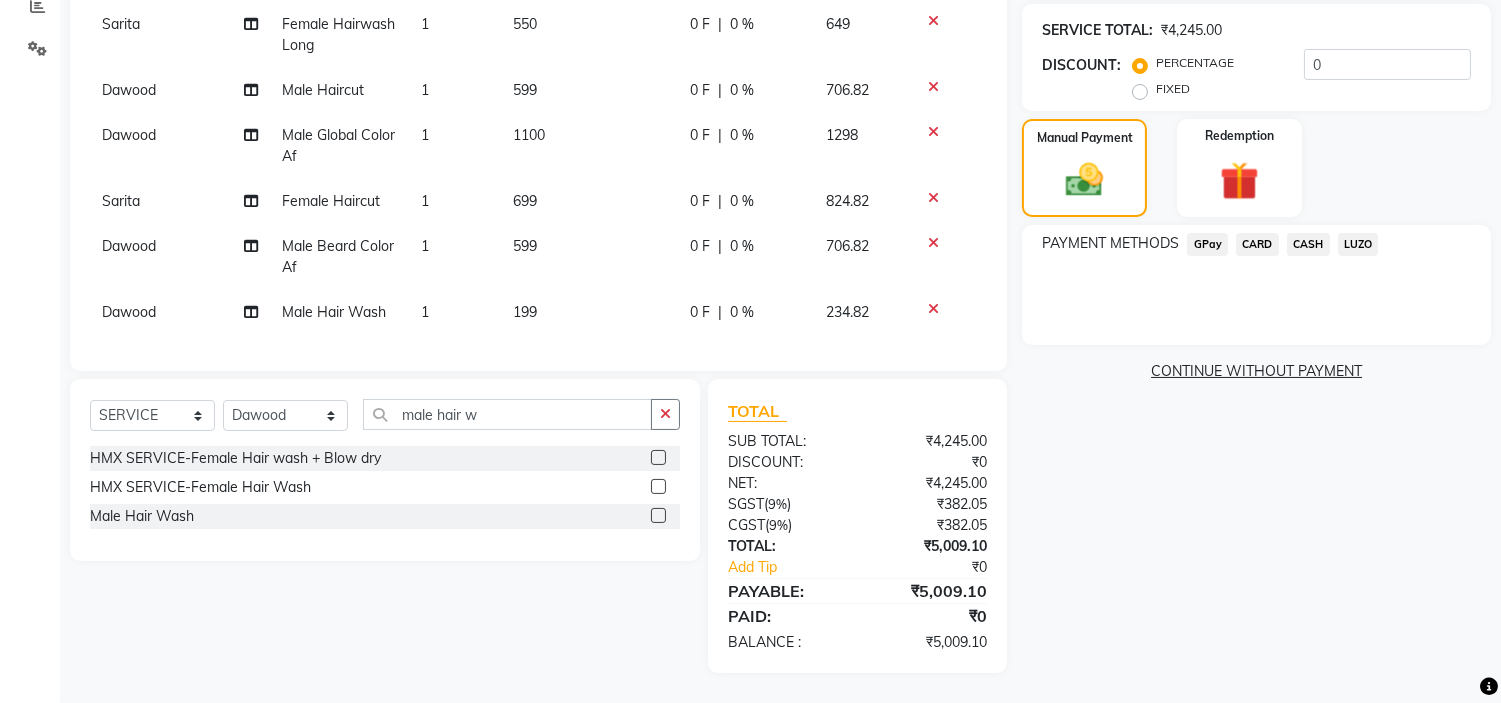 click on "GPay" 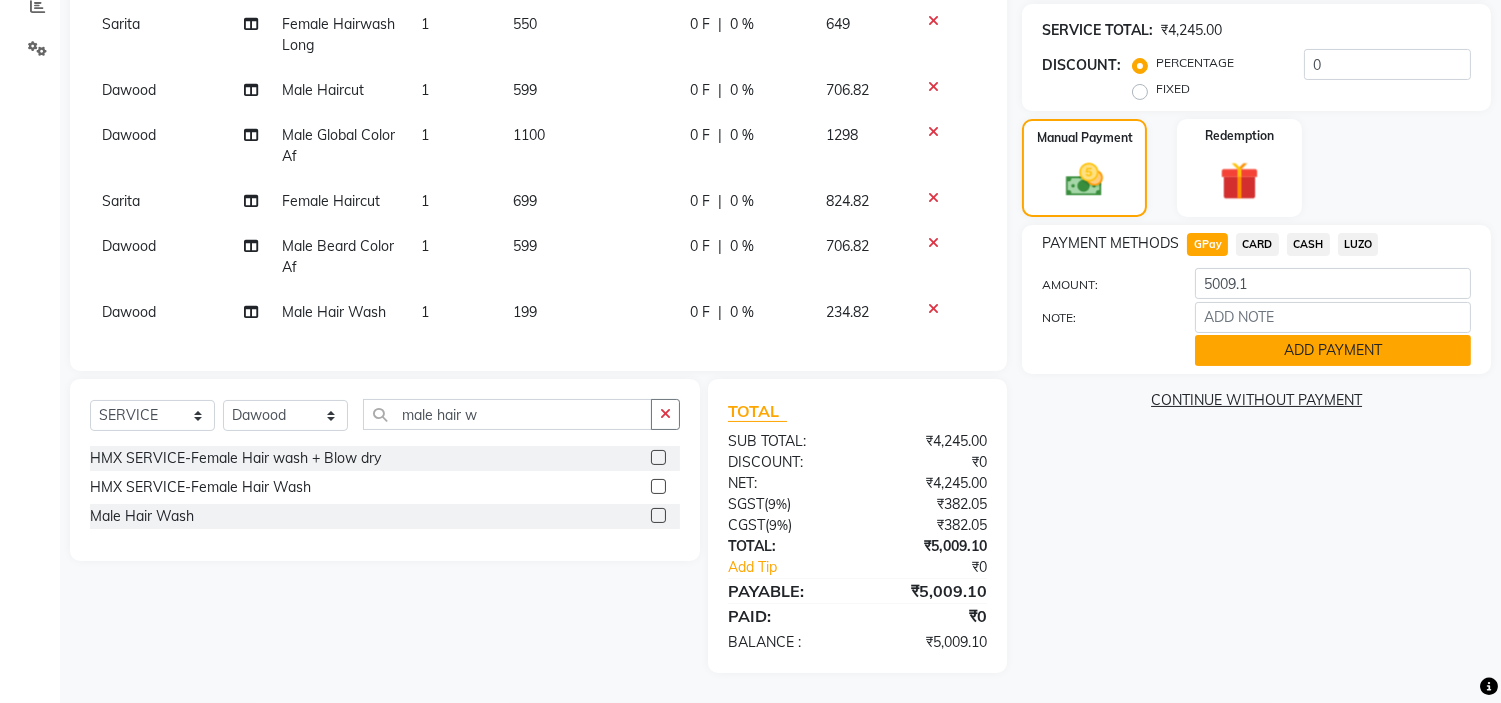 click on "ADD PAYMENT" 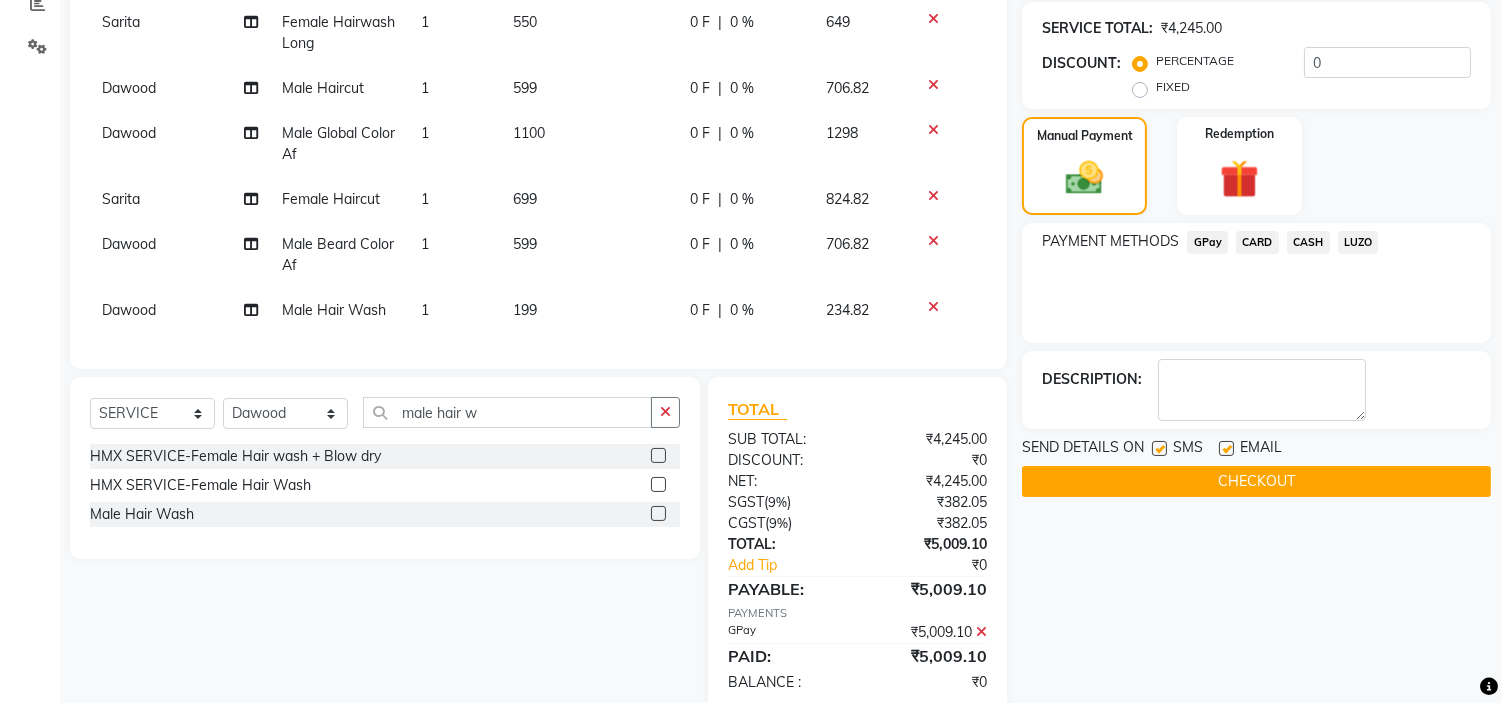 scroll, scrollTop: 438, scrollLeft: 0, axis: vertical 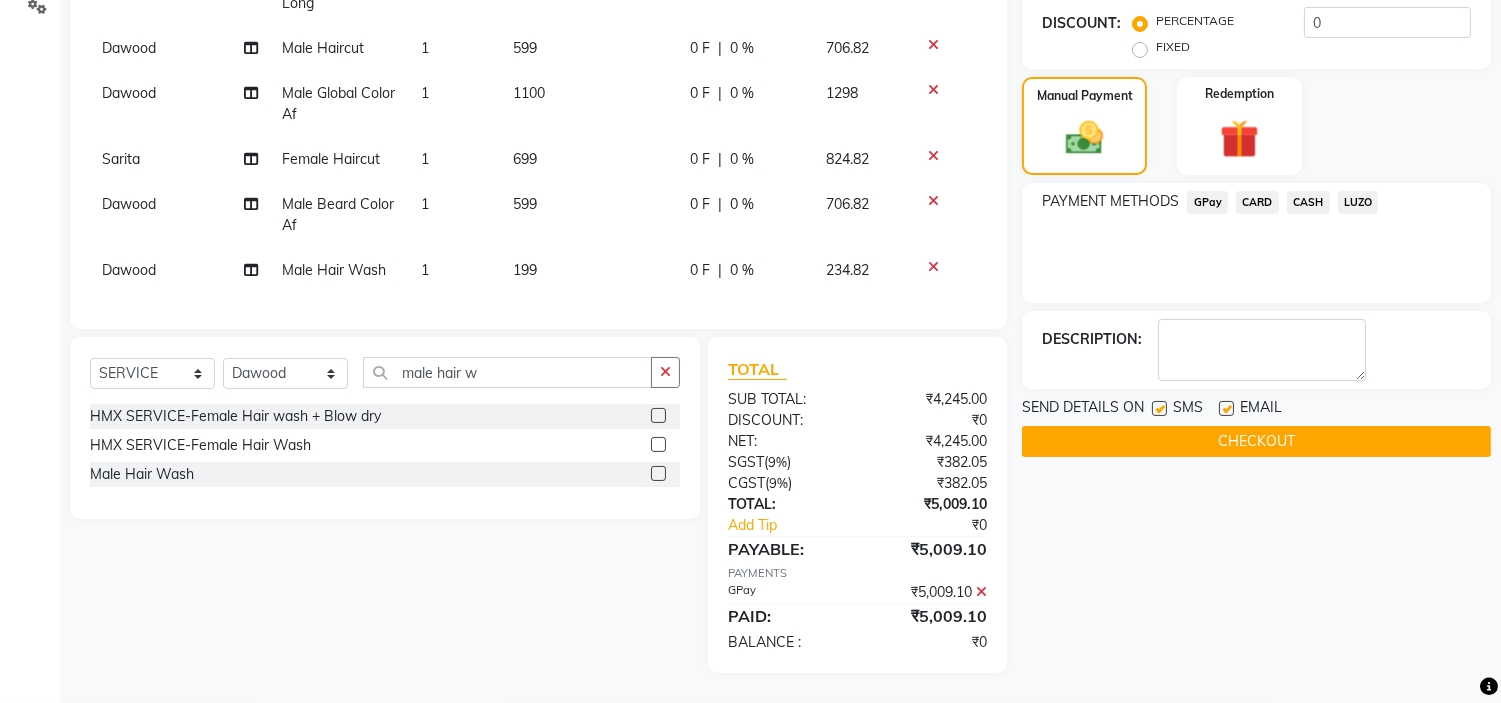 click on "CHECKOUT" 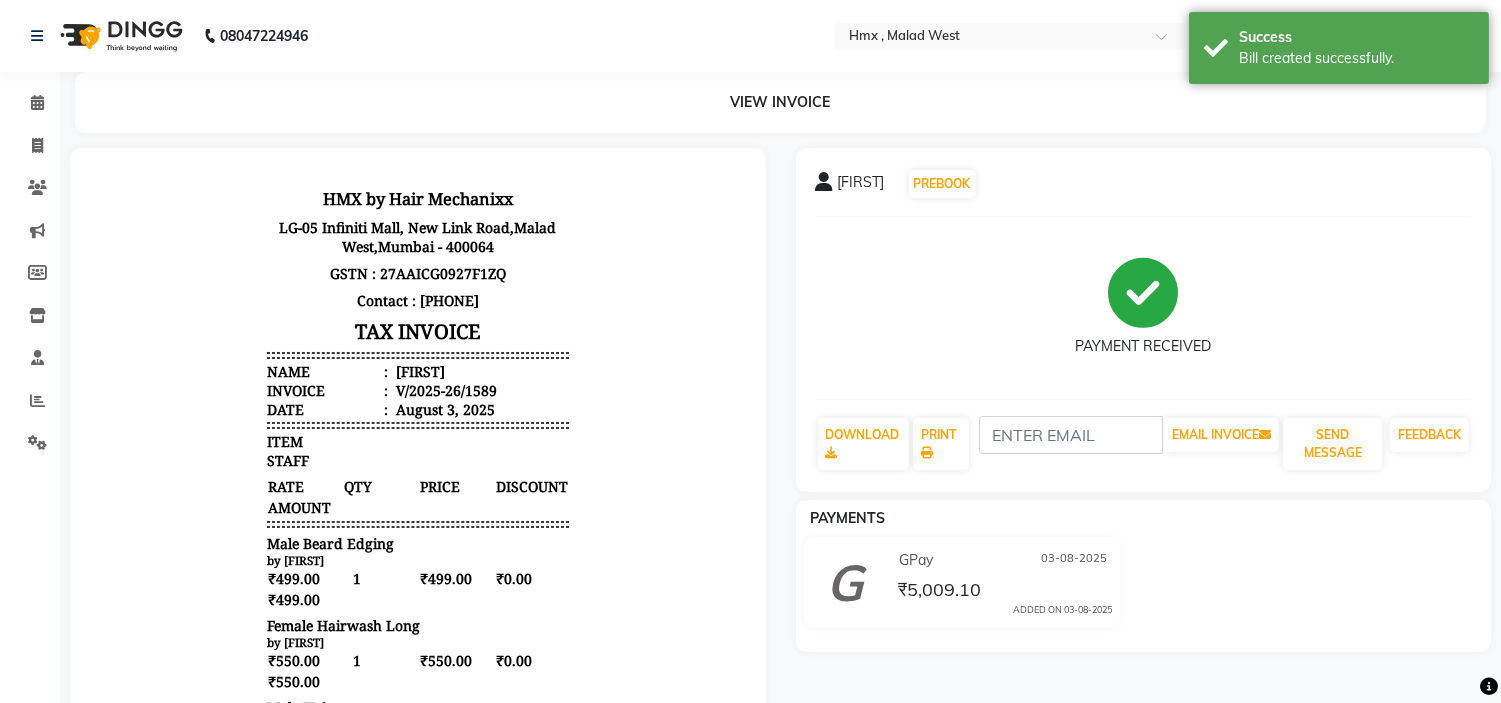scroll, scrollTop: 0, scrollLeft: 0, axis: both 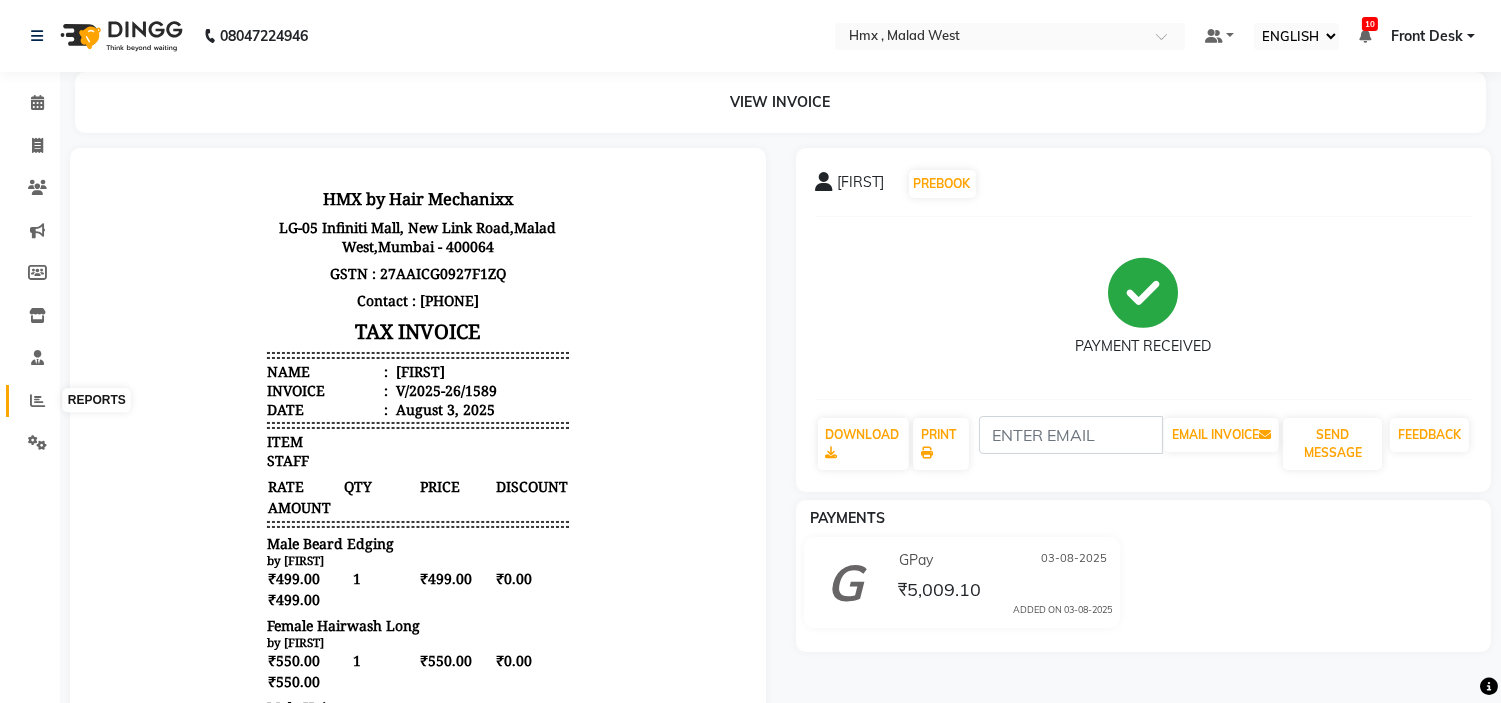 click 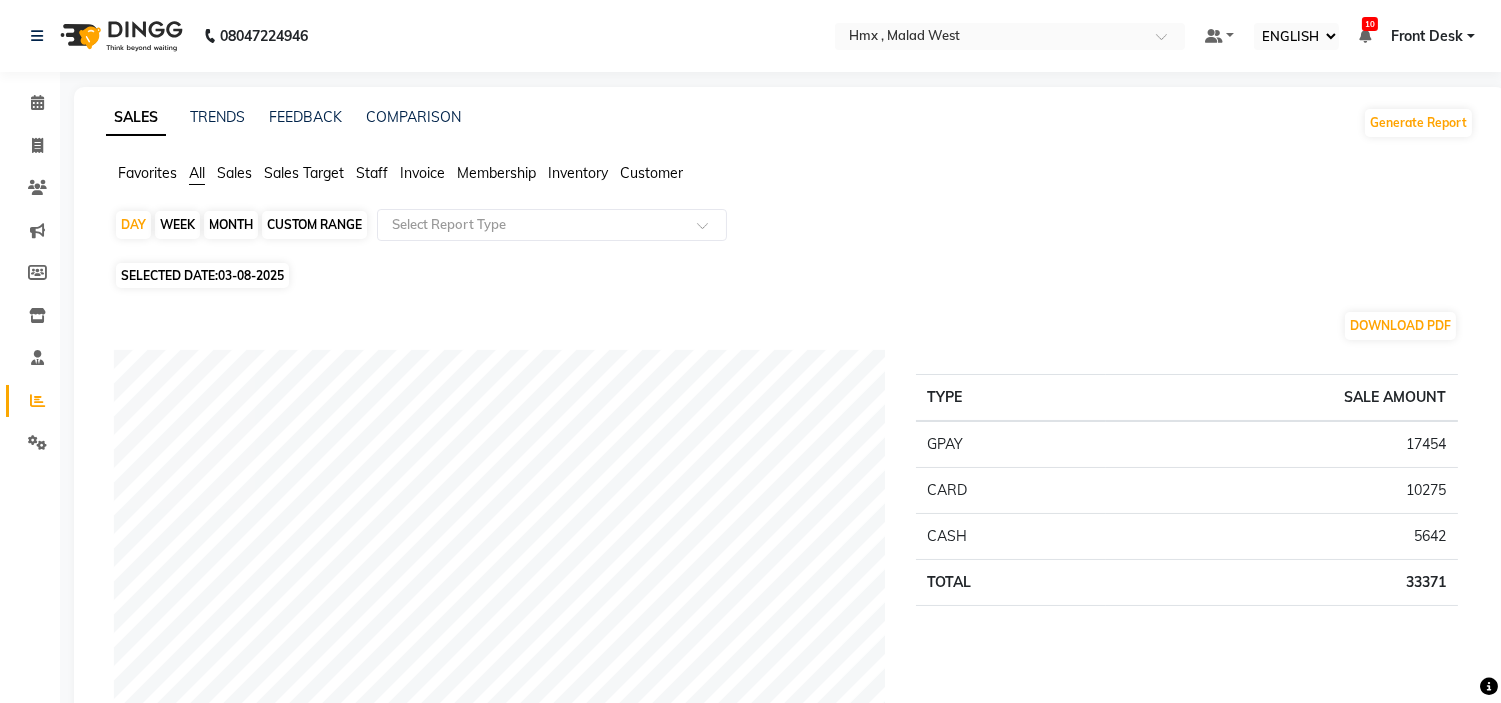 click on "Staff" 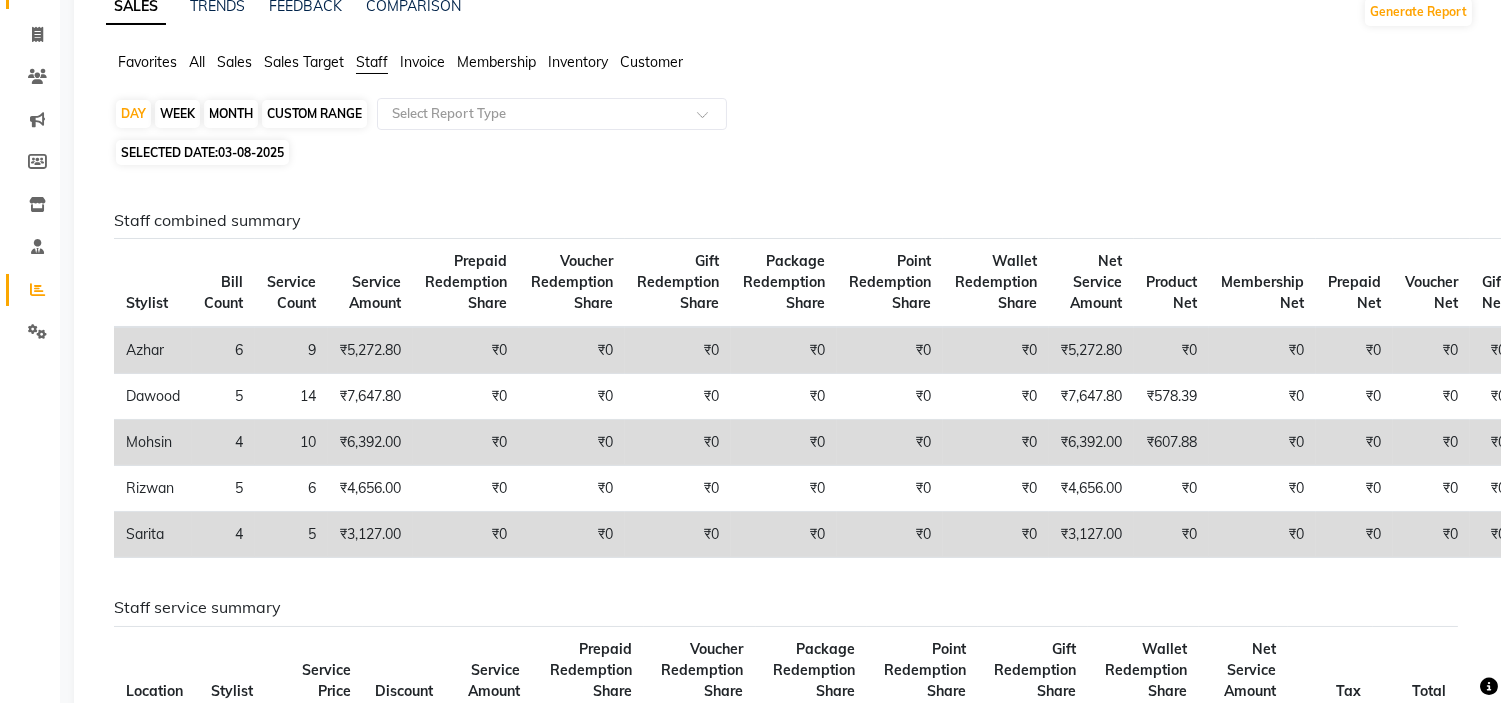 scroll, scrollTop: 0, scrollLeft: 0, axis: both 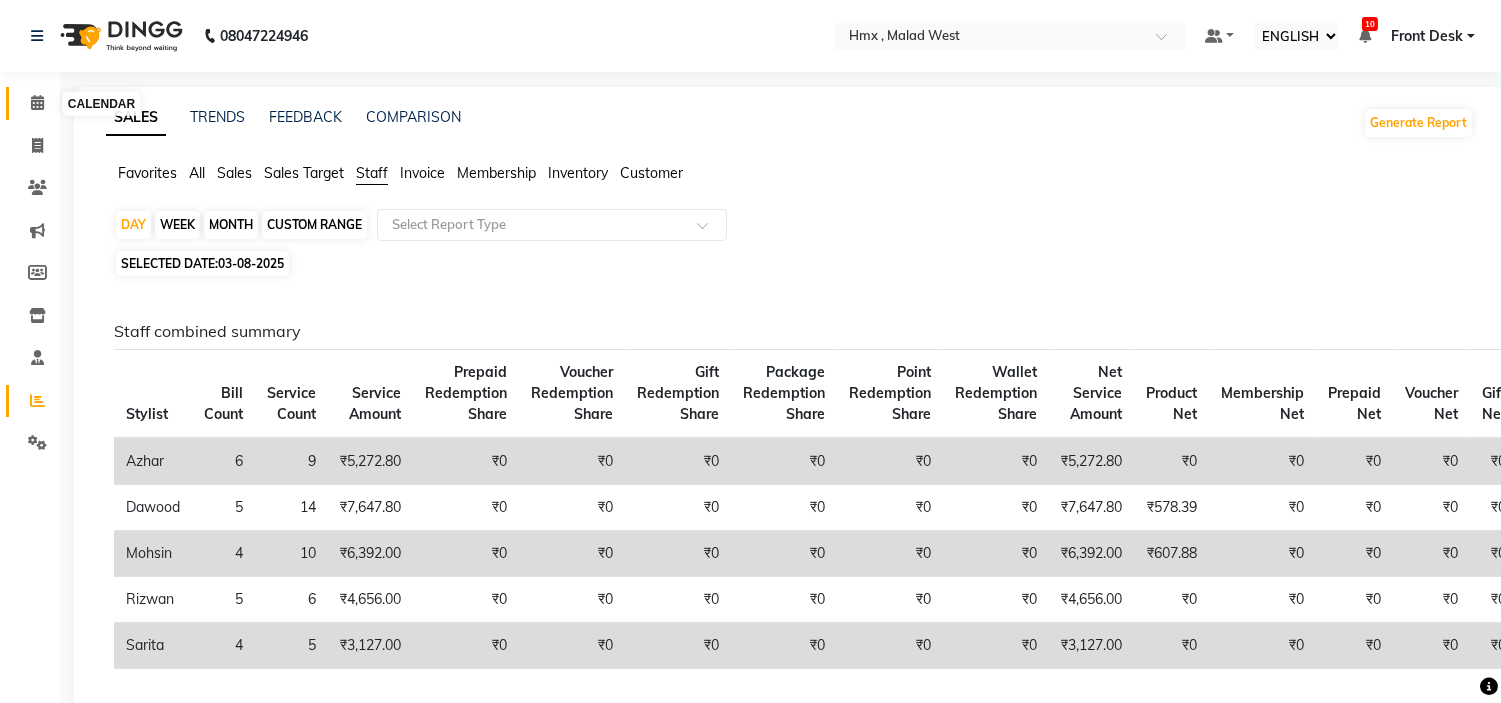 click 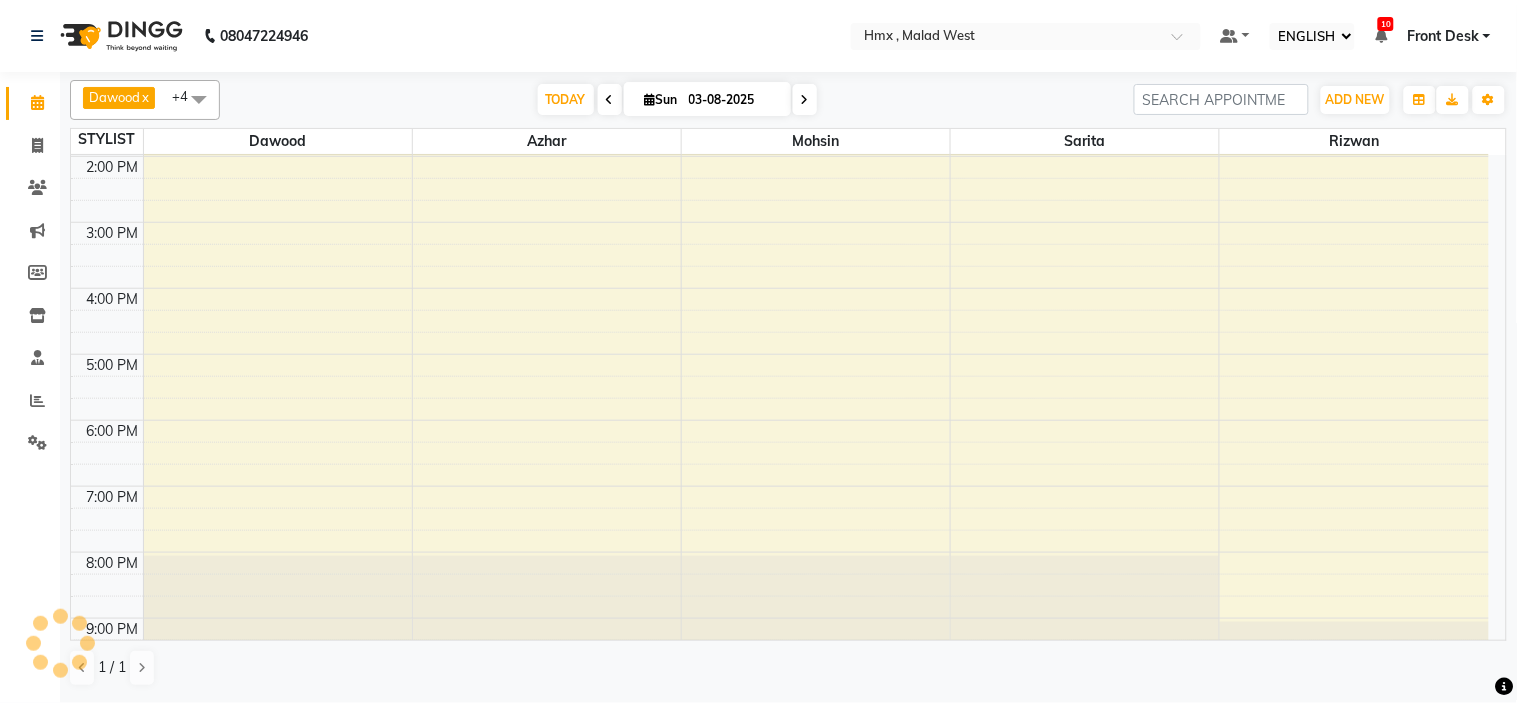 scroll, scrollTop: 0, scrollLeft: 0, axis: both 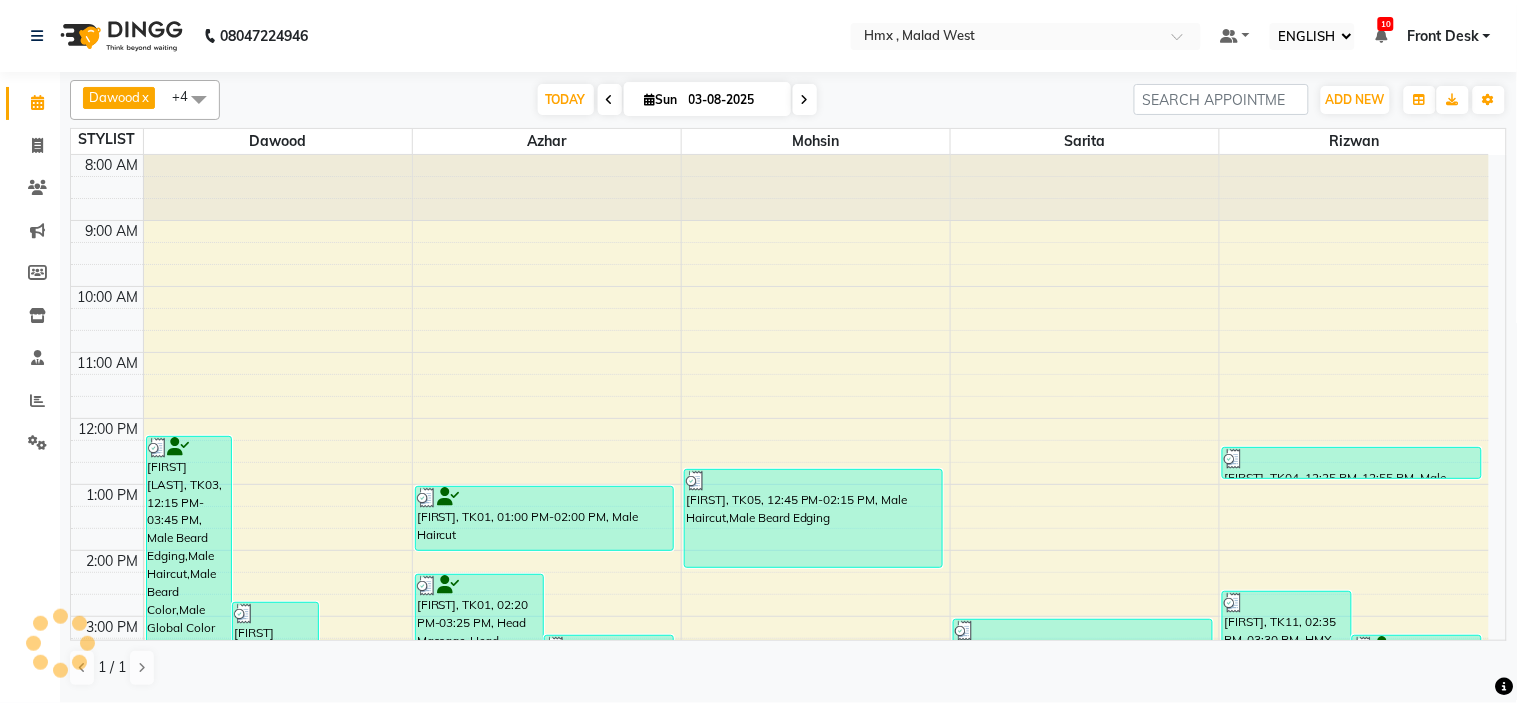 click at bounding box center (805, 99) 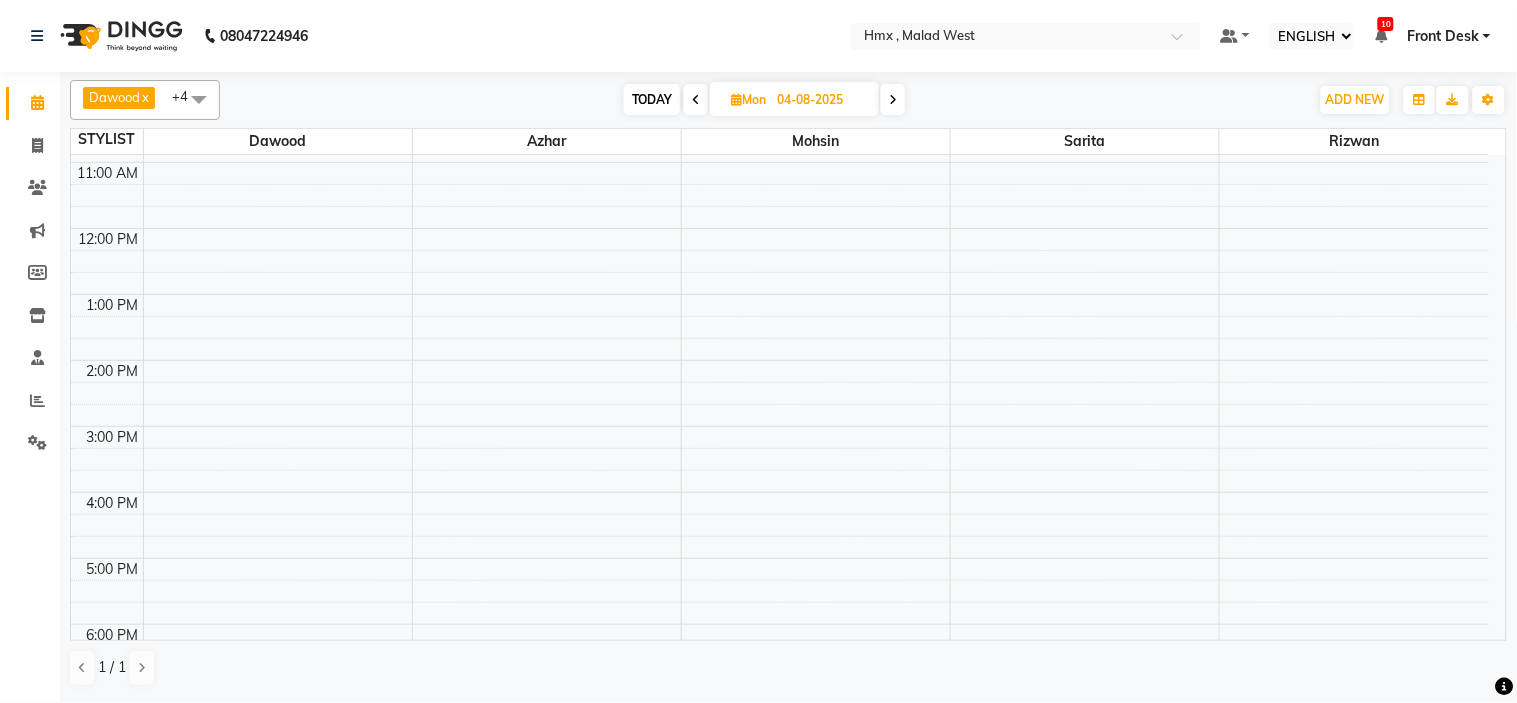 scroll, scrollTop: 222, scrollLeft: 0, axis: vertical 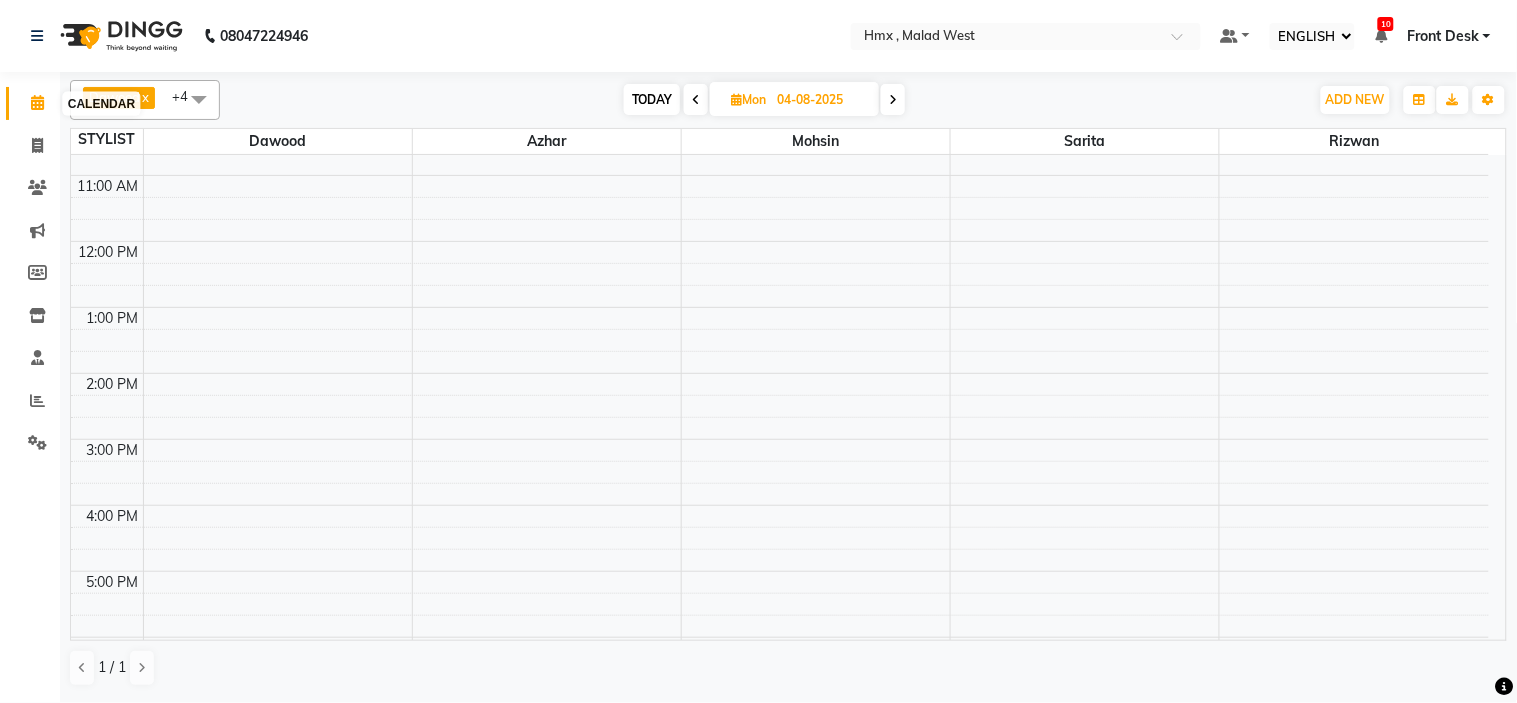 click 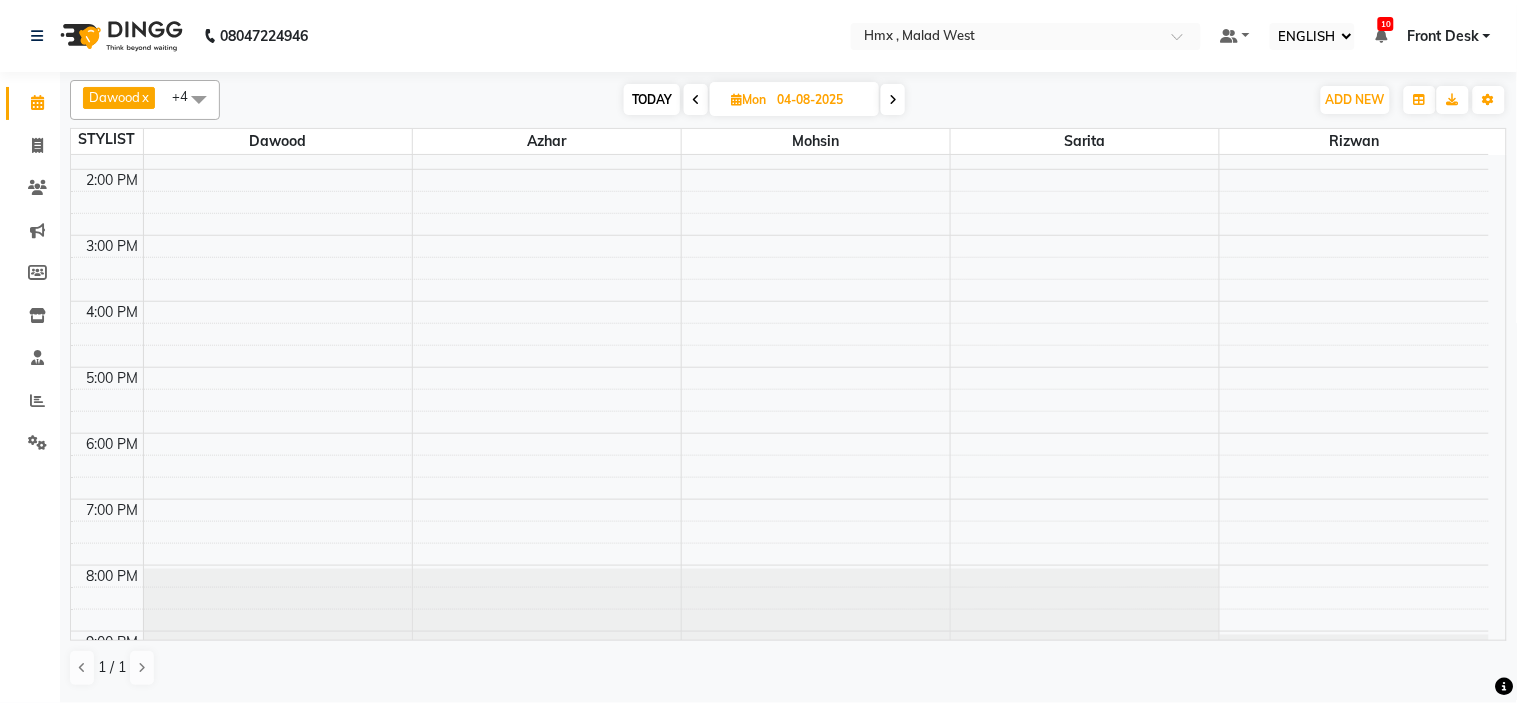 scroll, scrollTop: 442, scrollLeft: 0, axis: vertical 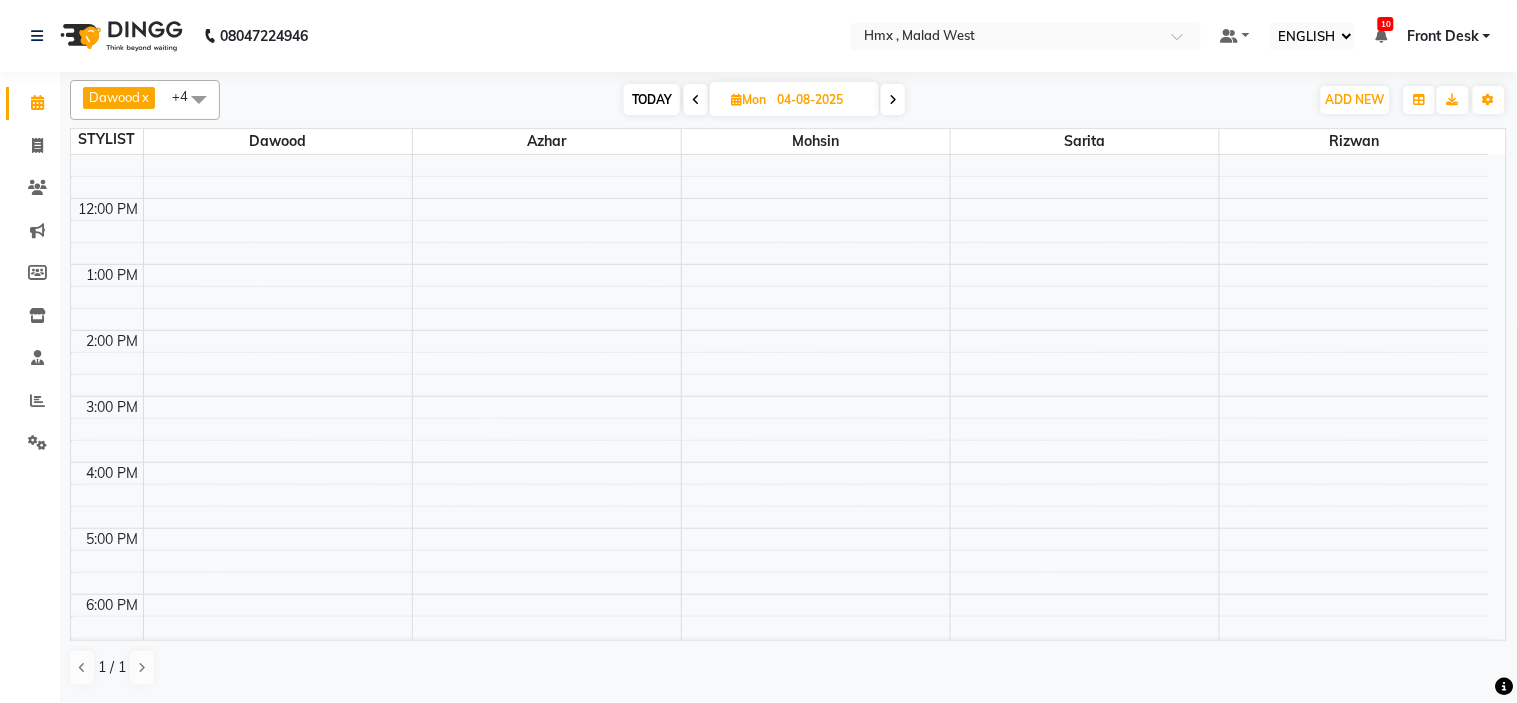 click on "TODAY" at bounding box center (652, 99) 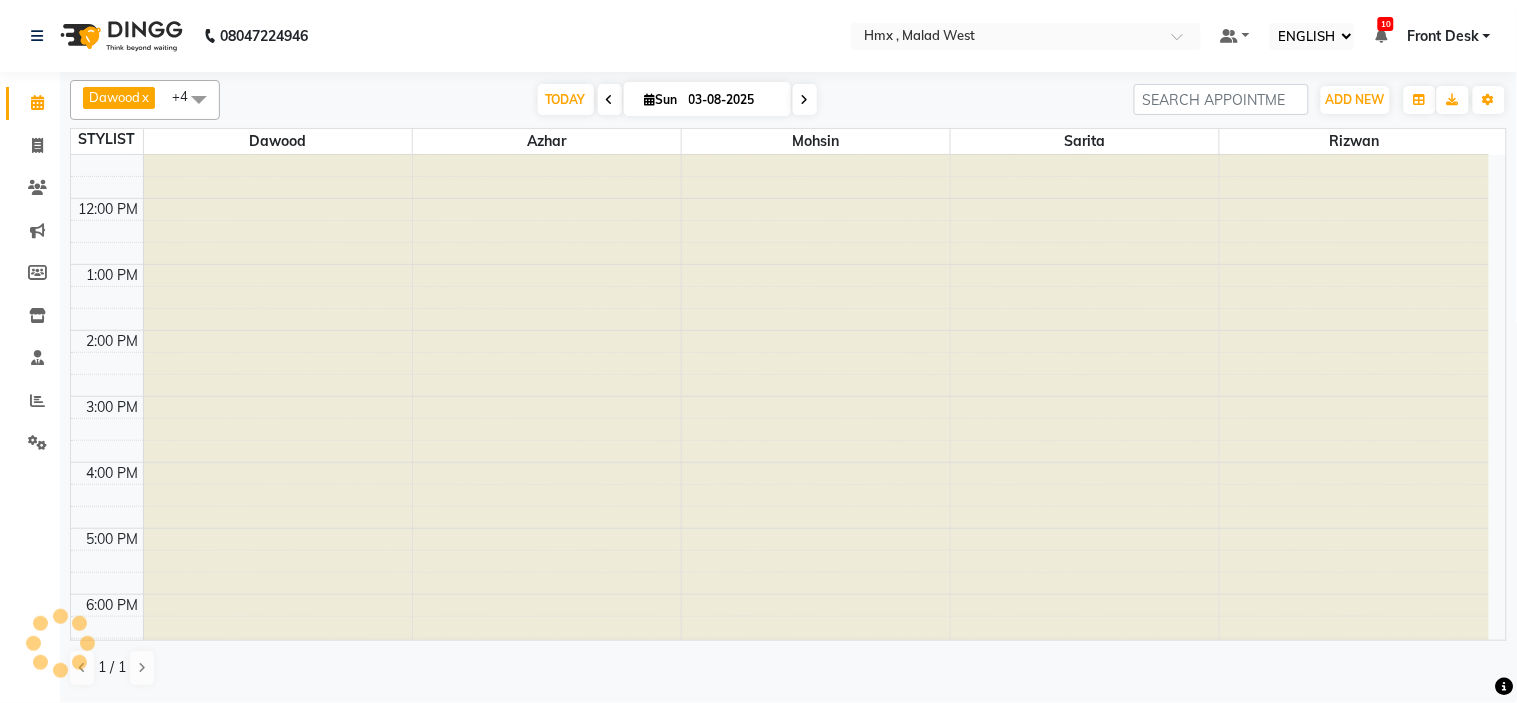 scroll, scrollTop: 442, scrollLeft: 0, axis: vertical 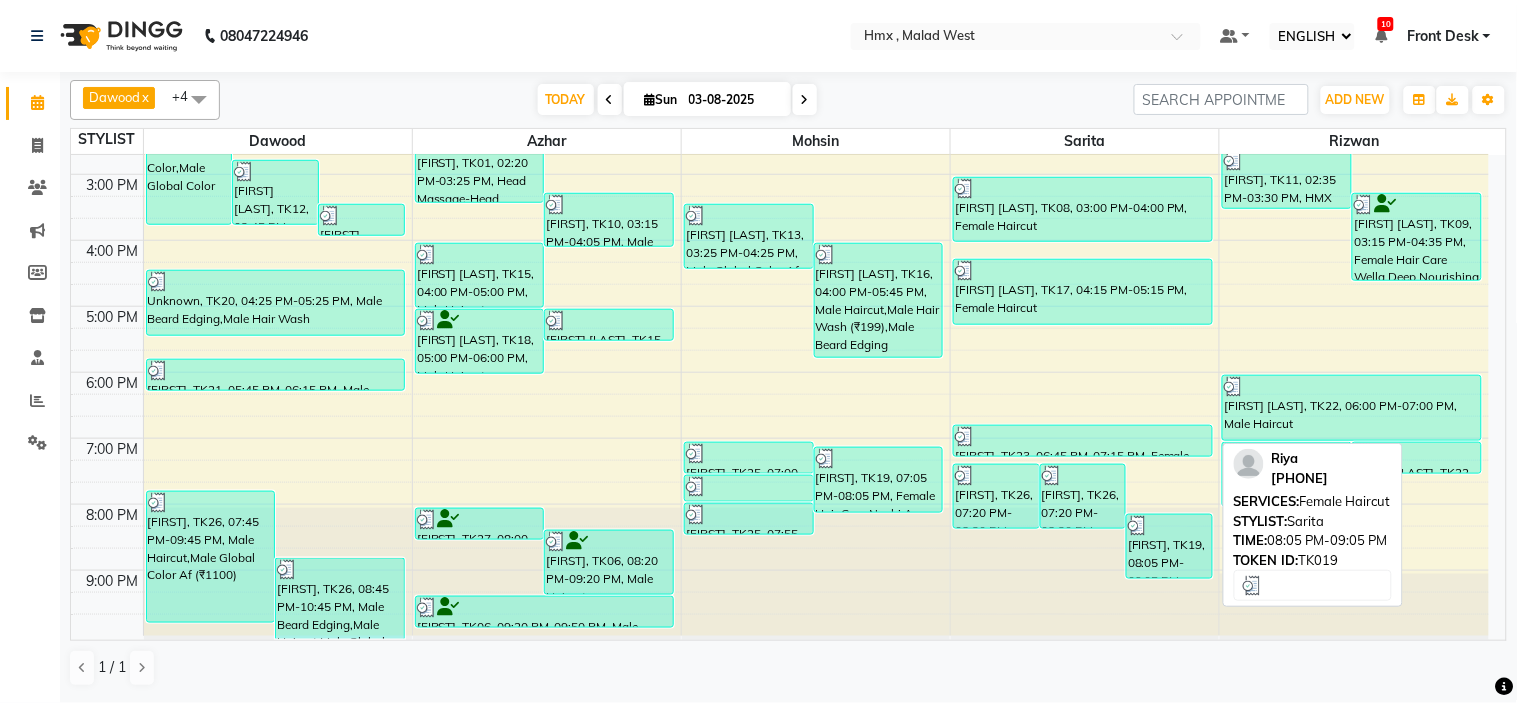 click on "[FIRST], TK19, 08:05 PM-09:05 PM, Female Haircut" at bounding box center (1169, 546) 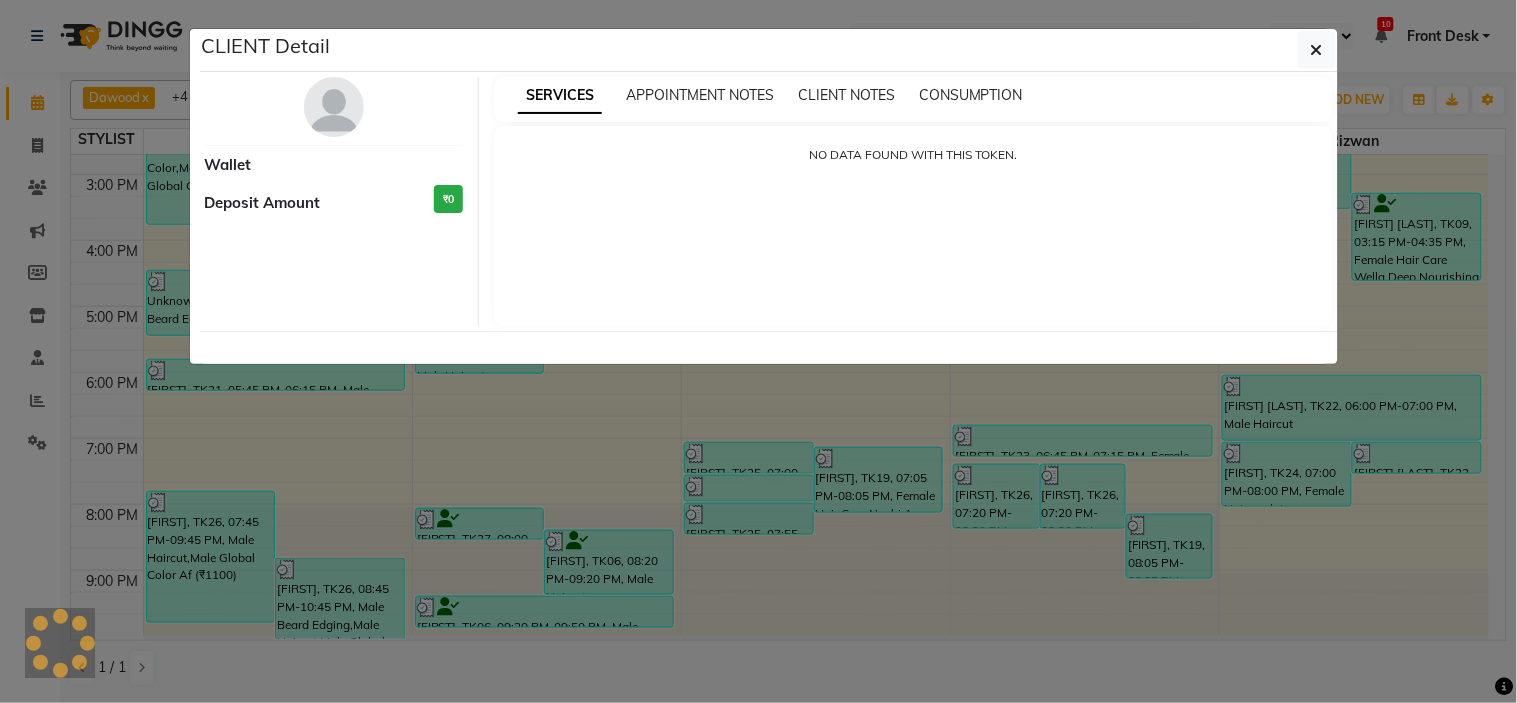 select on "3" 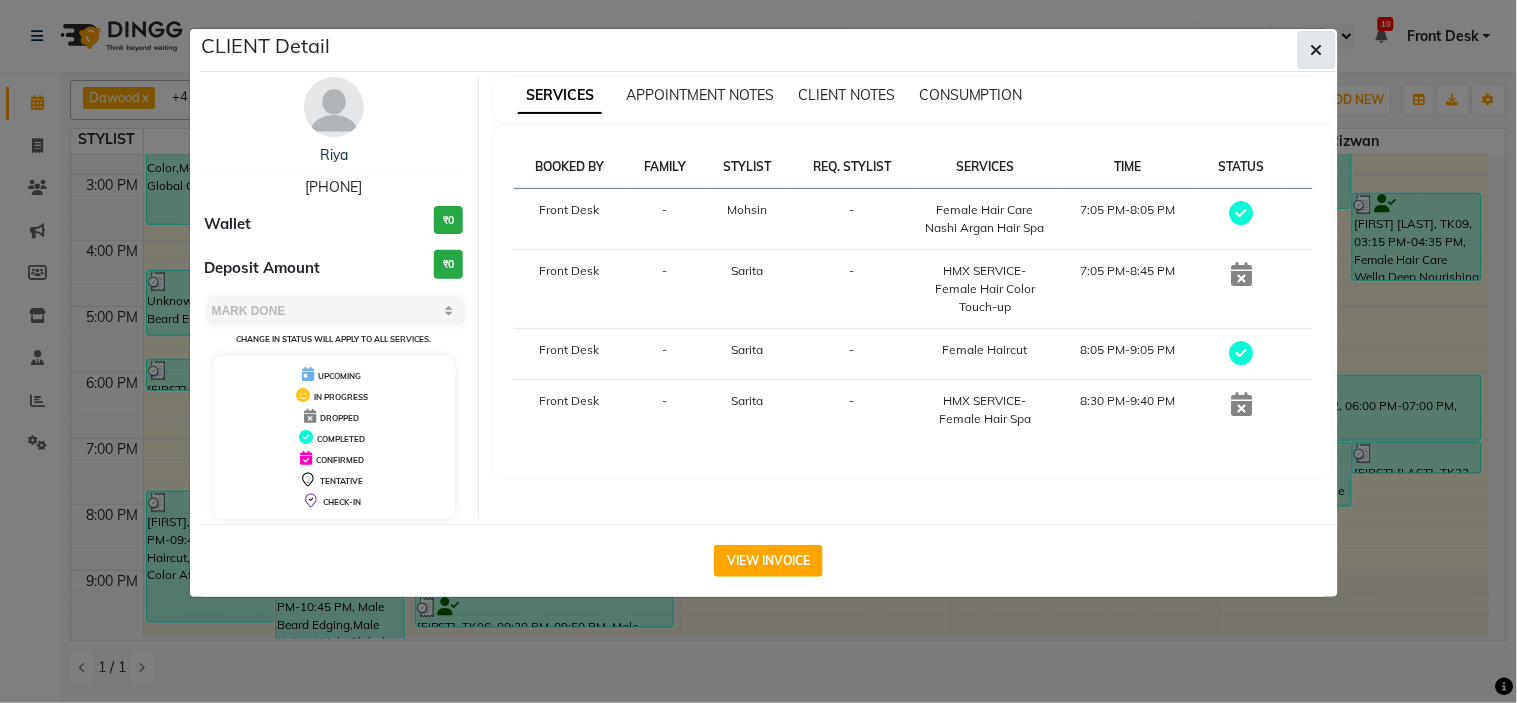 click 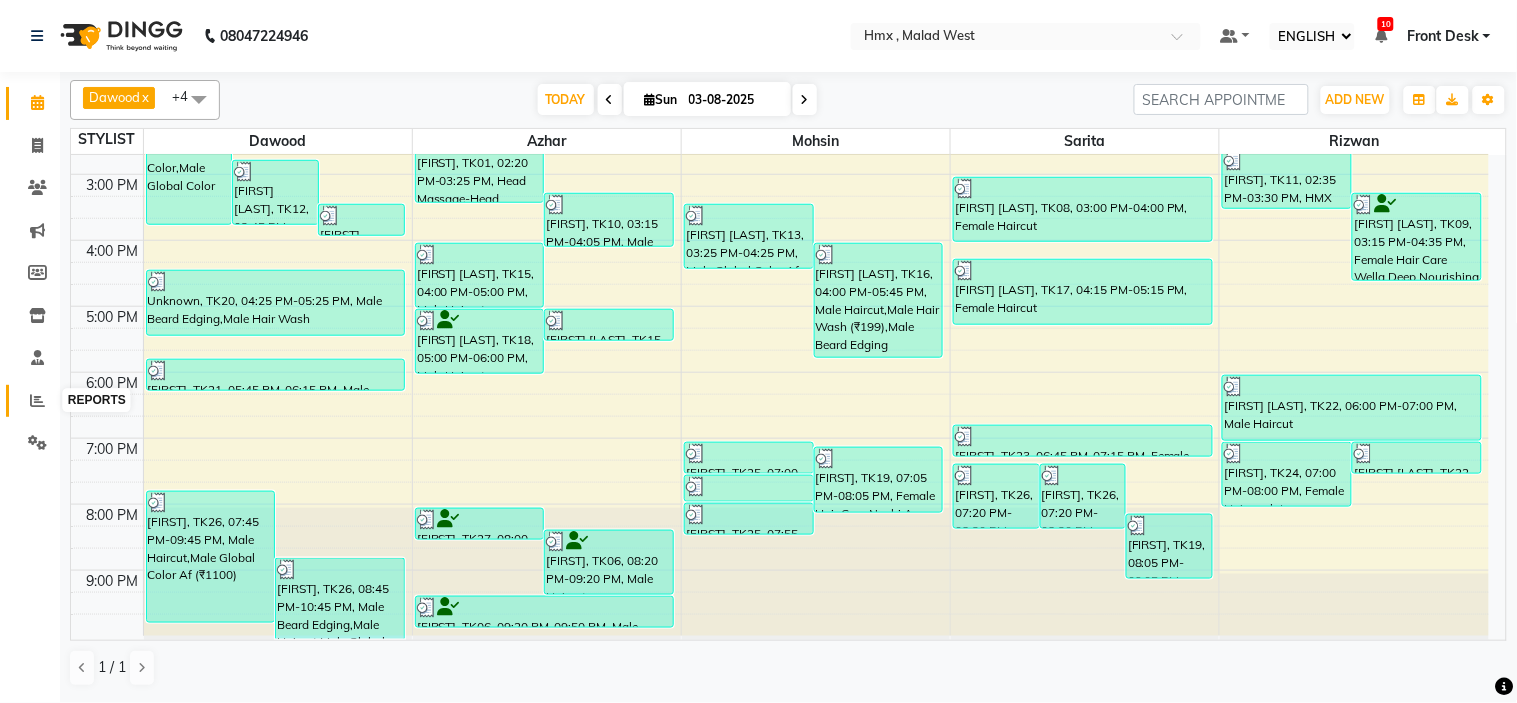 click 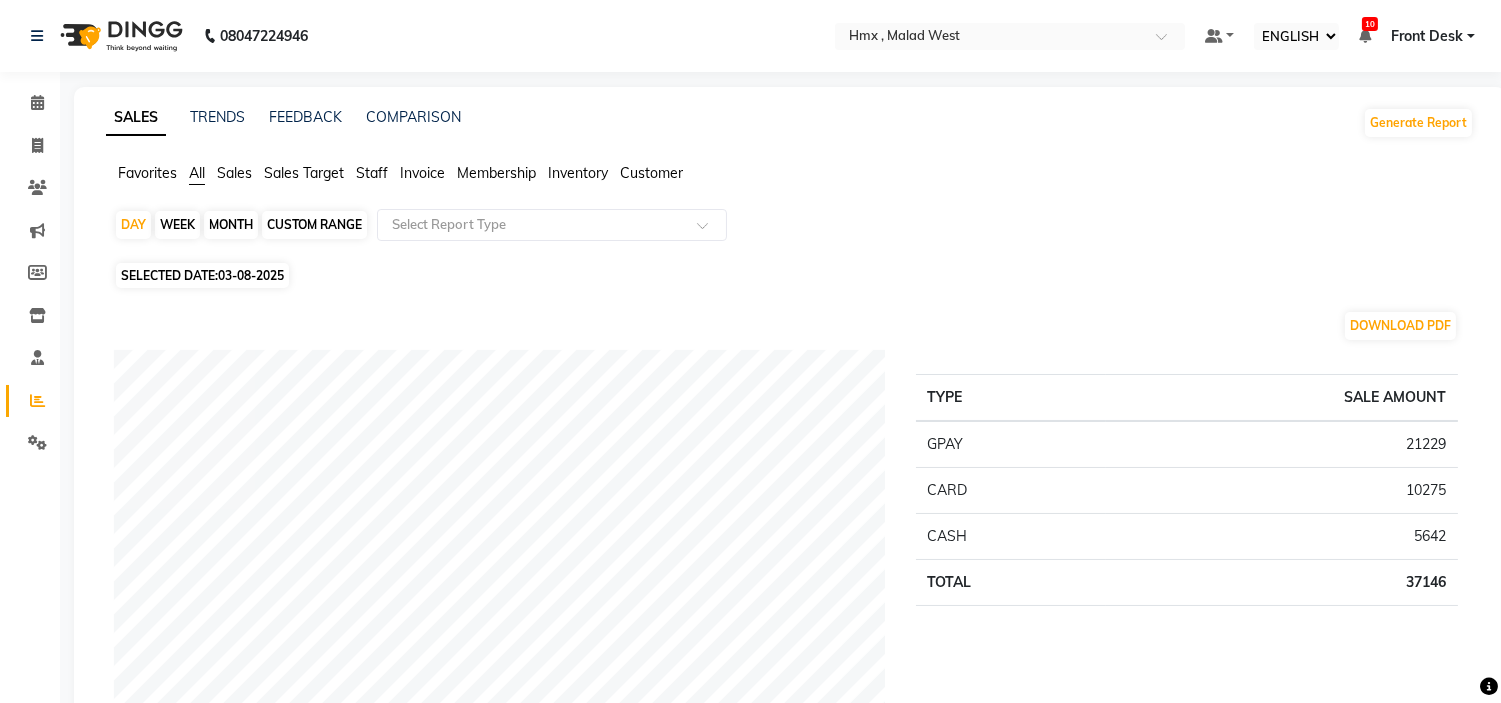 click on "Staff" 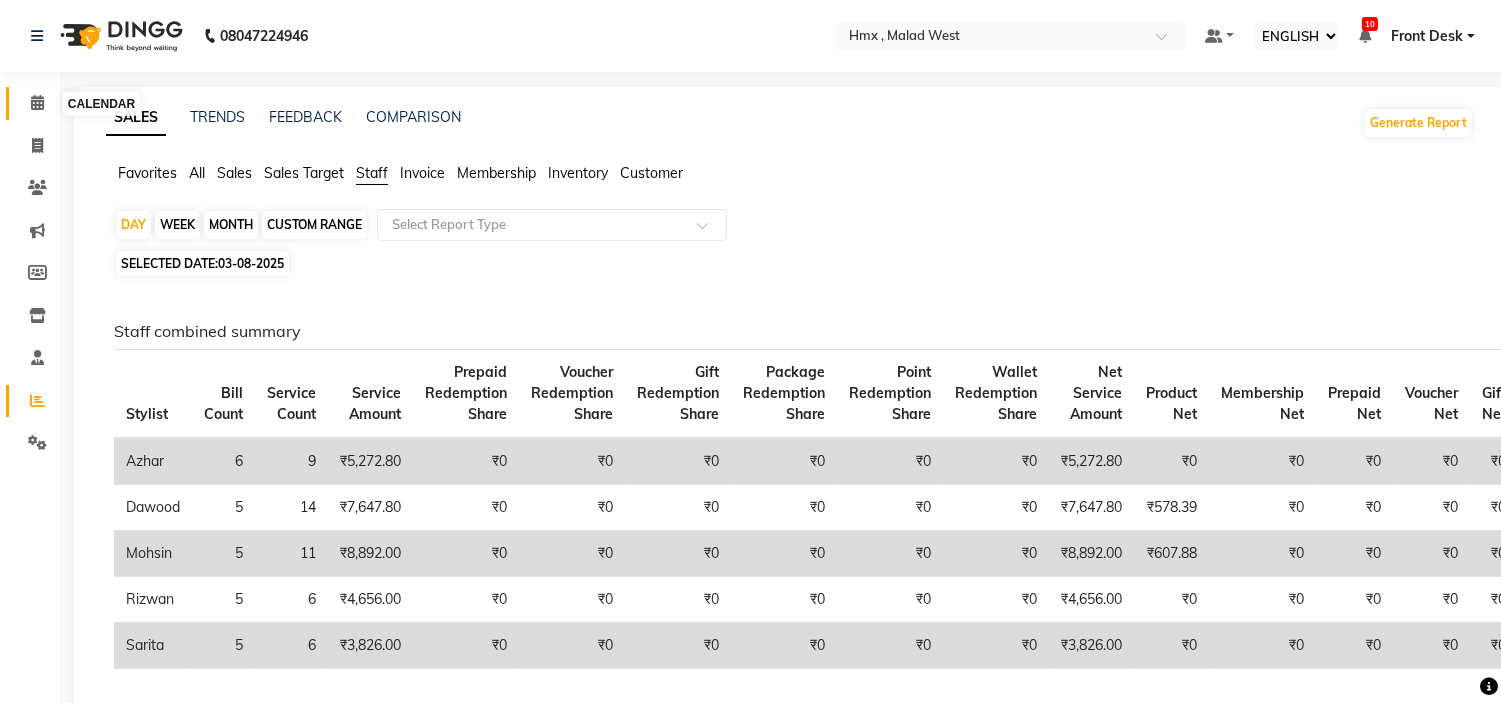 click 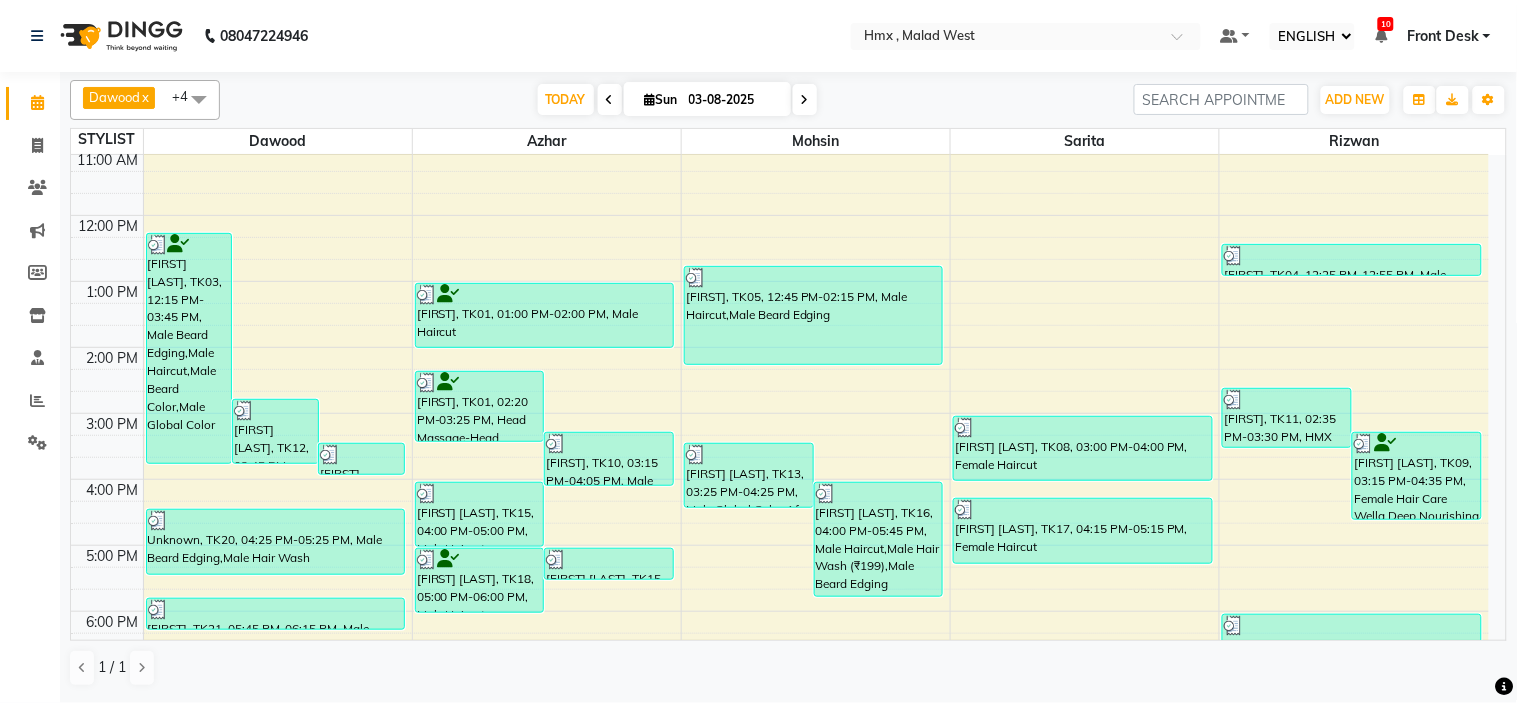 scroll, scrollTop: 222, scrollLeft: 0, axis: vertical 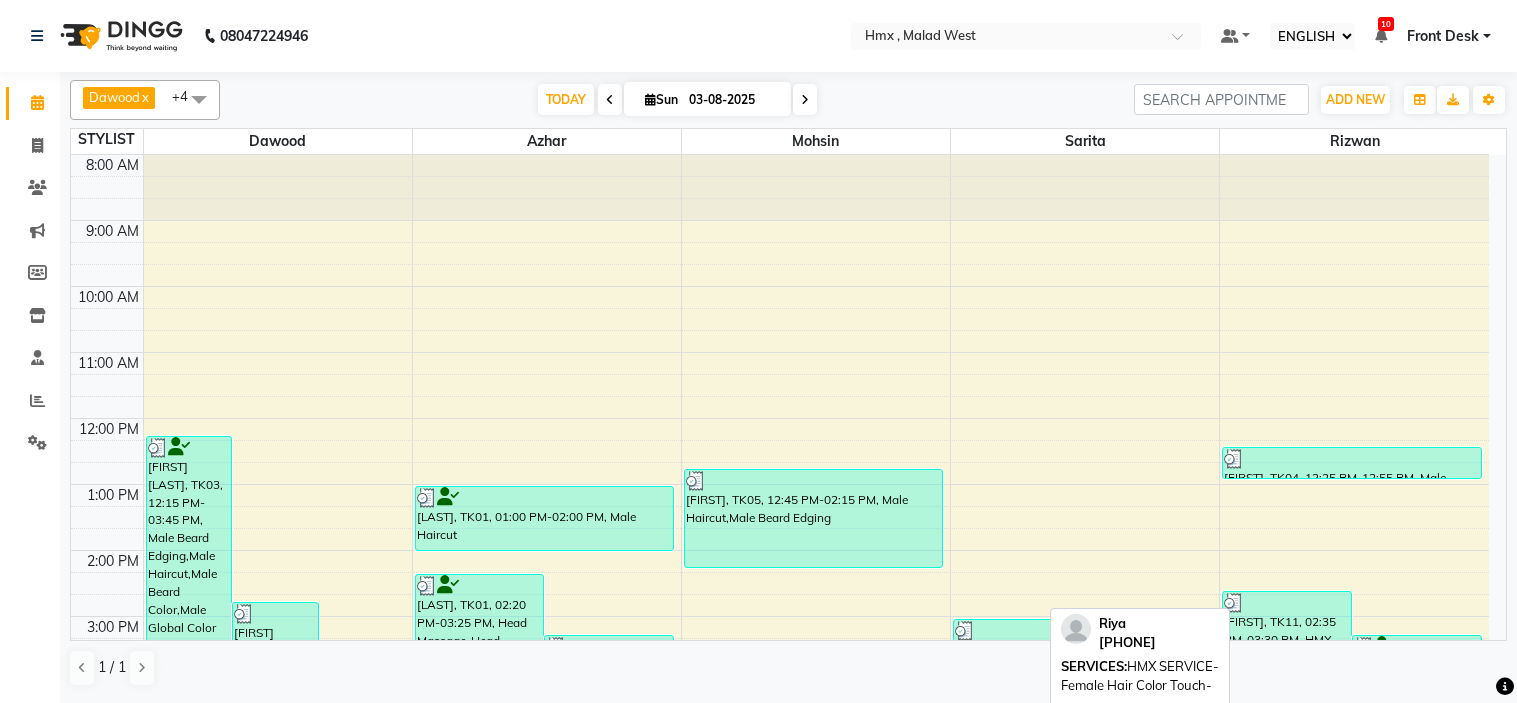 select on "ec" 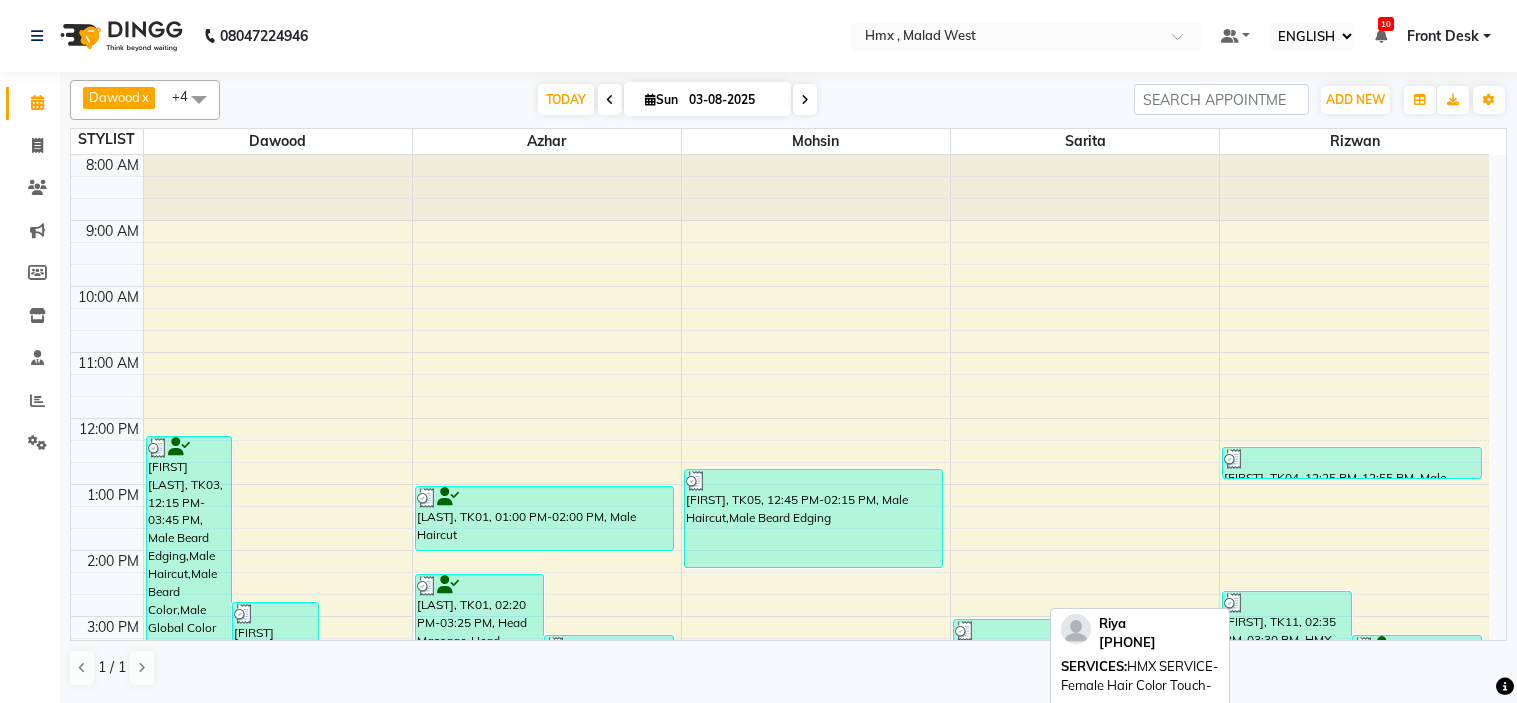 scroll, scrollTop: 0, scrollLeft: 0, axis: both 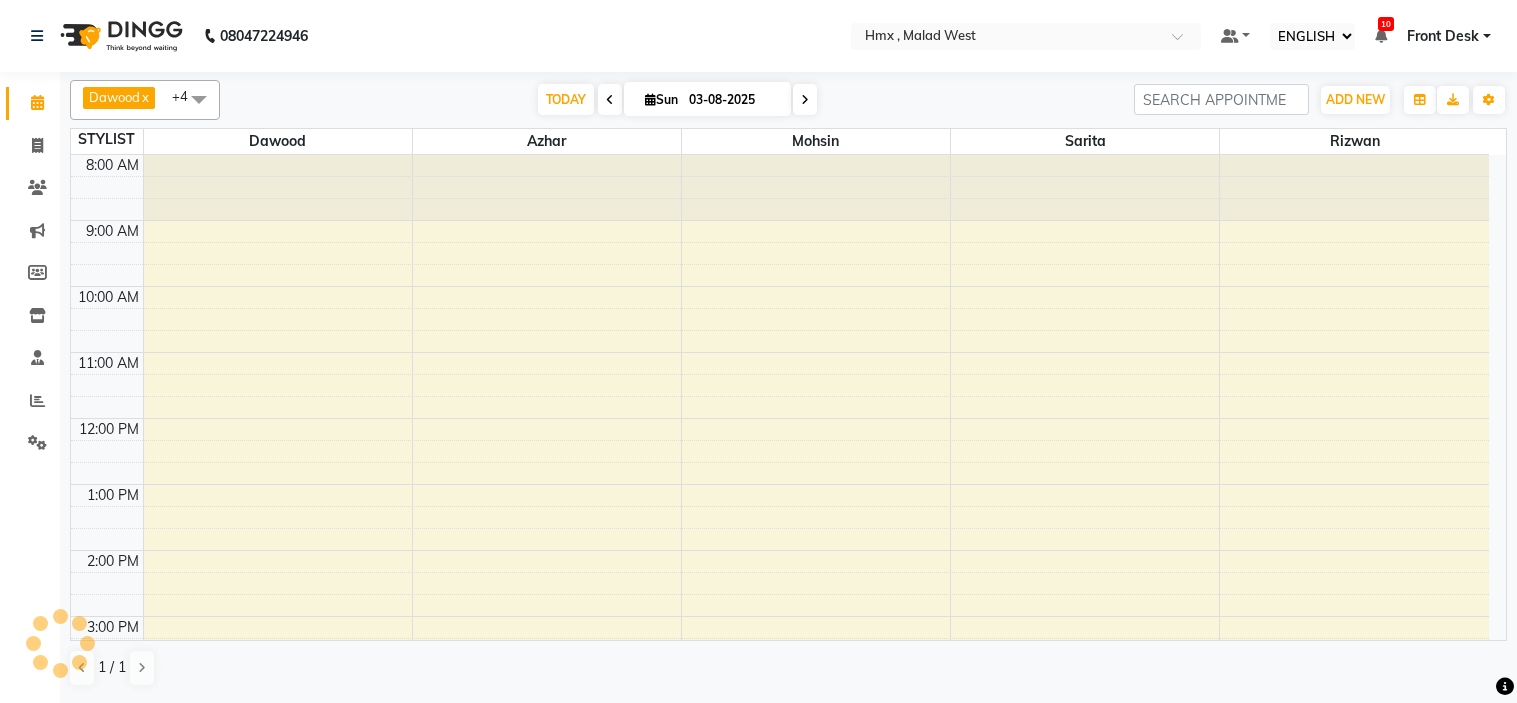 select on "ec" 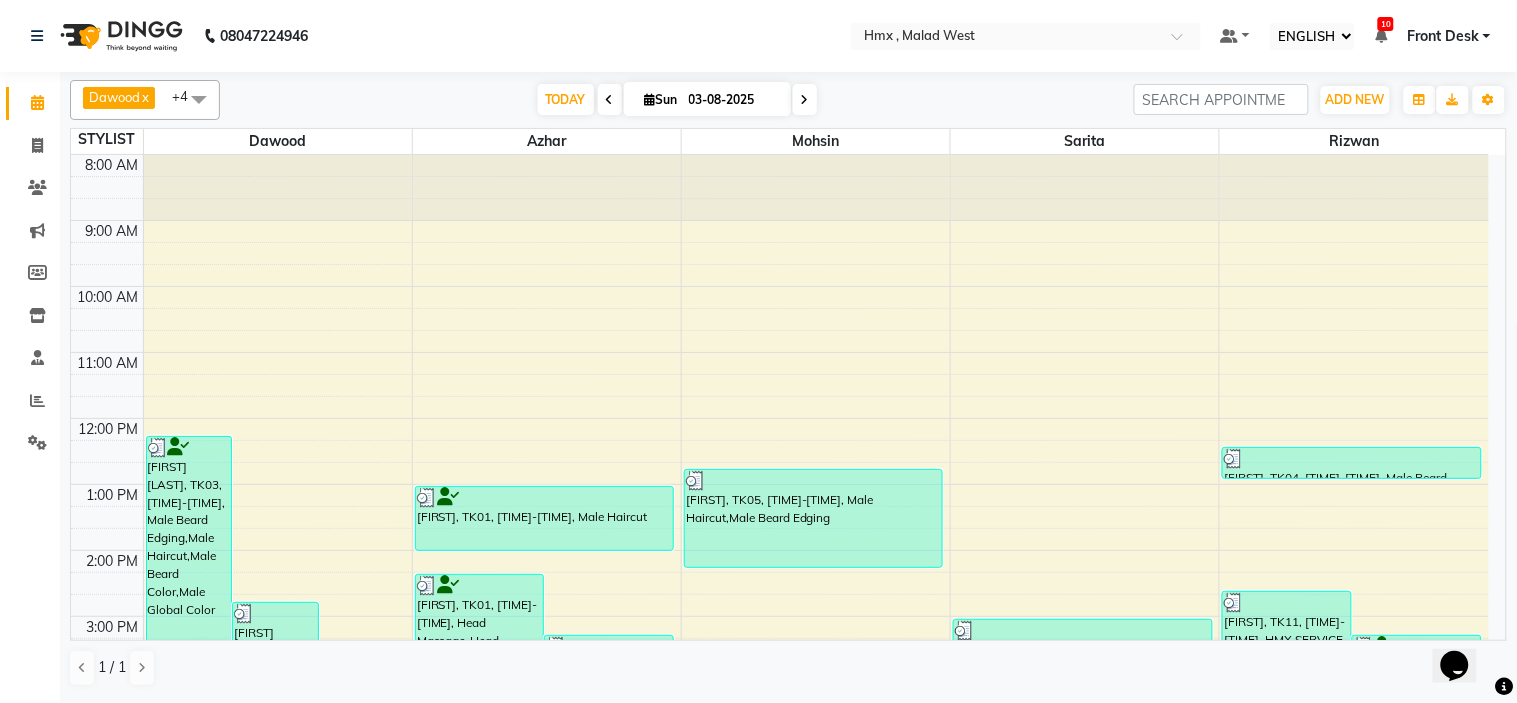 scroll, scrollTop: 0, scrollLeft: 0, axis: both 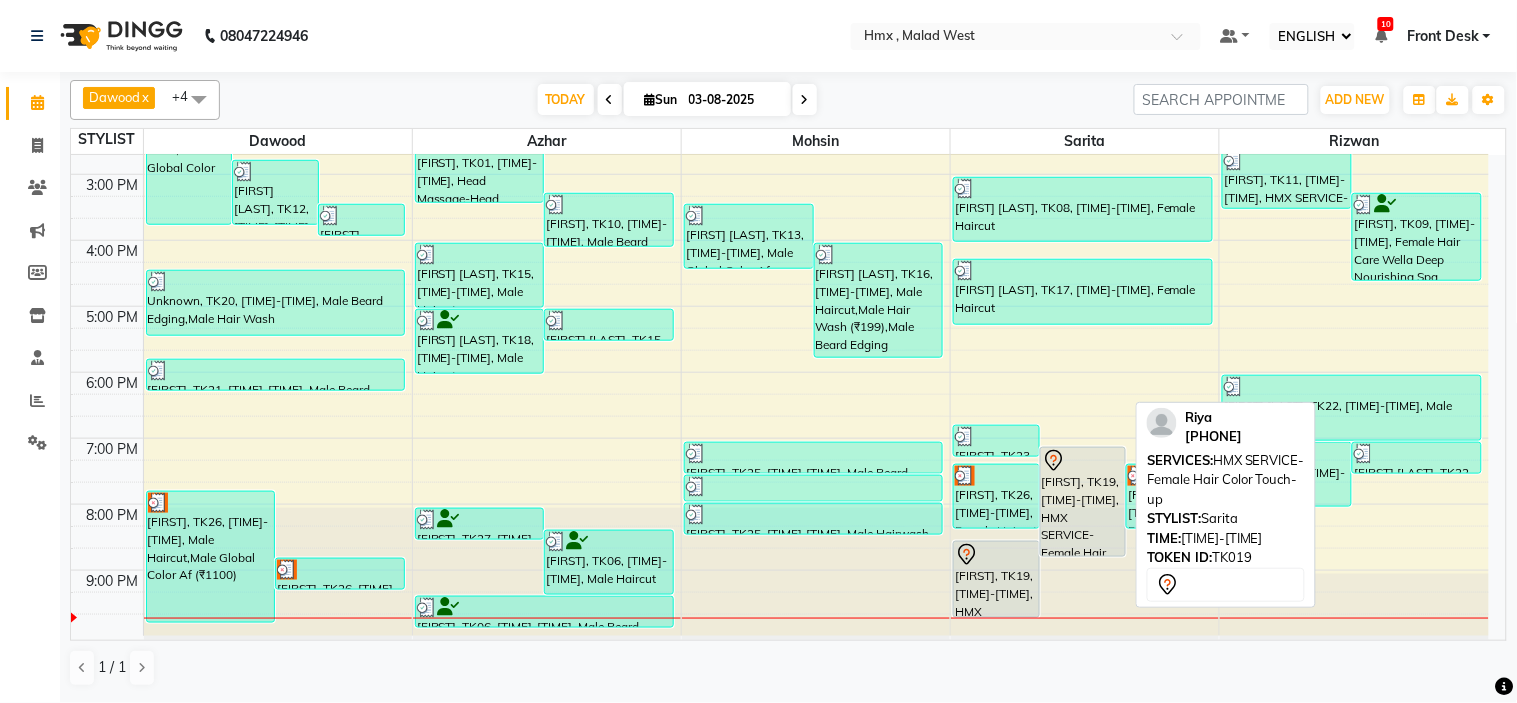 click at bounding box center [1083, 461] 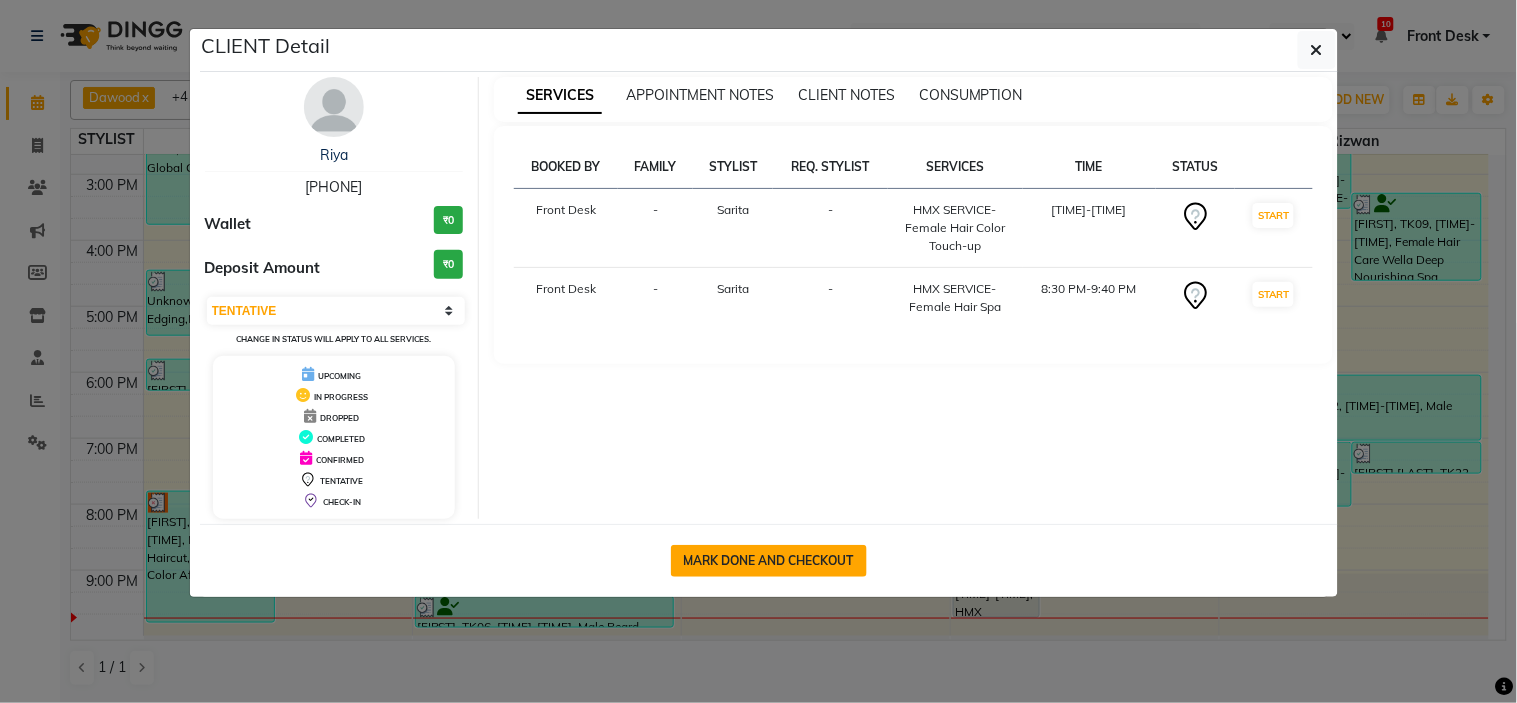 click on "MARK DONE AND CHECKOUT" 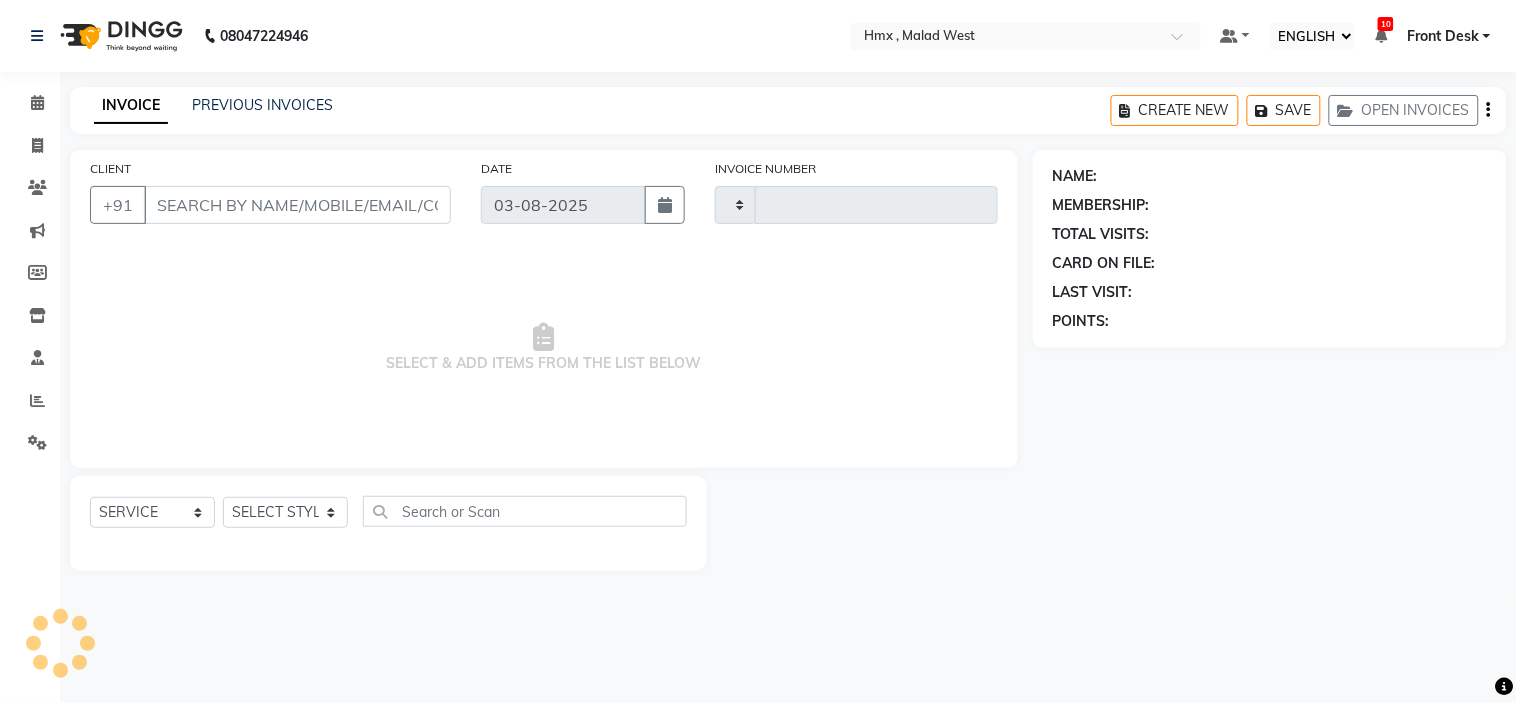 type on "1589" 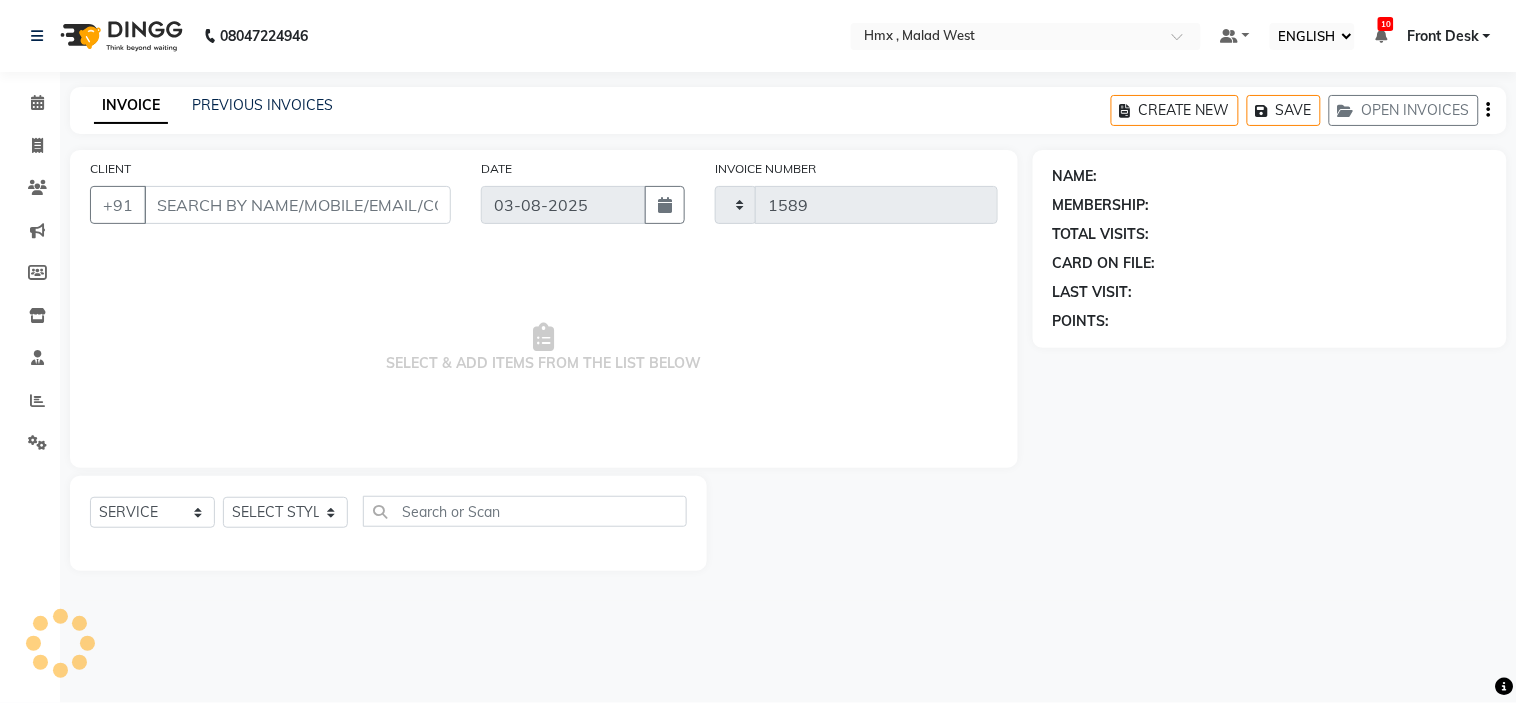 select on "5711" 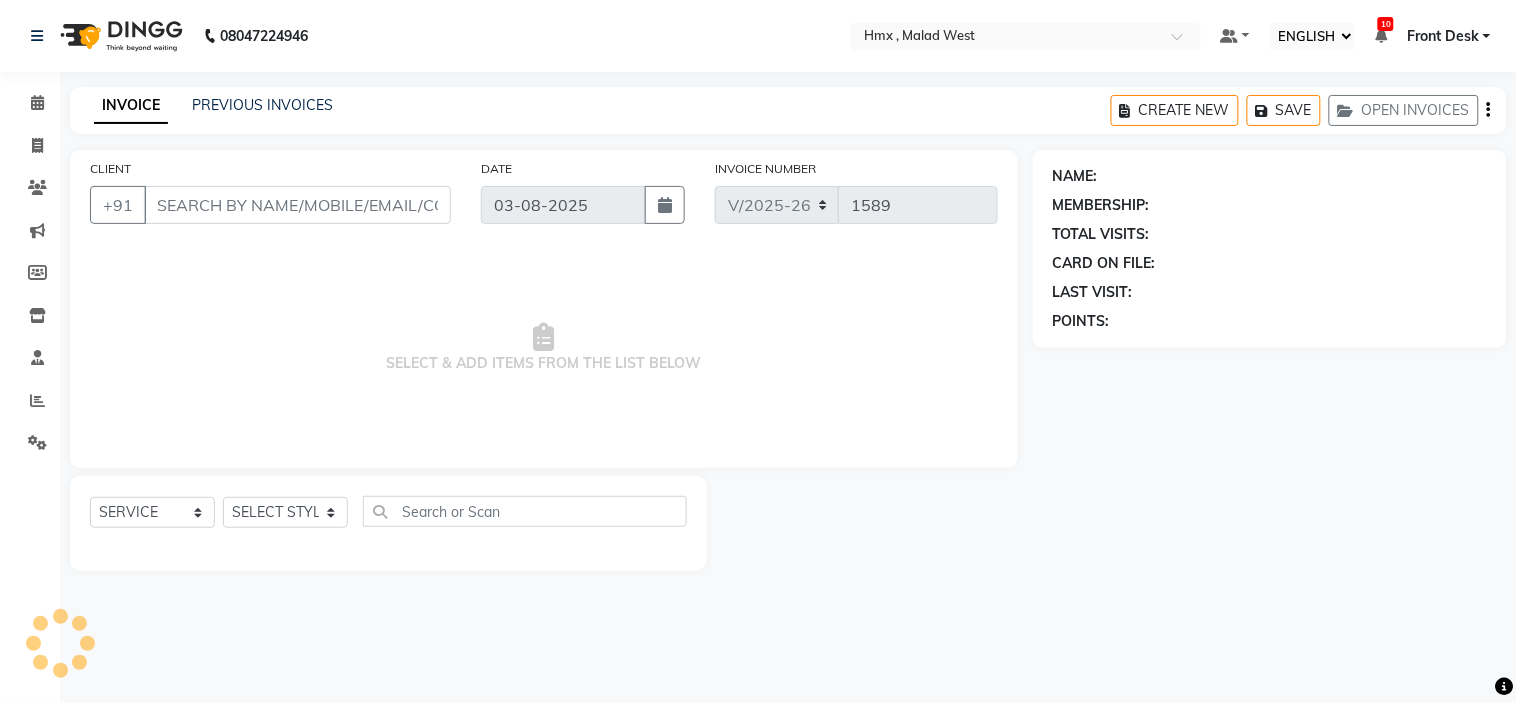 type on "8837636101" 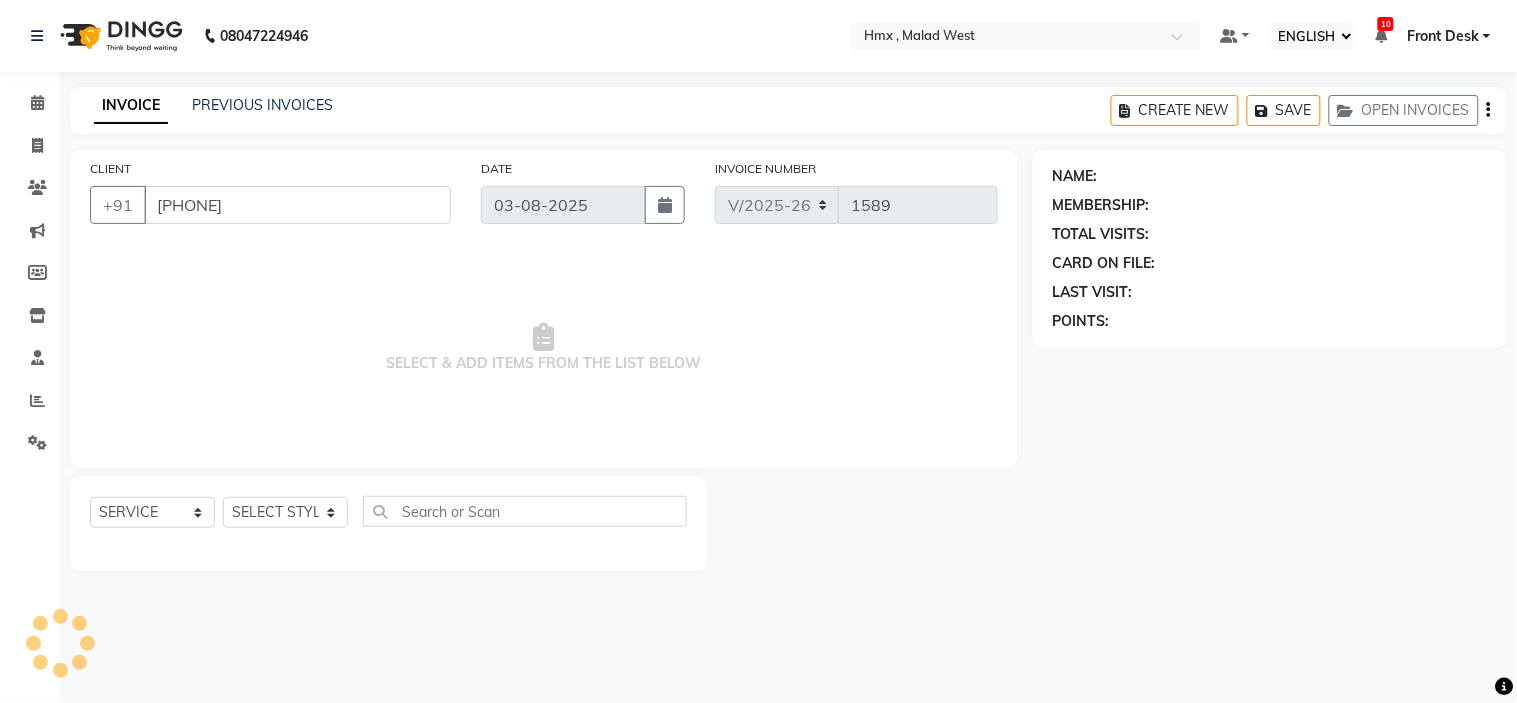 select on "39112" 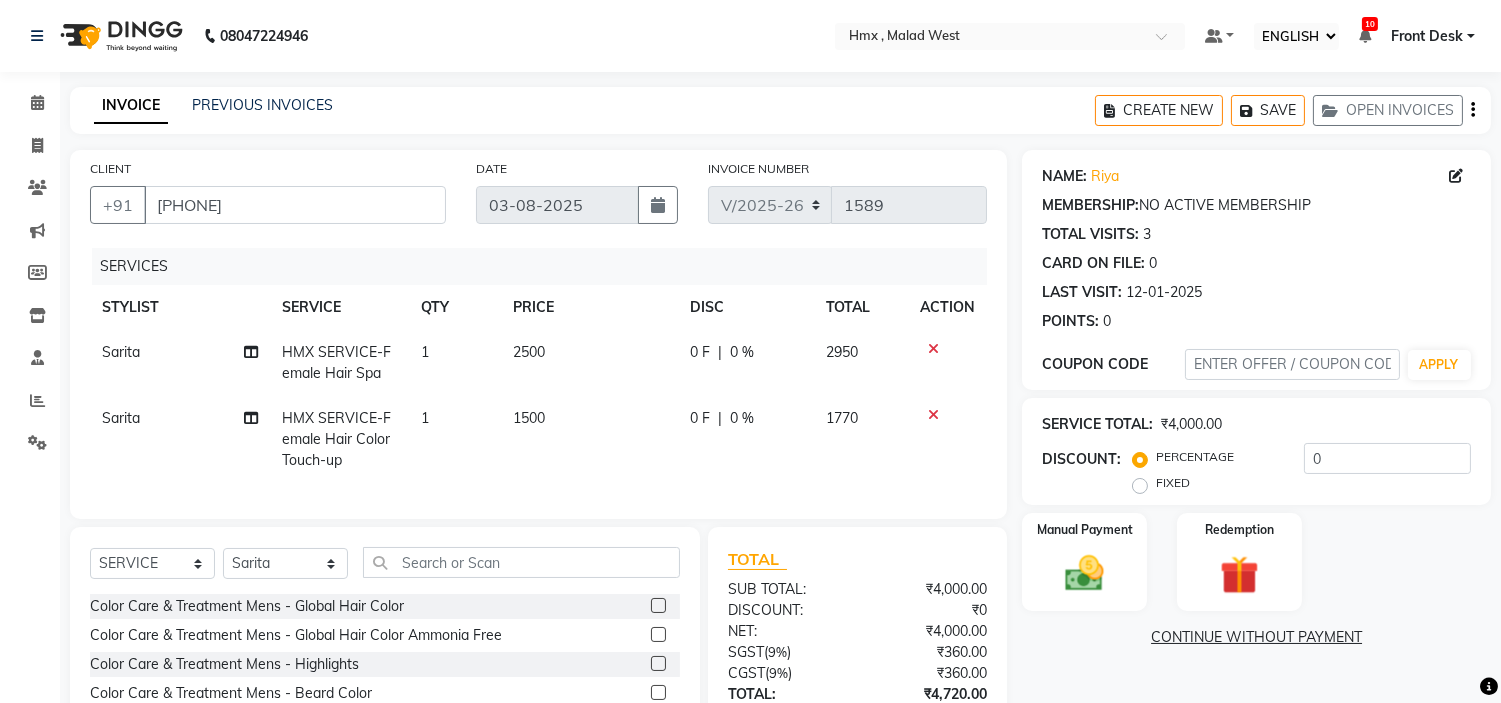 click on "HMX SERVICE-Female Hair Spa" 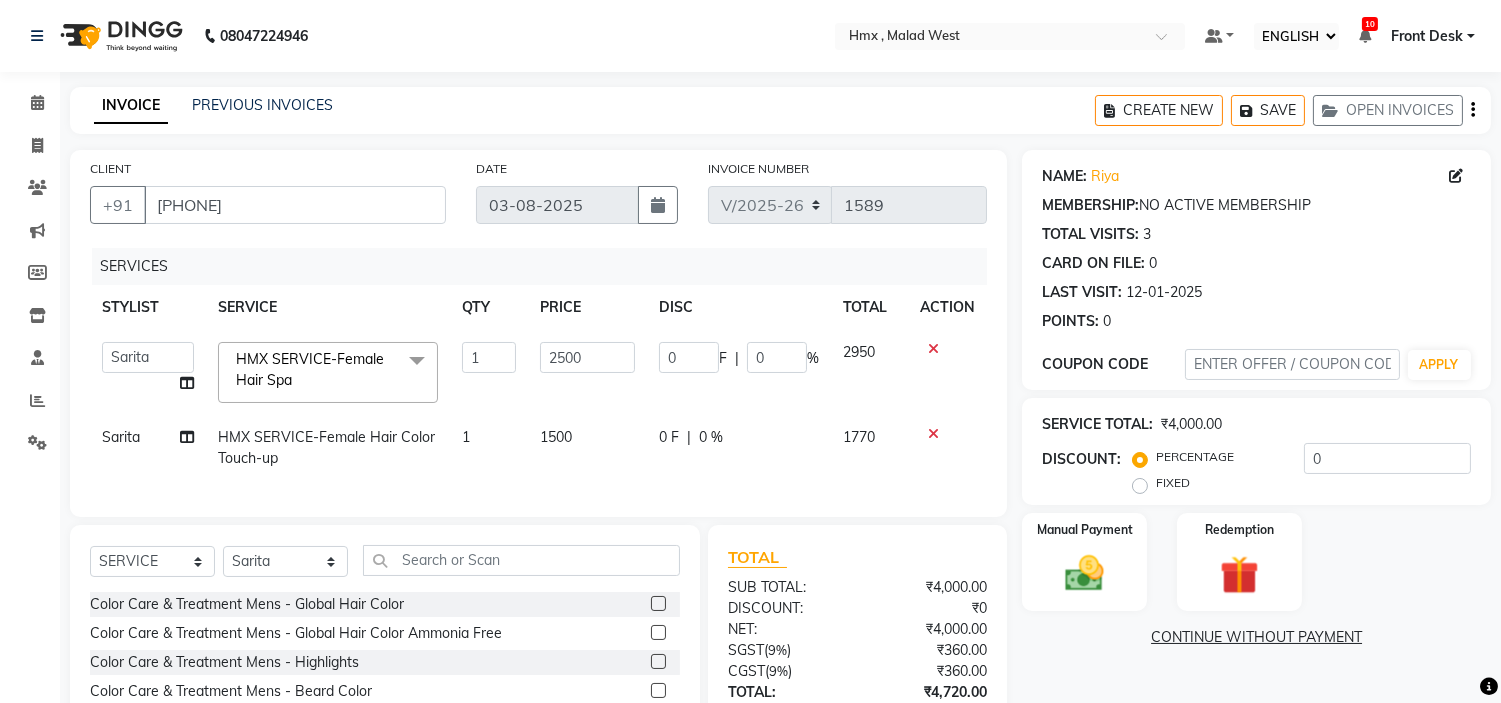 click on "HMX SERVICE-Female Hair Spa  x" 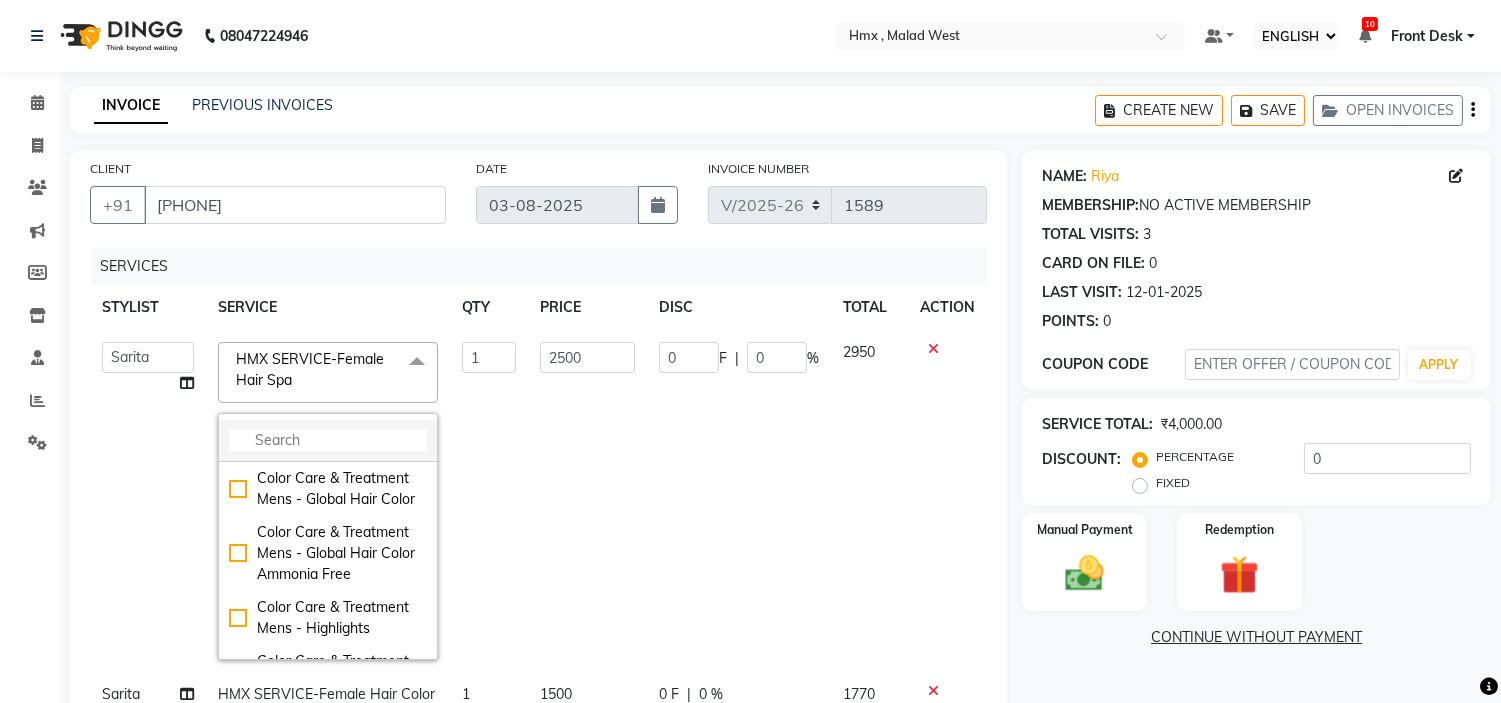 click 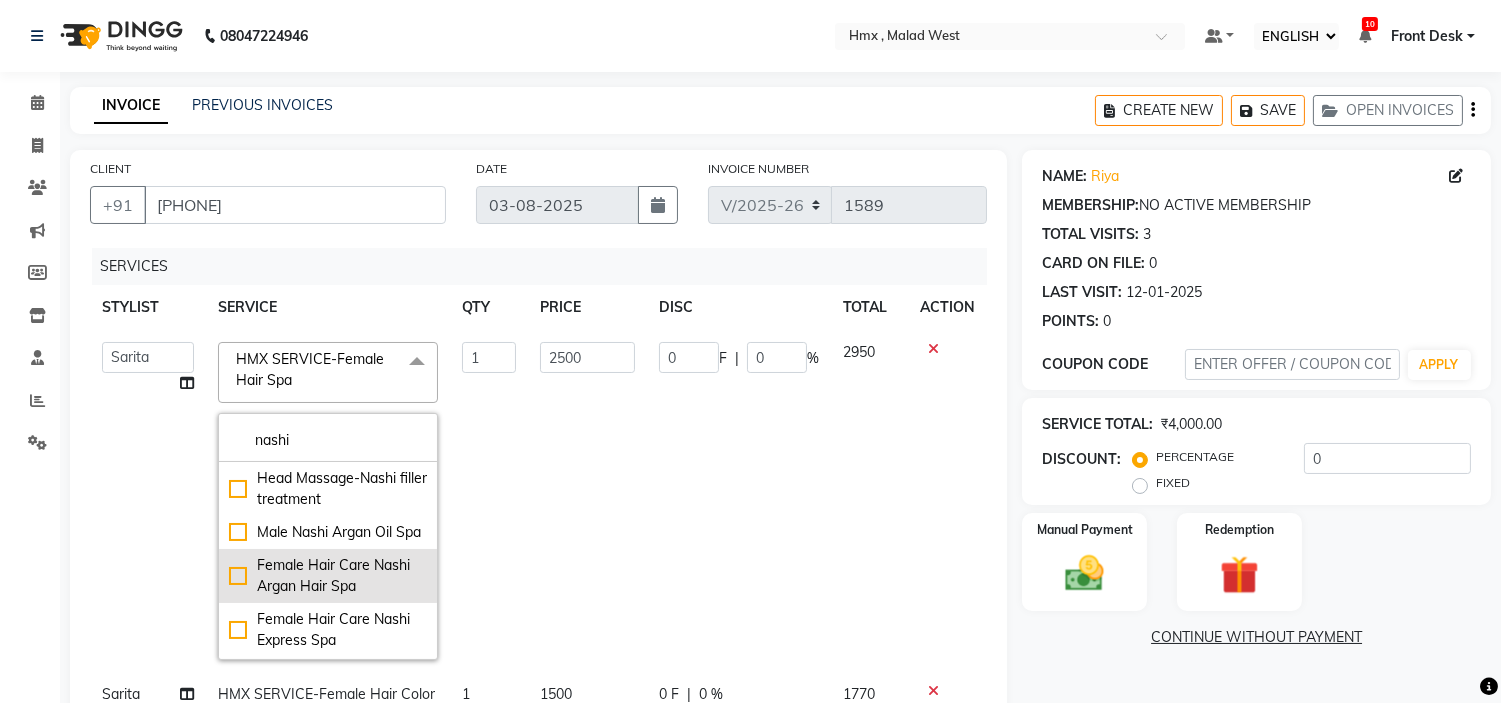 type on "nashi" 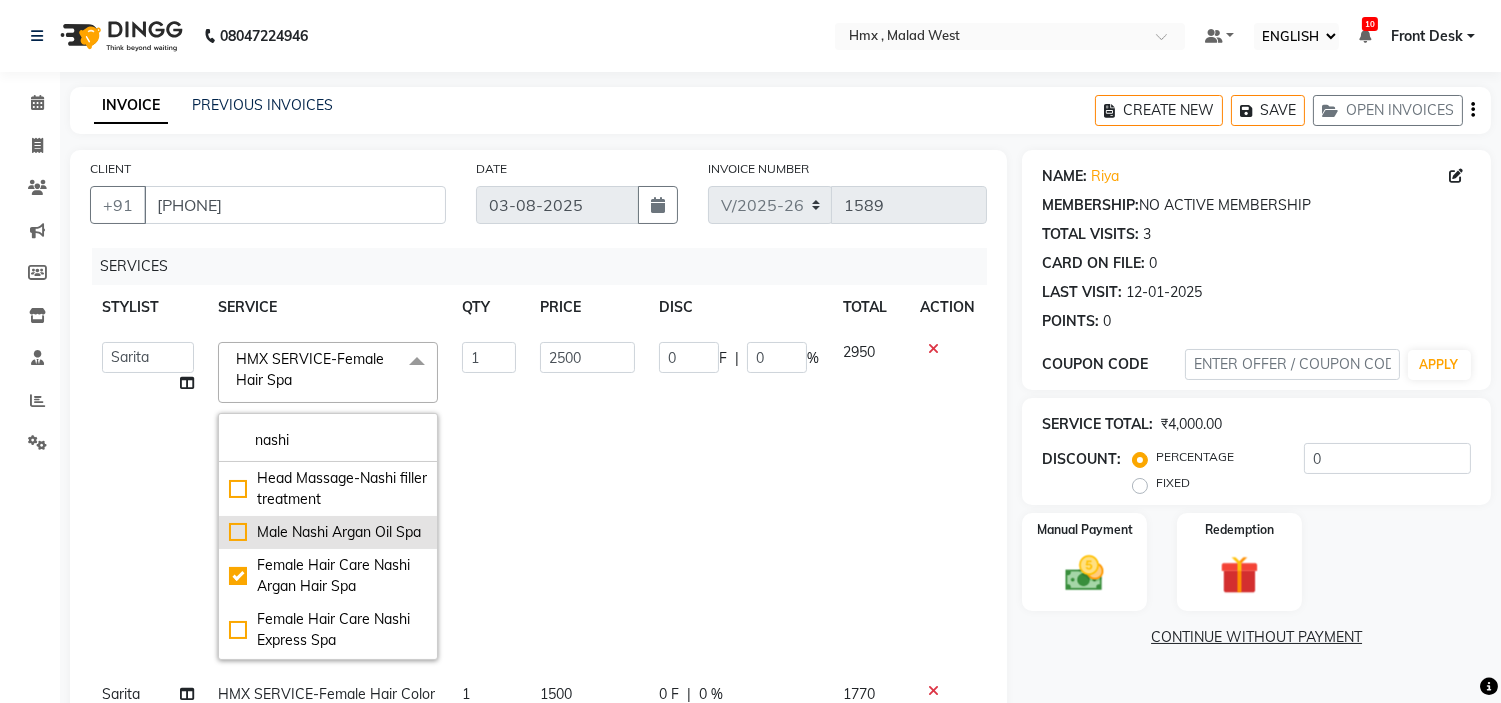 checkbox on "true" 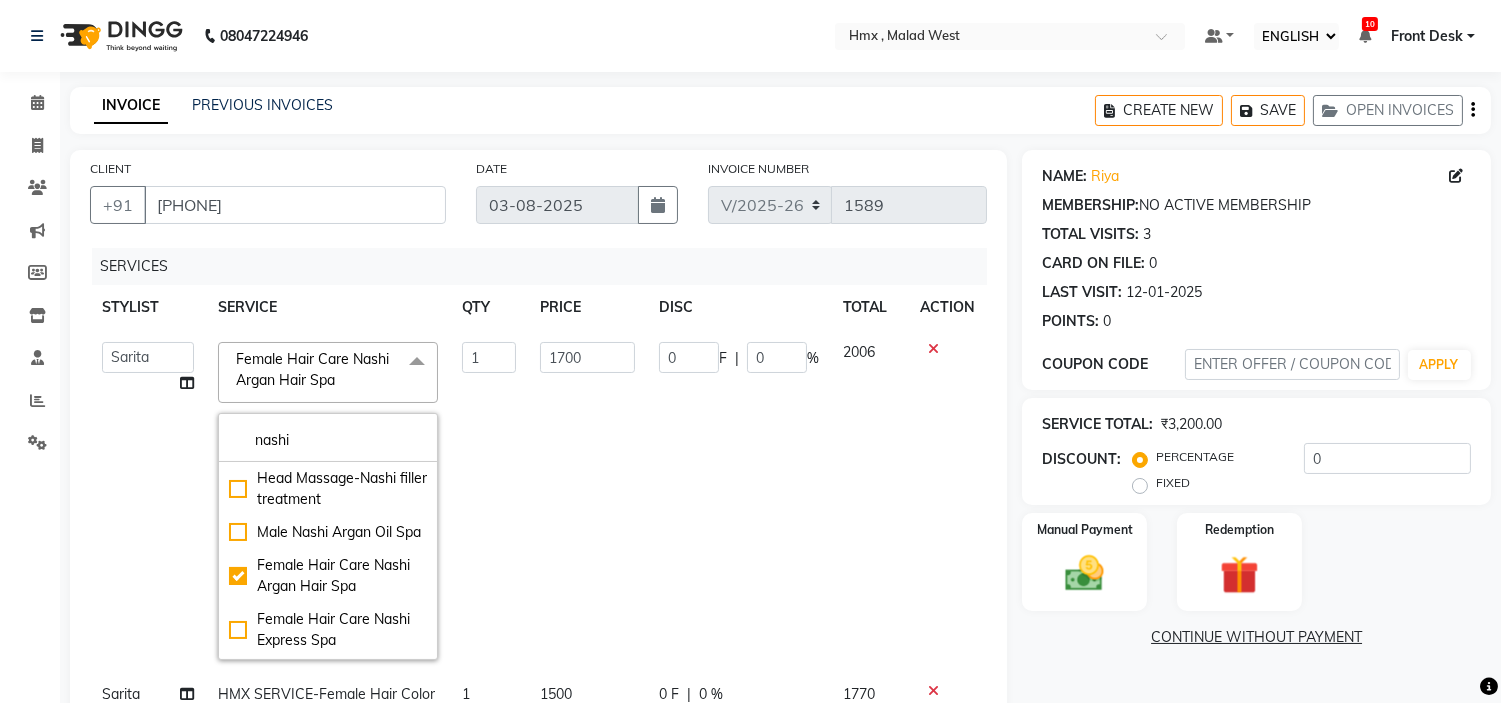 click on "1700" 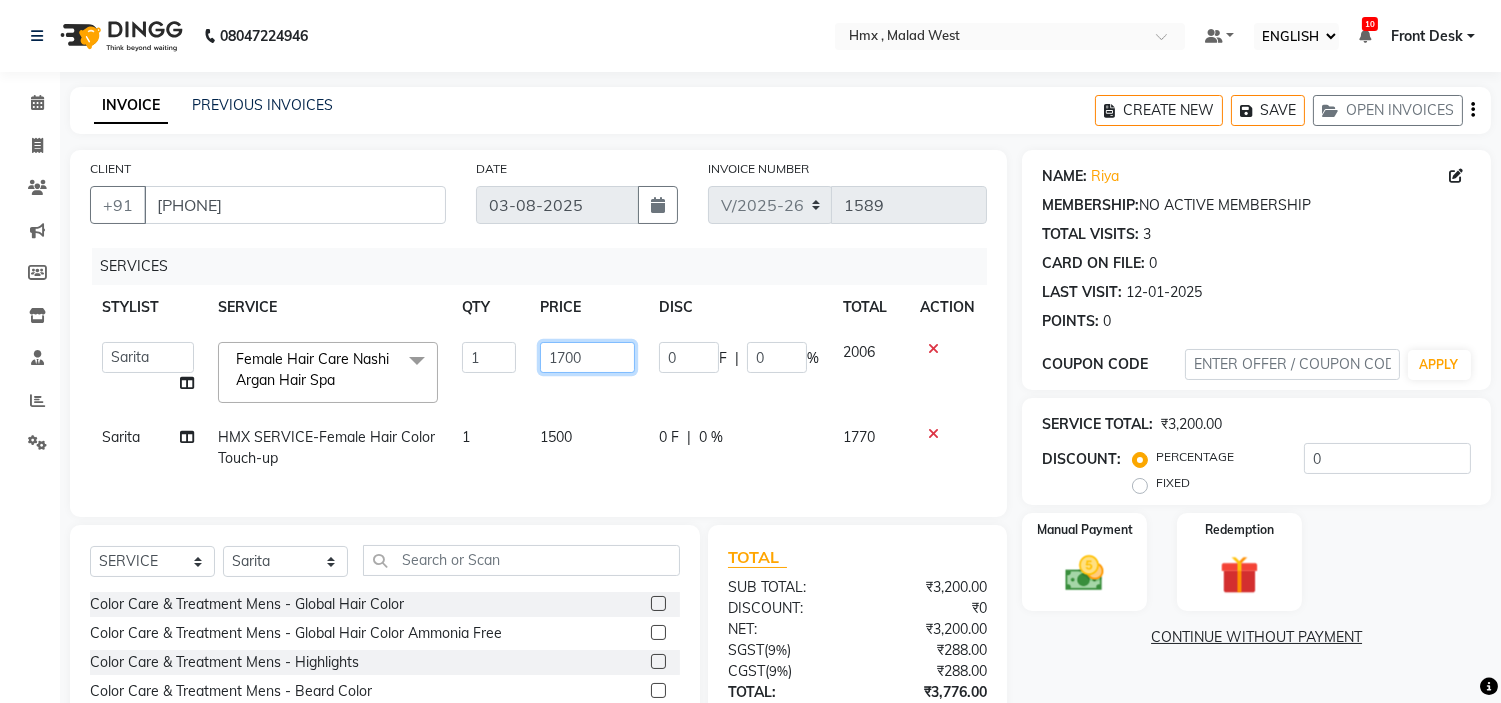 click on "1700" 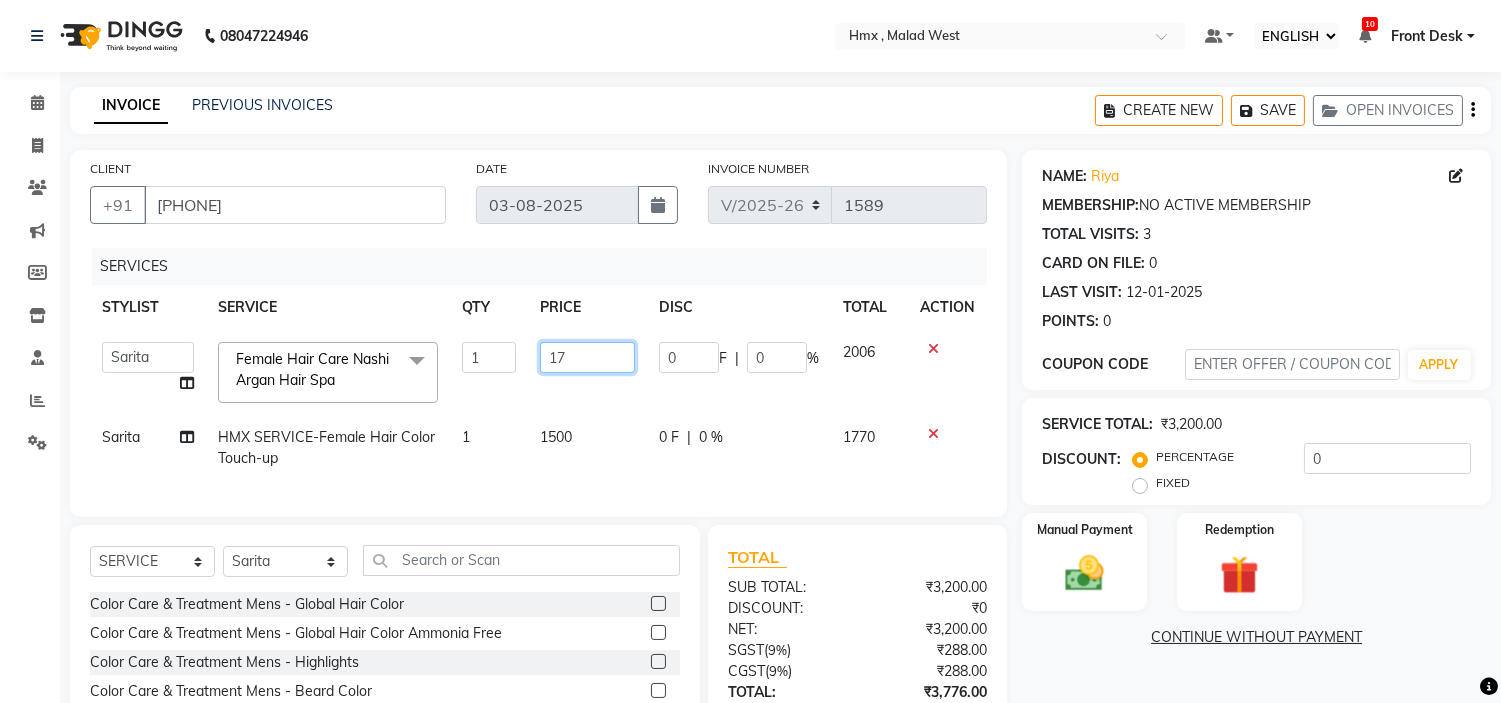 type on "1" 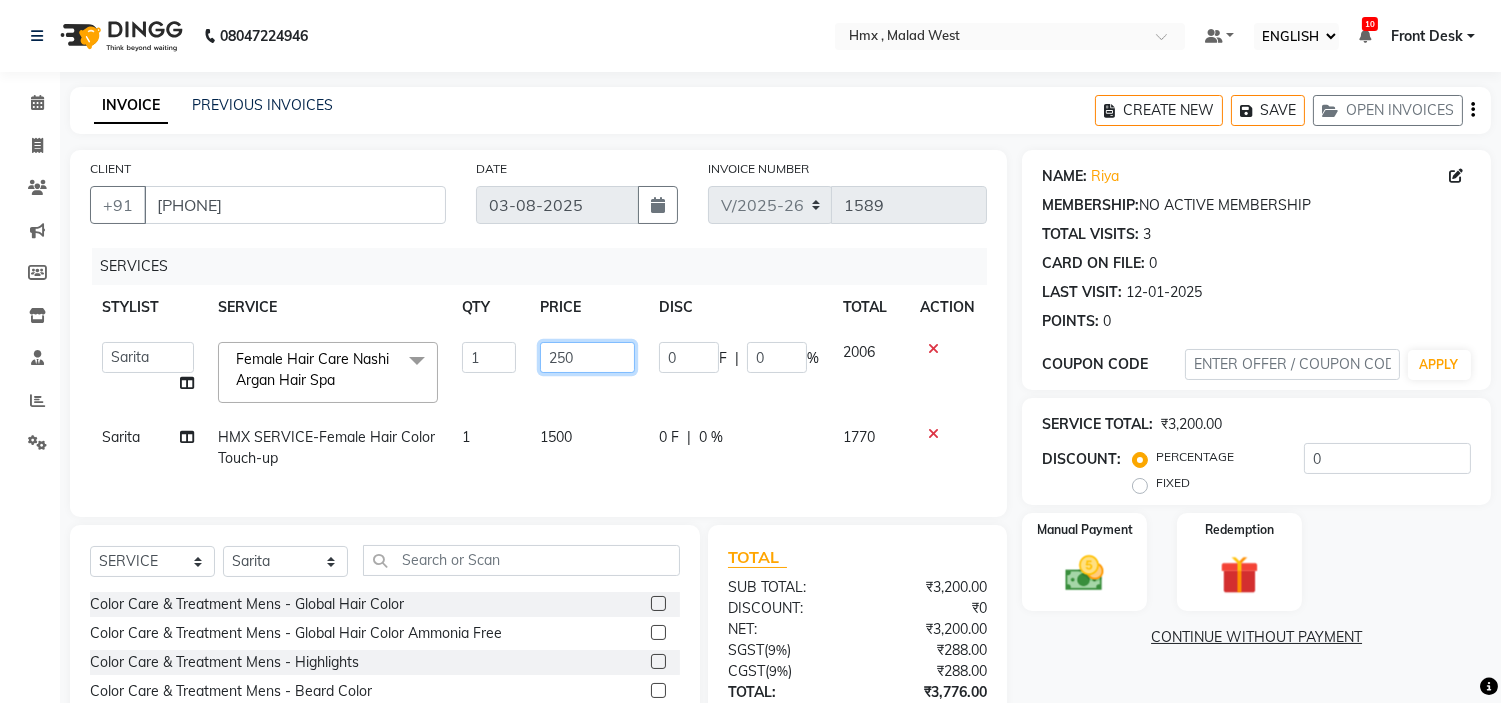 type on "2500" 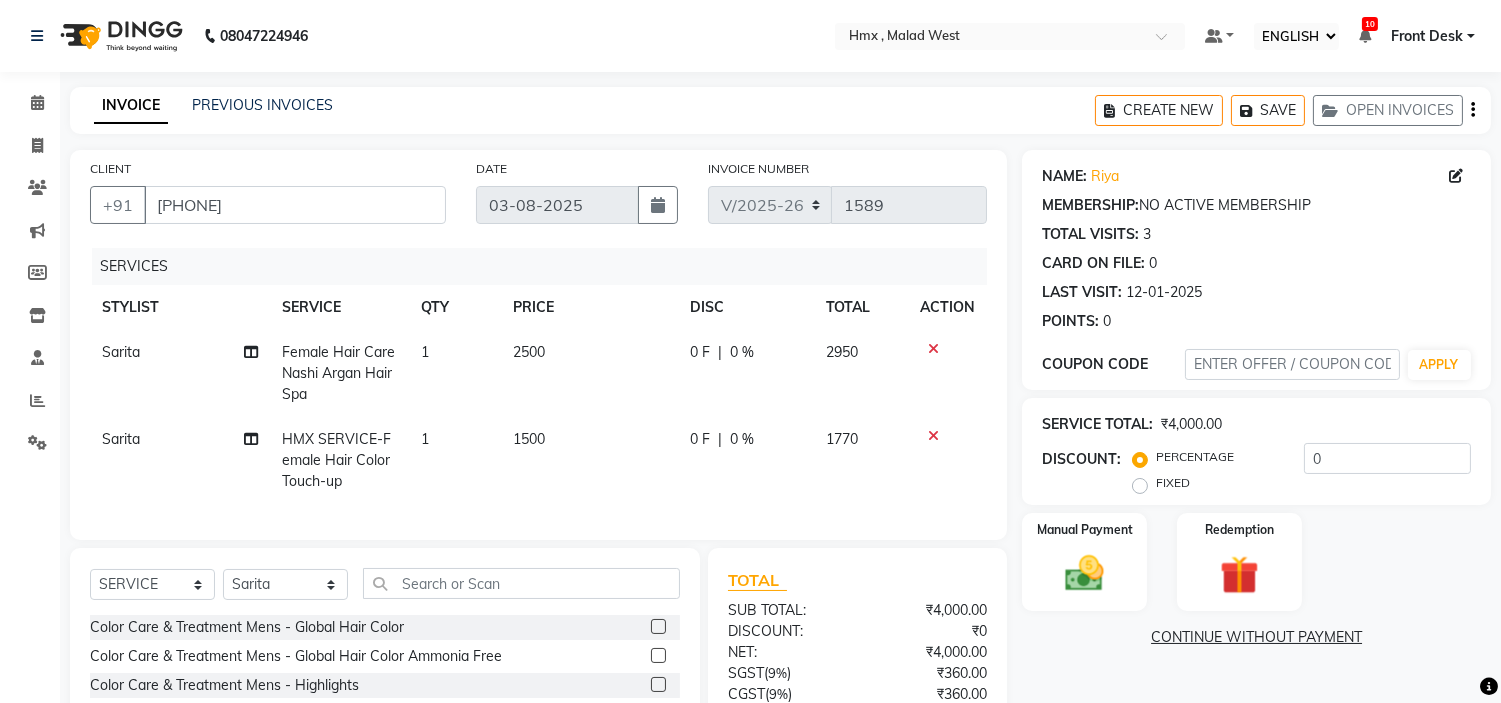 click on "Sarita" 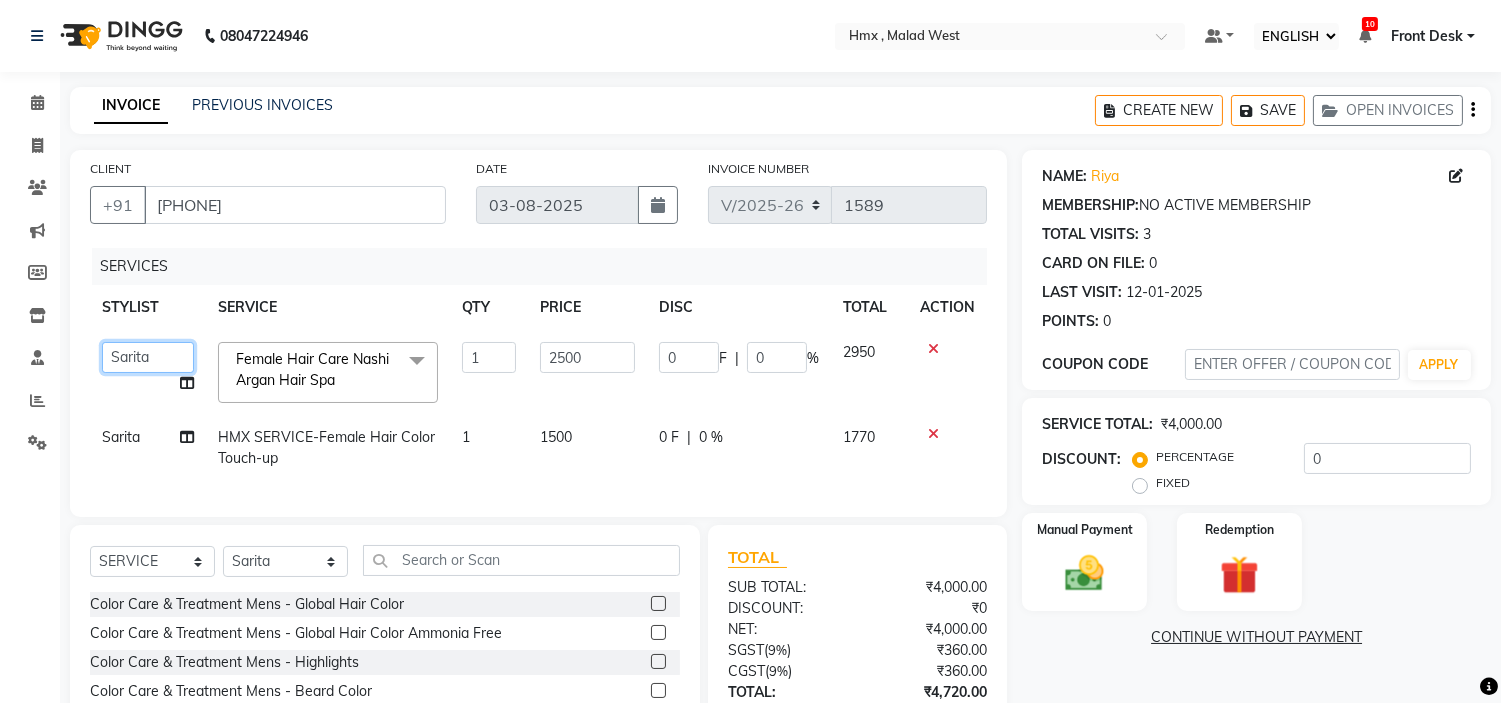 click on "Aakash   Azhar   Bilal   Dawood   Front Desk   Kaikasha Shaikh   Mohsin   Rizwan   Sanjay   Sarita   Suman   swapnali   Uzair   Vinita   Yash Padrath" 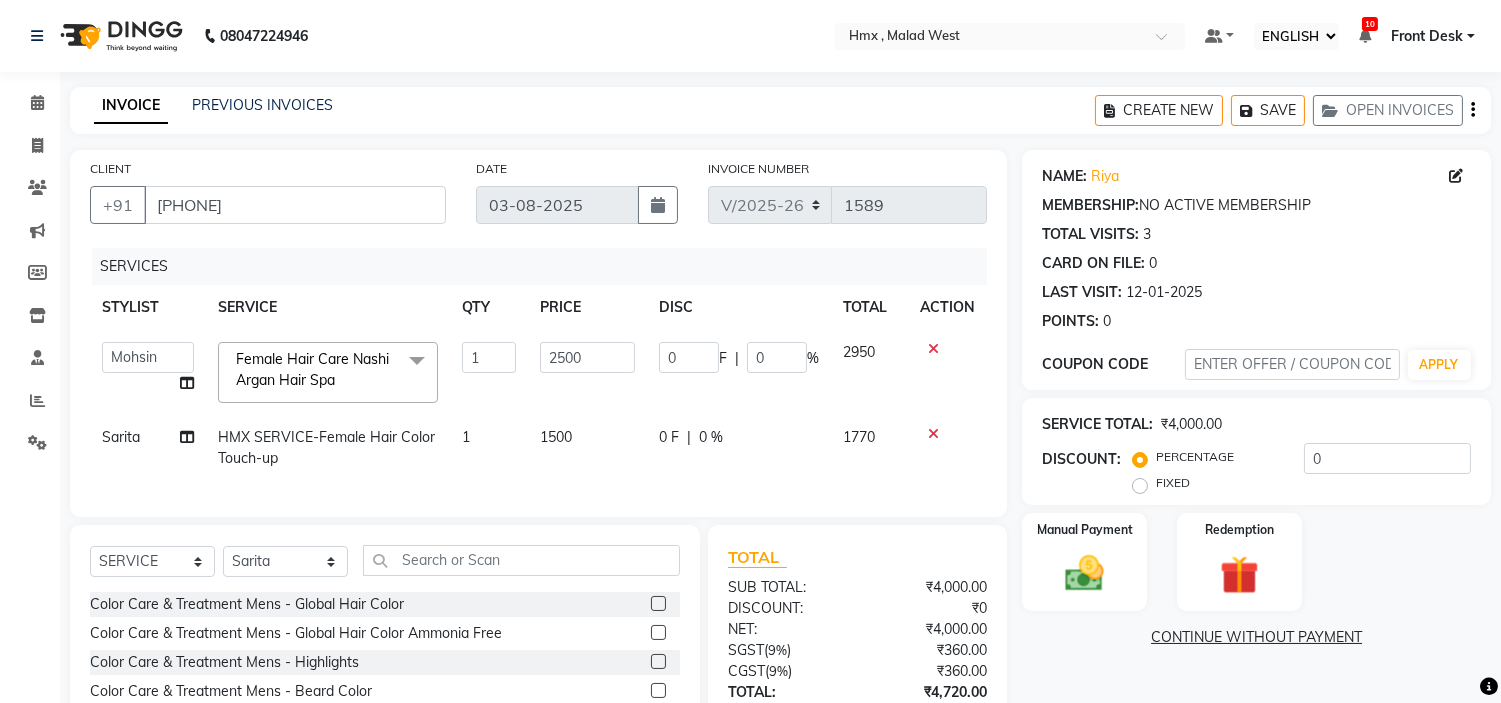 select on "39110" 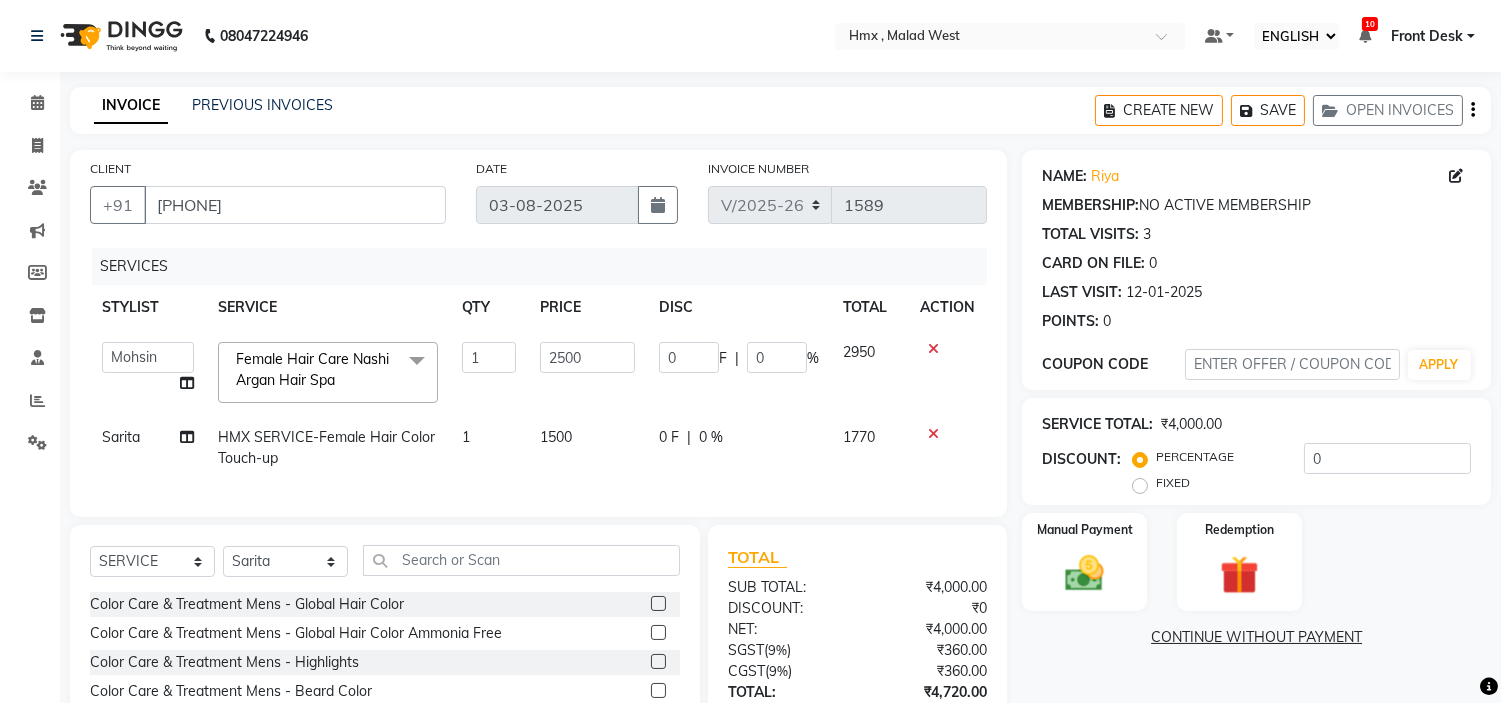 click on "Sarita" 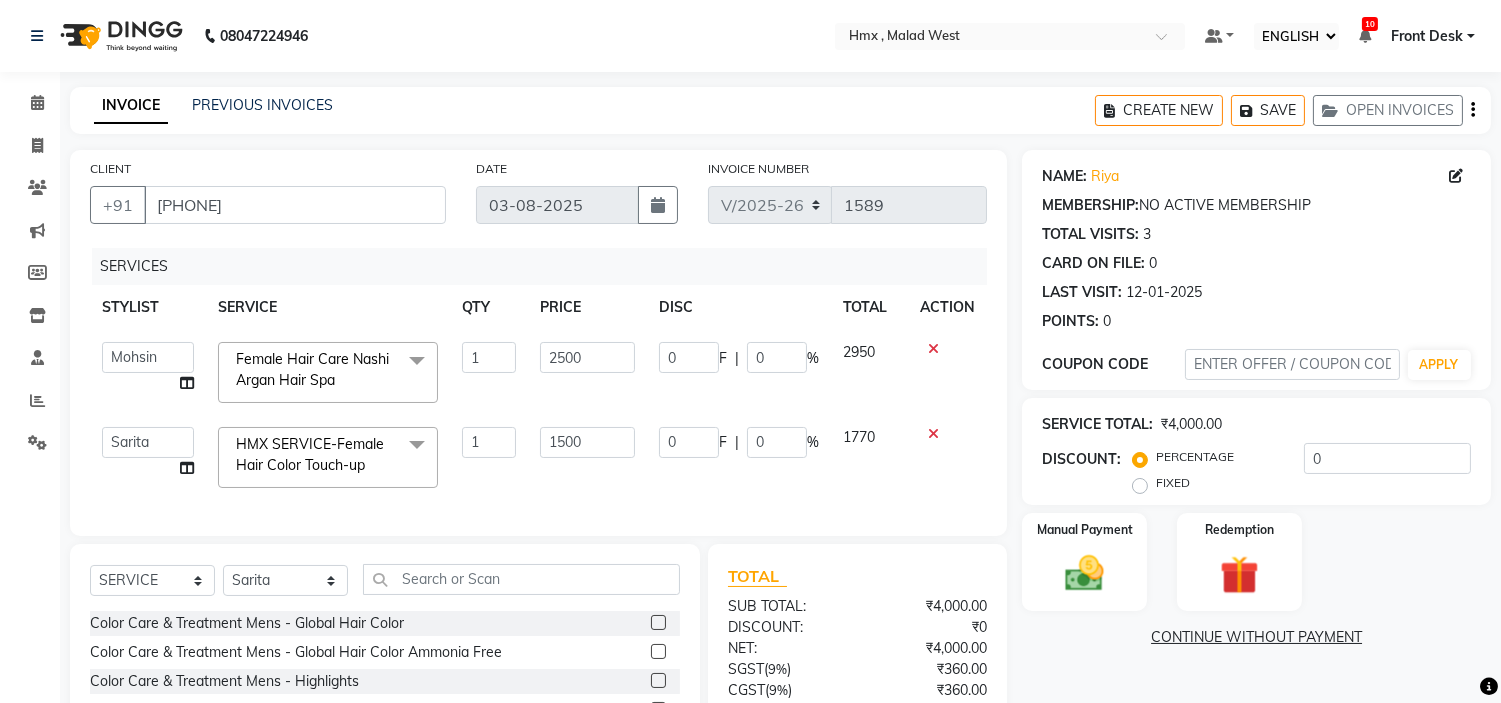 click on "HMX SERVICE-Female Hair Color Touch-up  x" 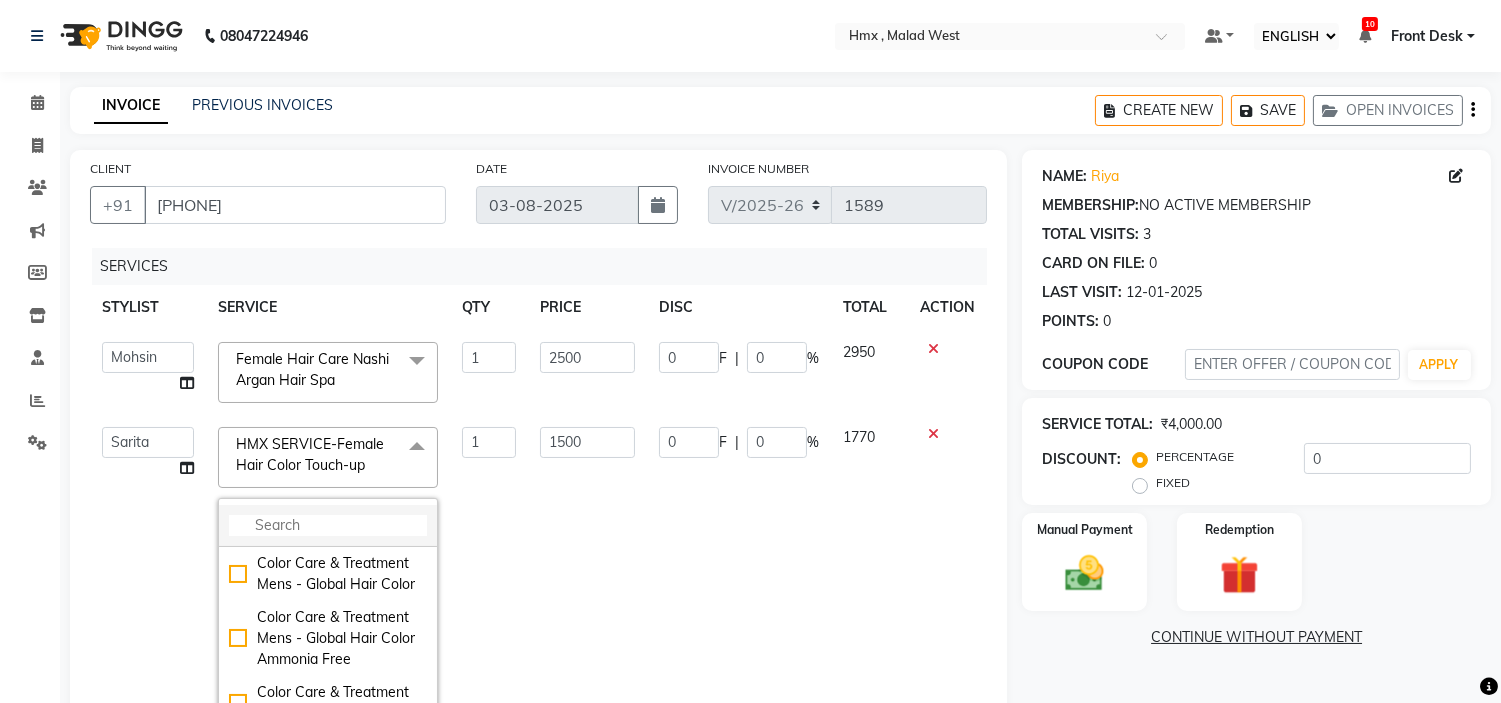 click 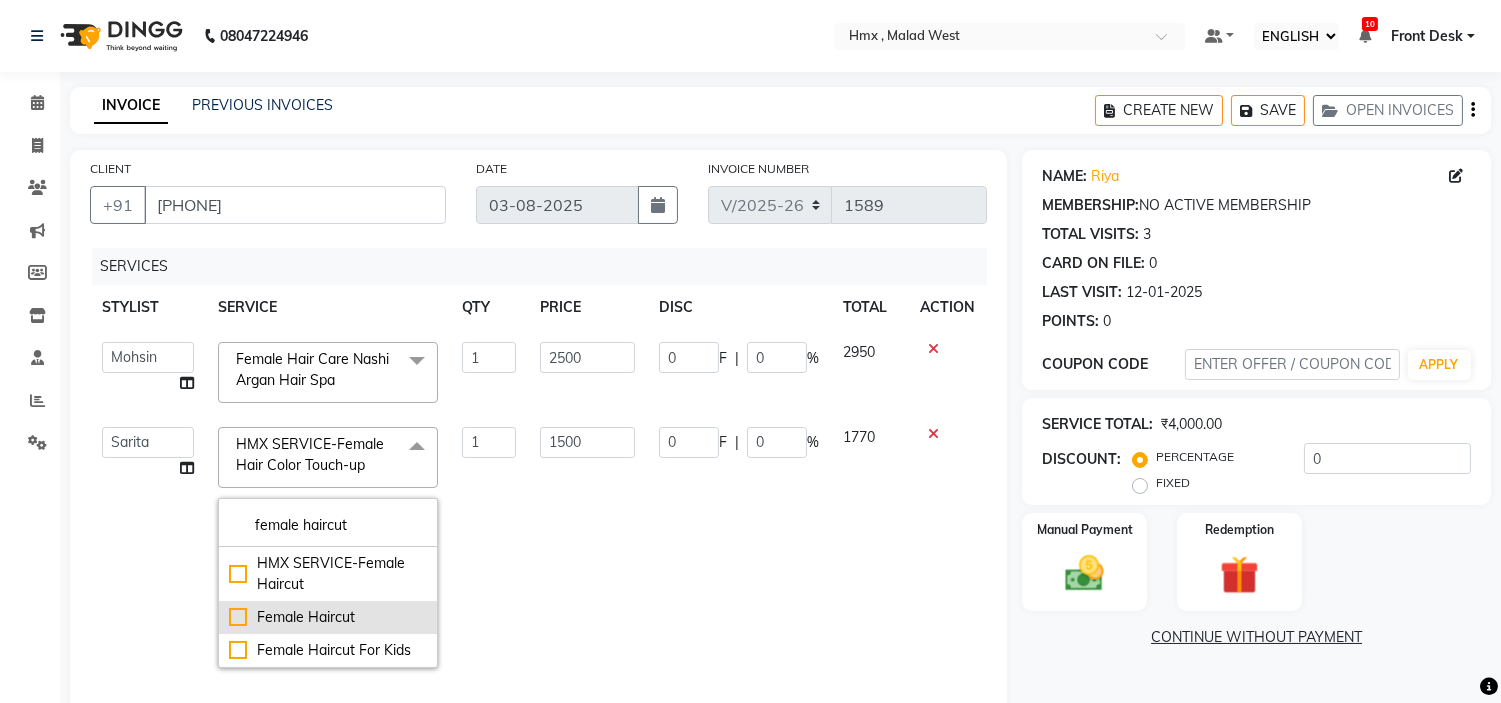 type on "female haircut" 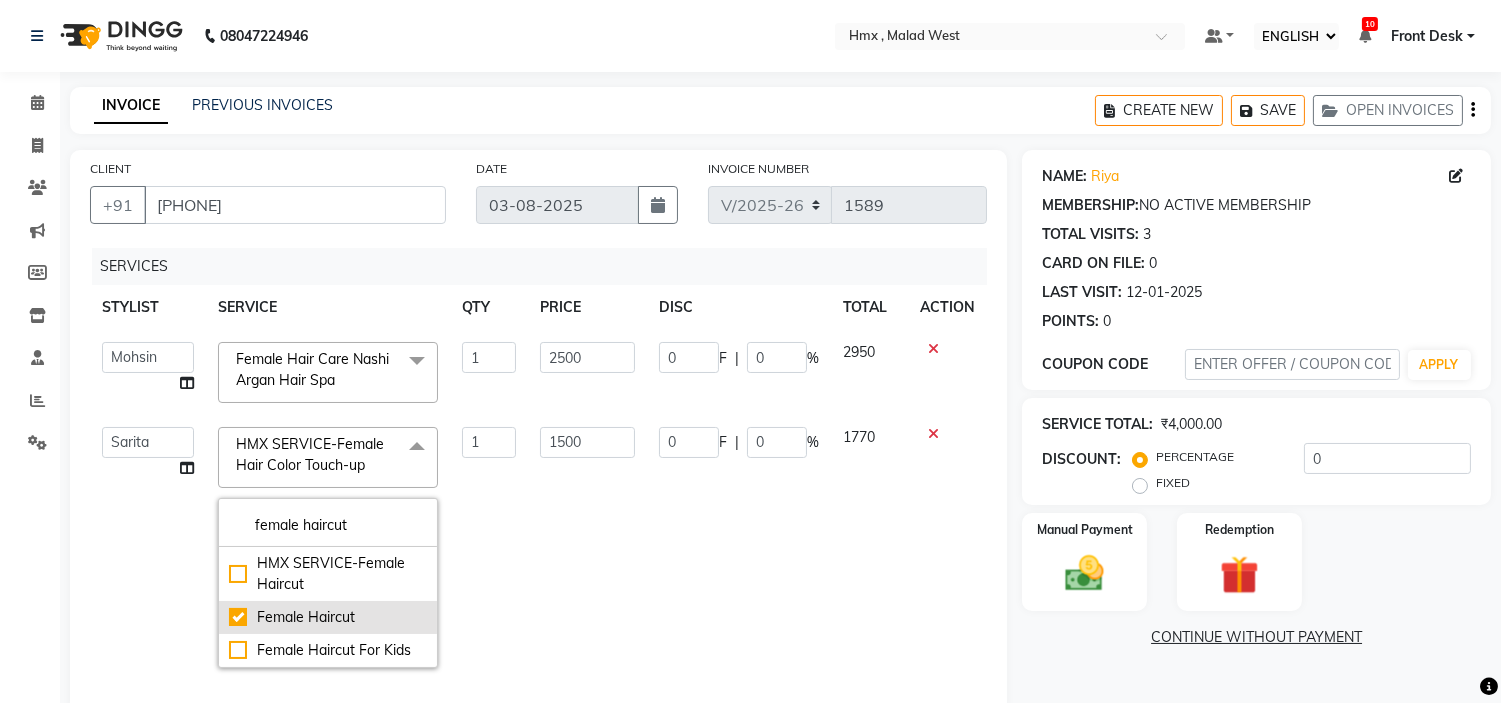 checkbox on "true" 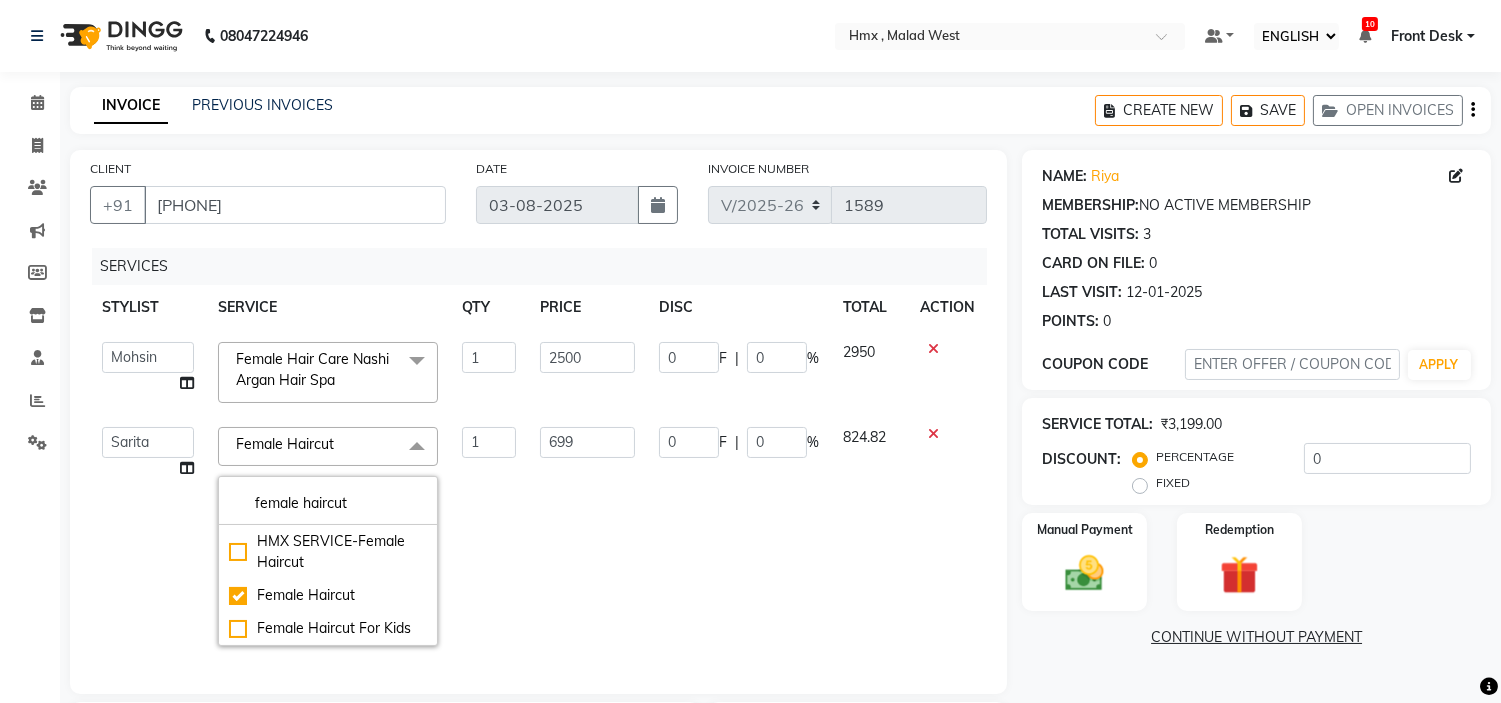 click on "0 F | 0 %" 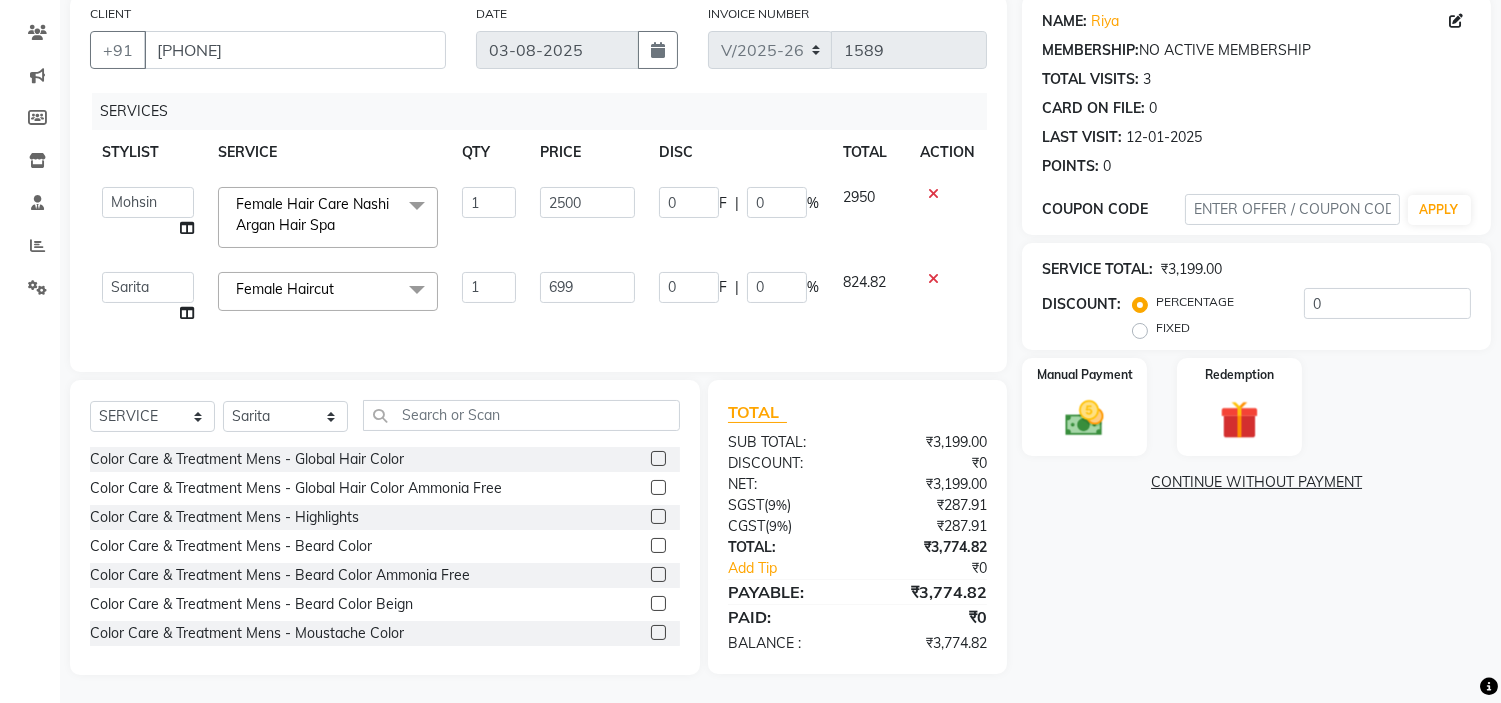 scroll, scrollTop: 173, scrollLeft: 0, axis: vertical 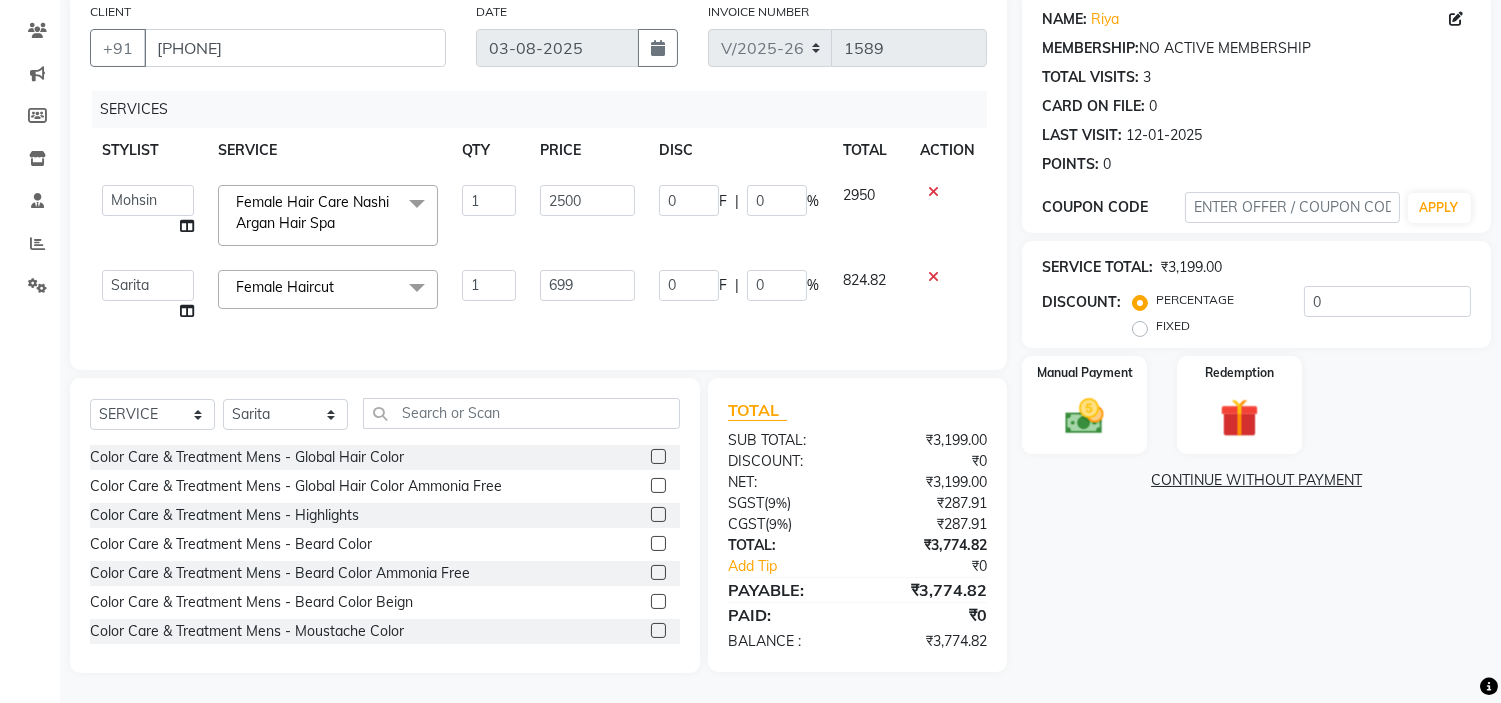 click on "NAME: Riya  MEMBERSHIP:  NO ACTIVE MEMBERSHIP  TOTAL VISITS:  3 CARD ON FILE:  0 LAST VISIT:   12-01-2025 POINTS:   0  COUPON CODE APPLY SERVICE TOTAL:  ₹3,199.00  DISCOUNT:  PERCENTAGE   FIXED  0 Manual Payment Redemption  CONTINUE WITHOUT PAYMENT" 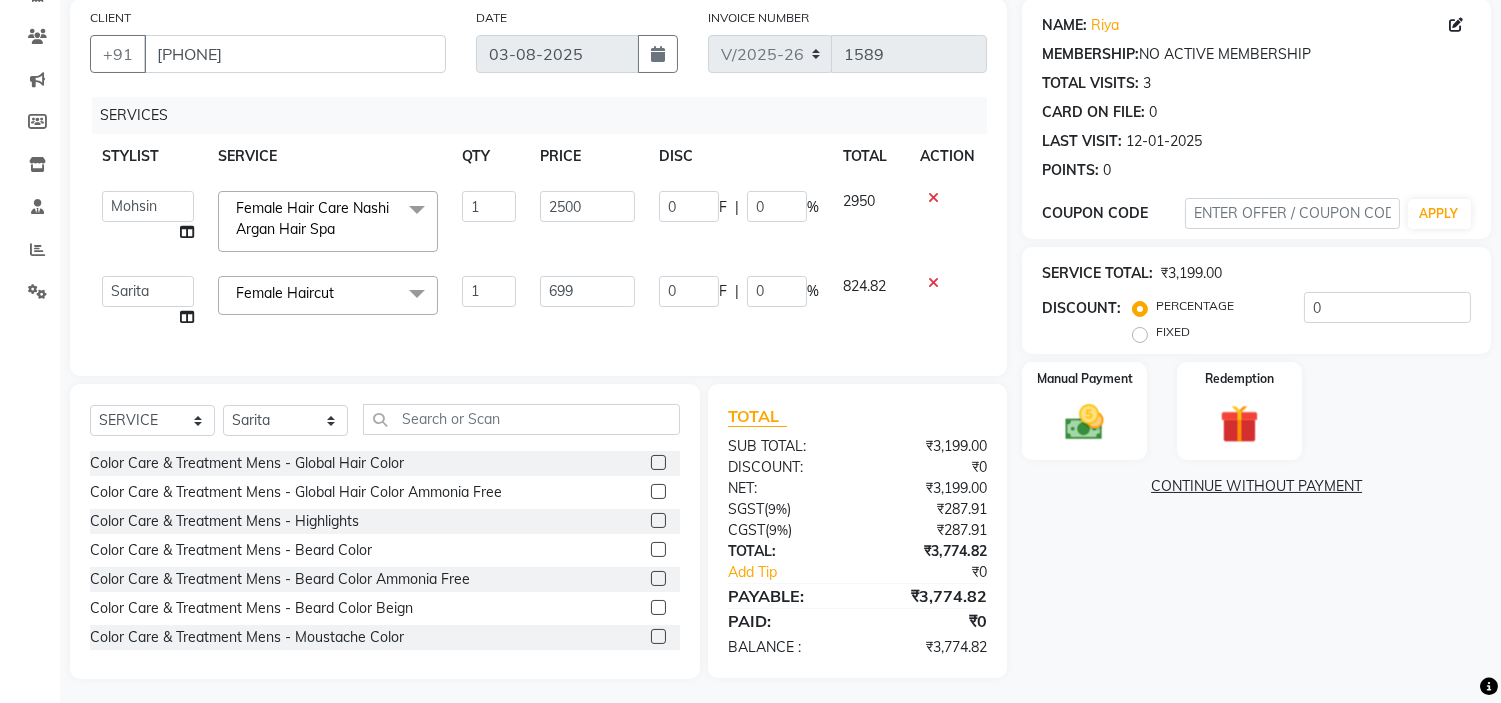 scroll, scrollTop: 173, scrollLeft: 0, axis: vertical 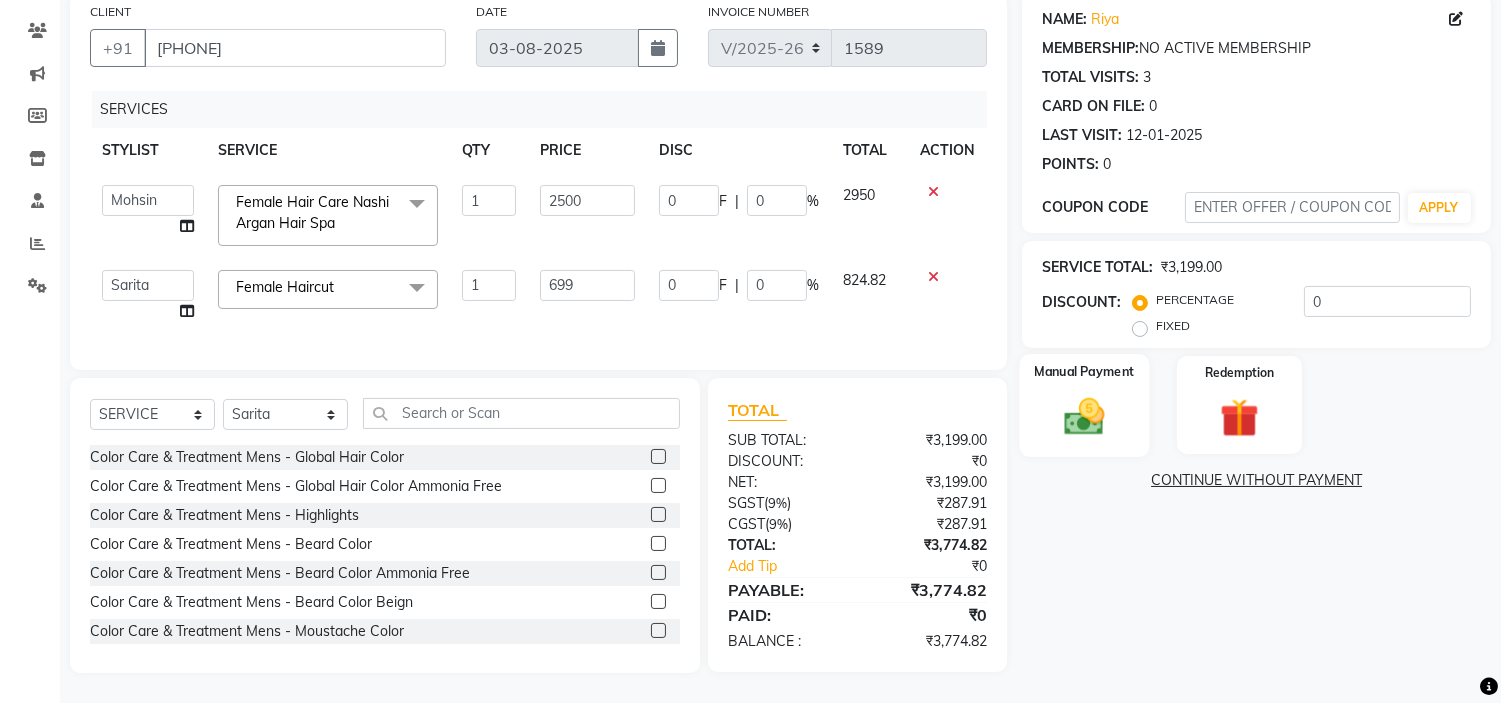 click 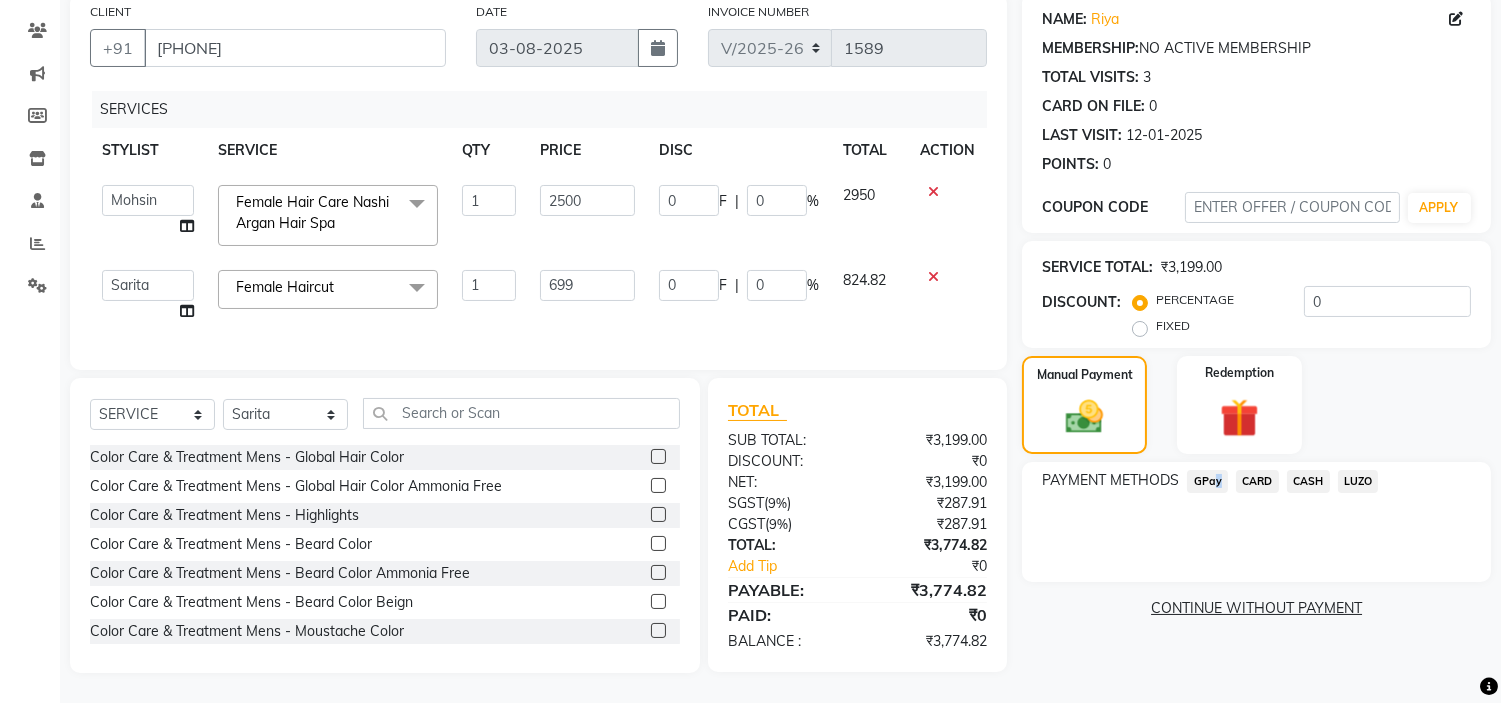 click on "GPay" 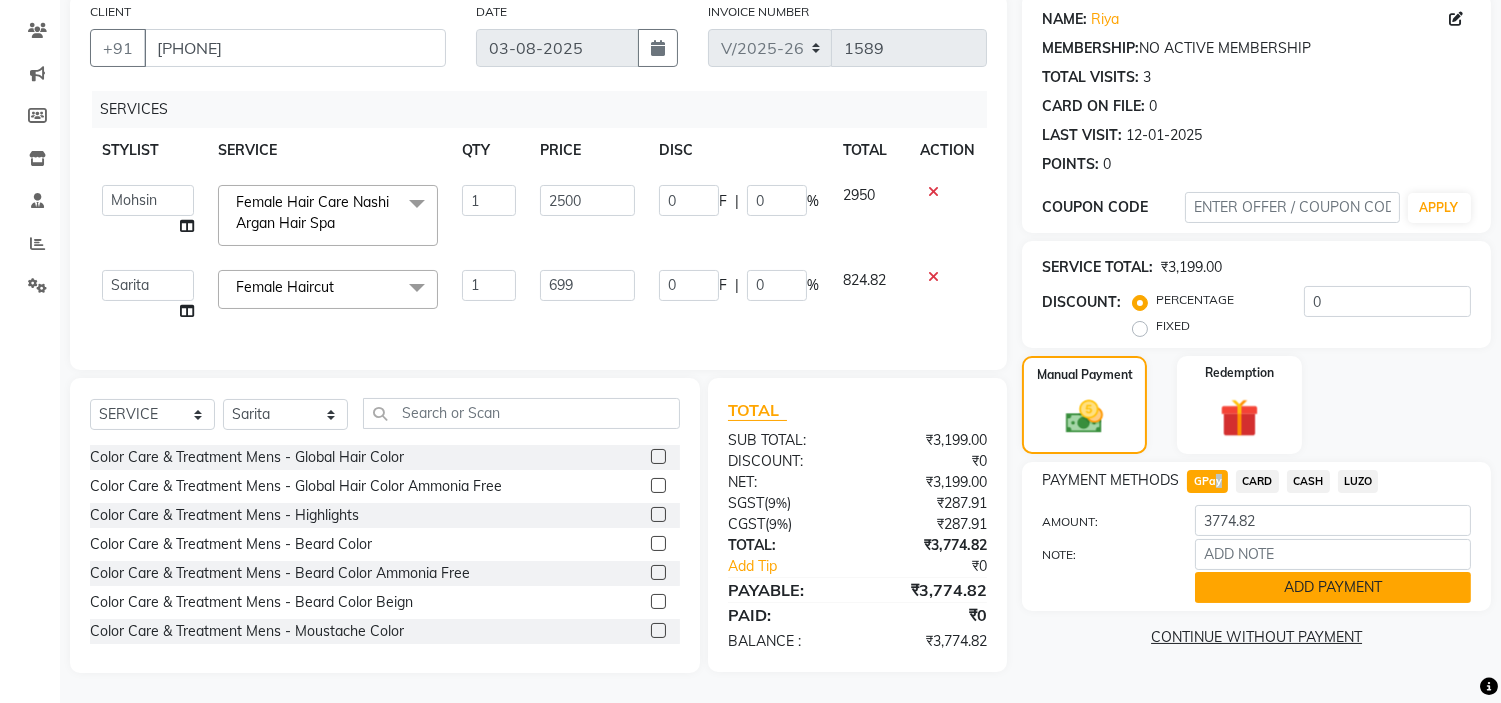 click on "ADD PAYMENT" 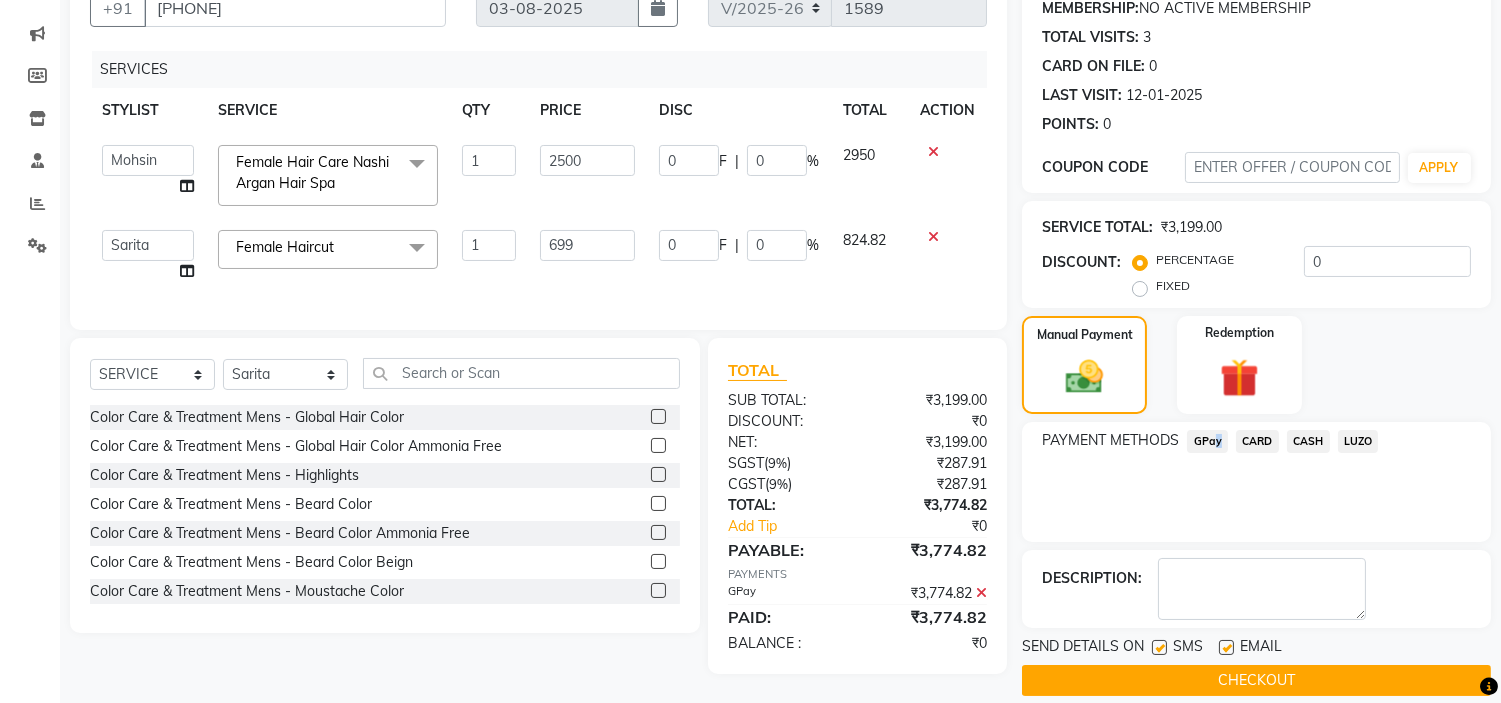 scroll, scrollTop: 220, scrollLeft: 0, axis: vertical 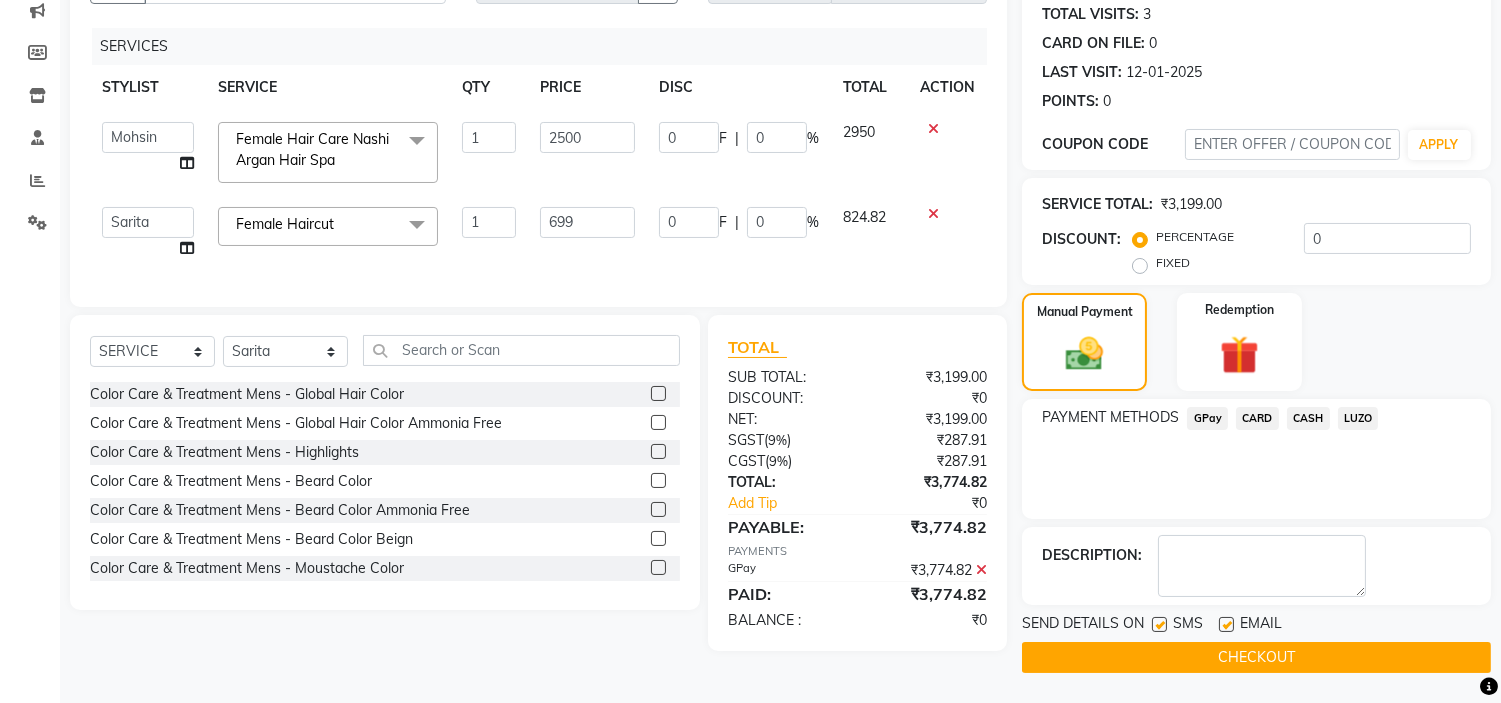 click 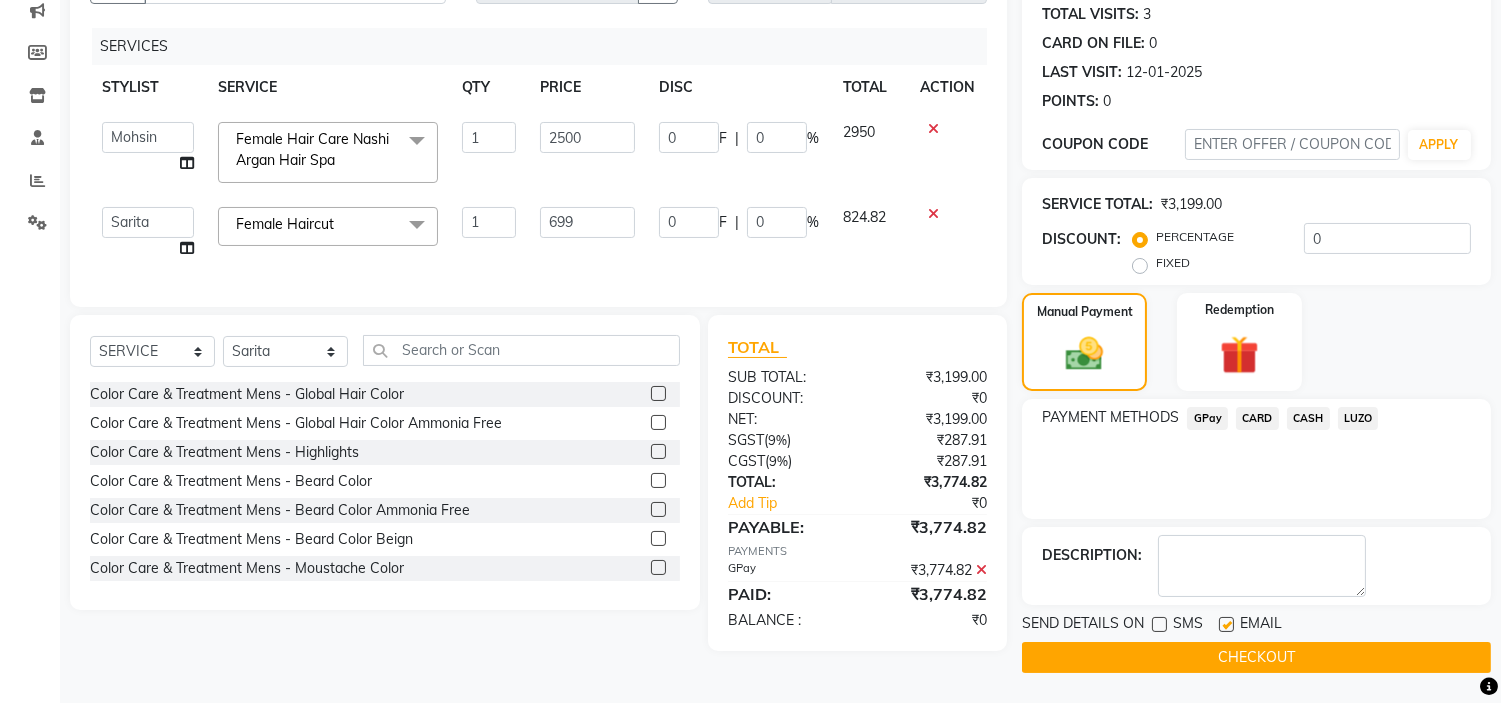 click 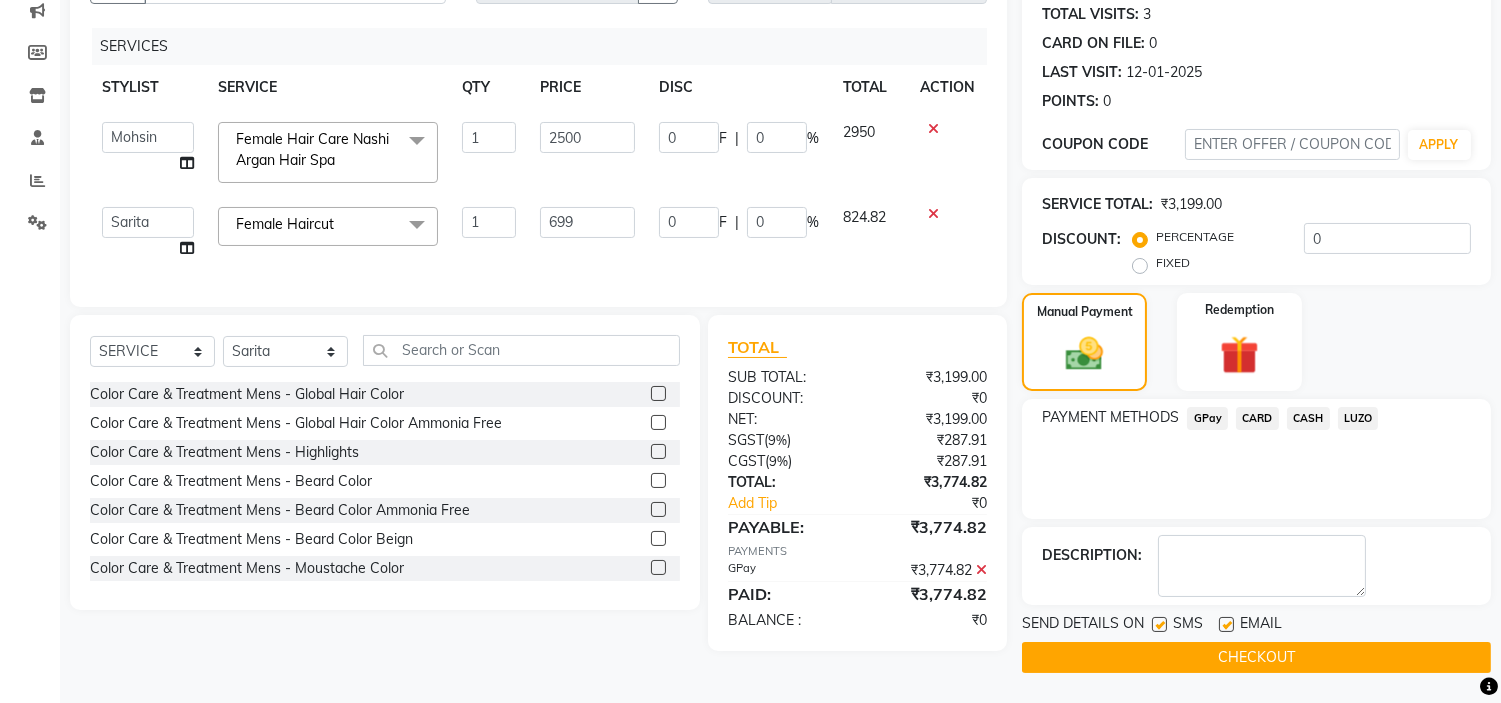click on "CHECKOUT" 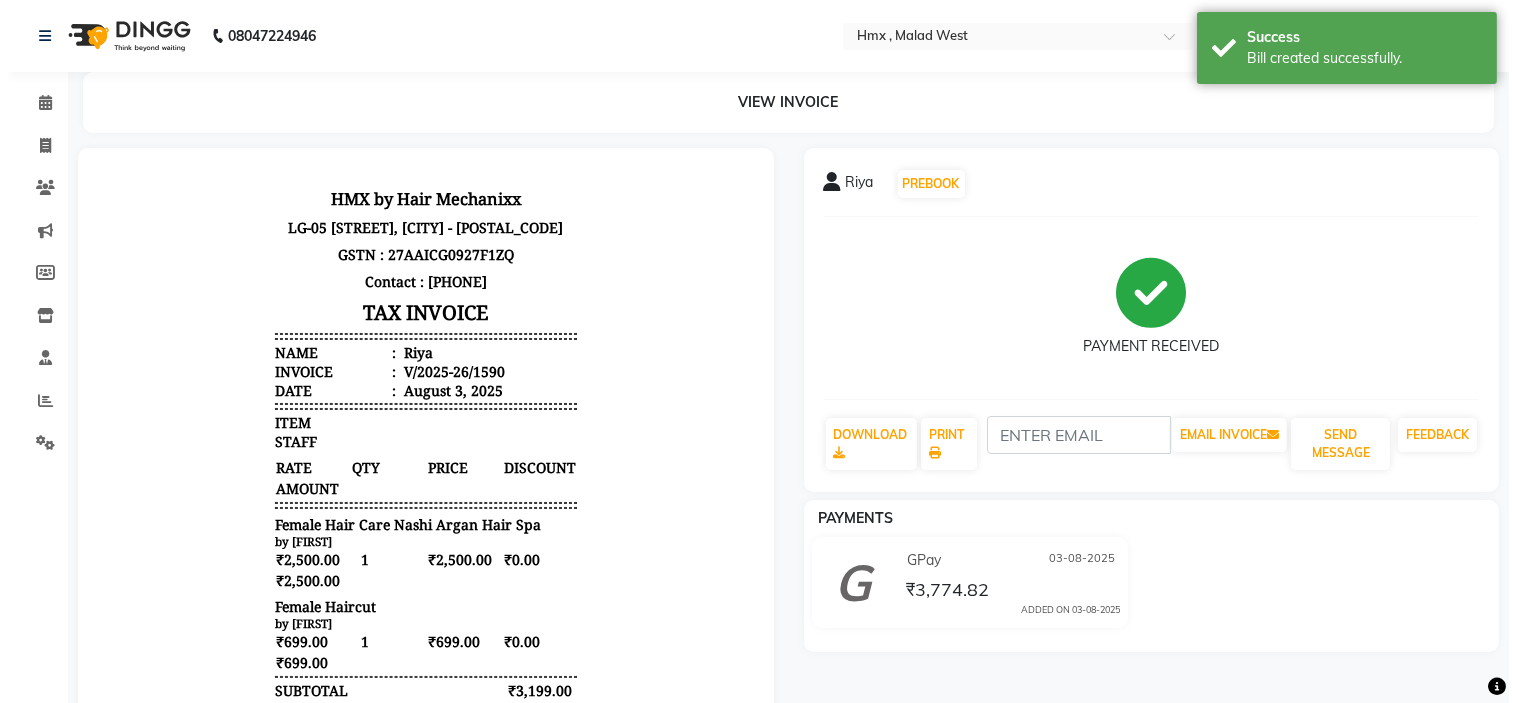 scroll, scrollTop: 0, scrollLeft: 0, axis: both 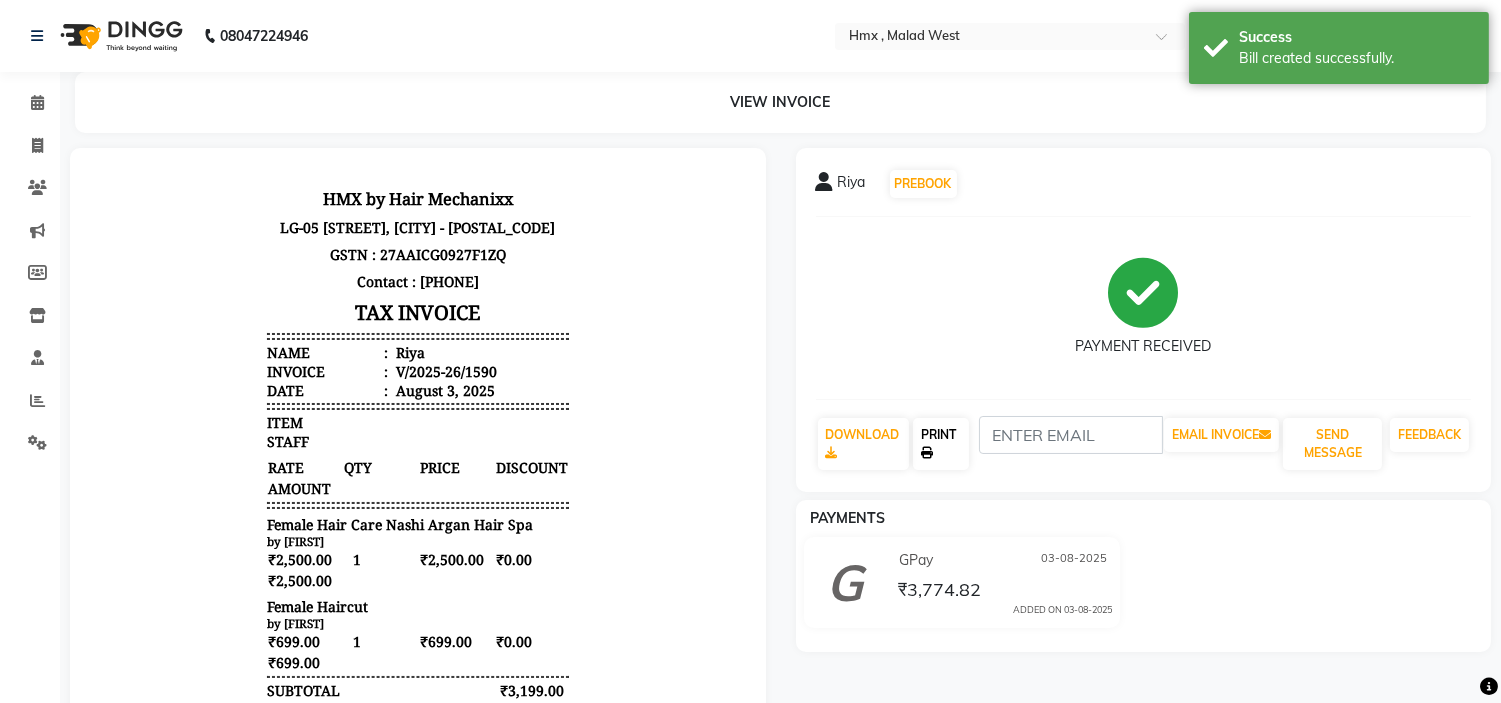 click on "PRINT" 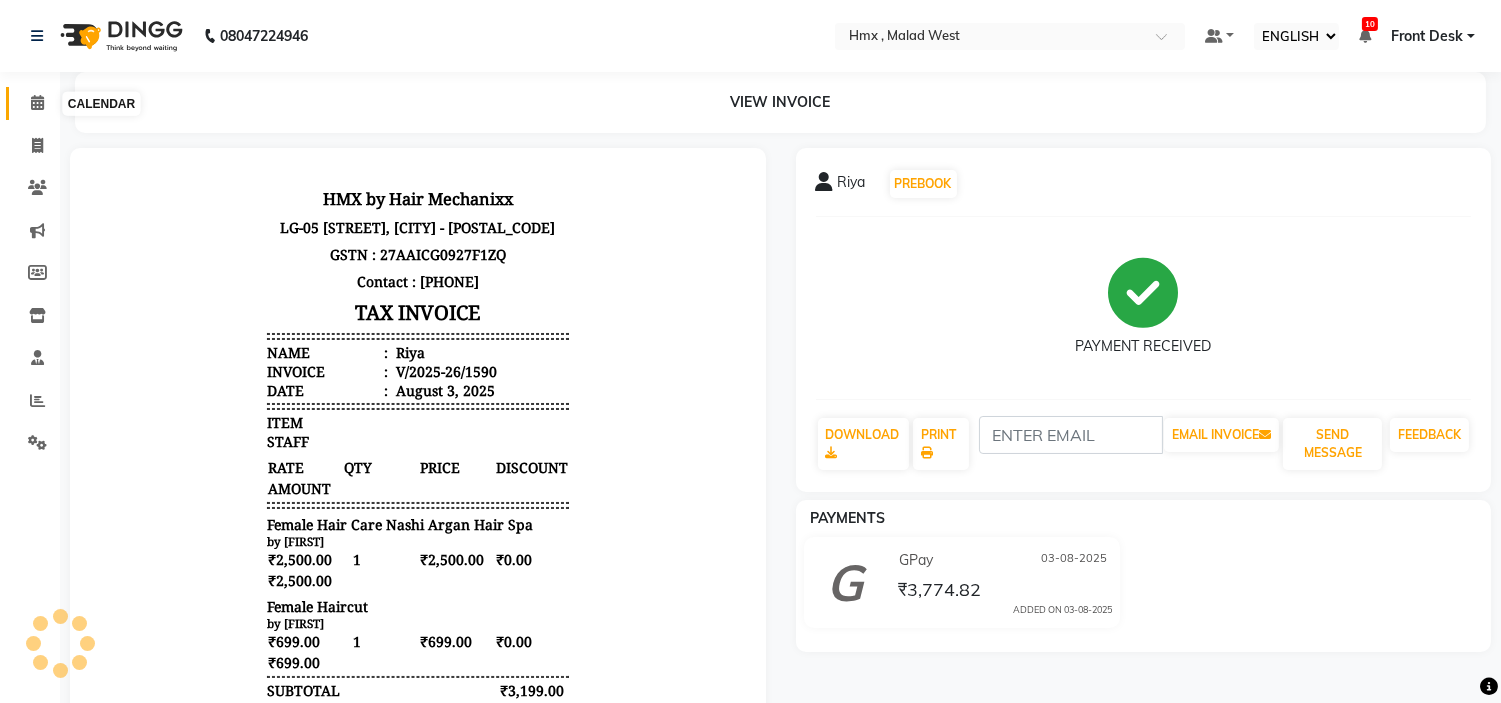 click 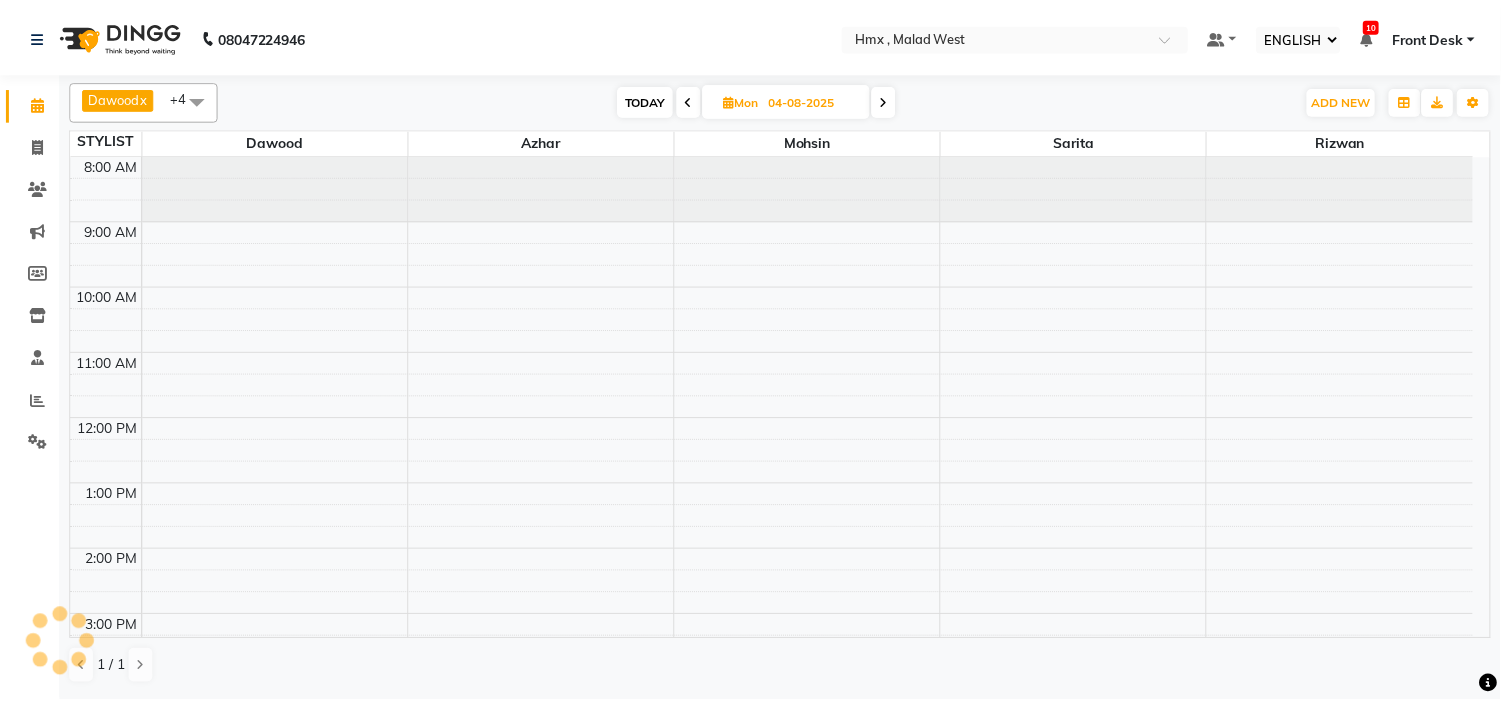 scroll, scrollTop: 0, scrollLeft: 0, axis: both 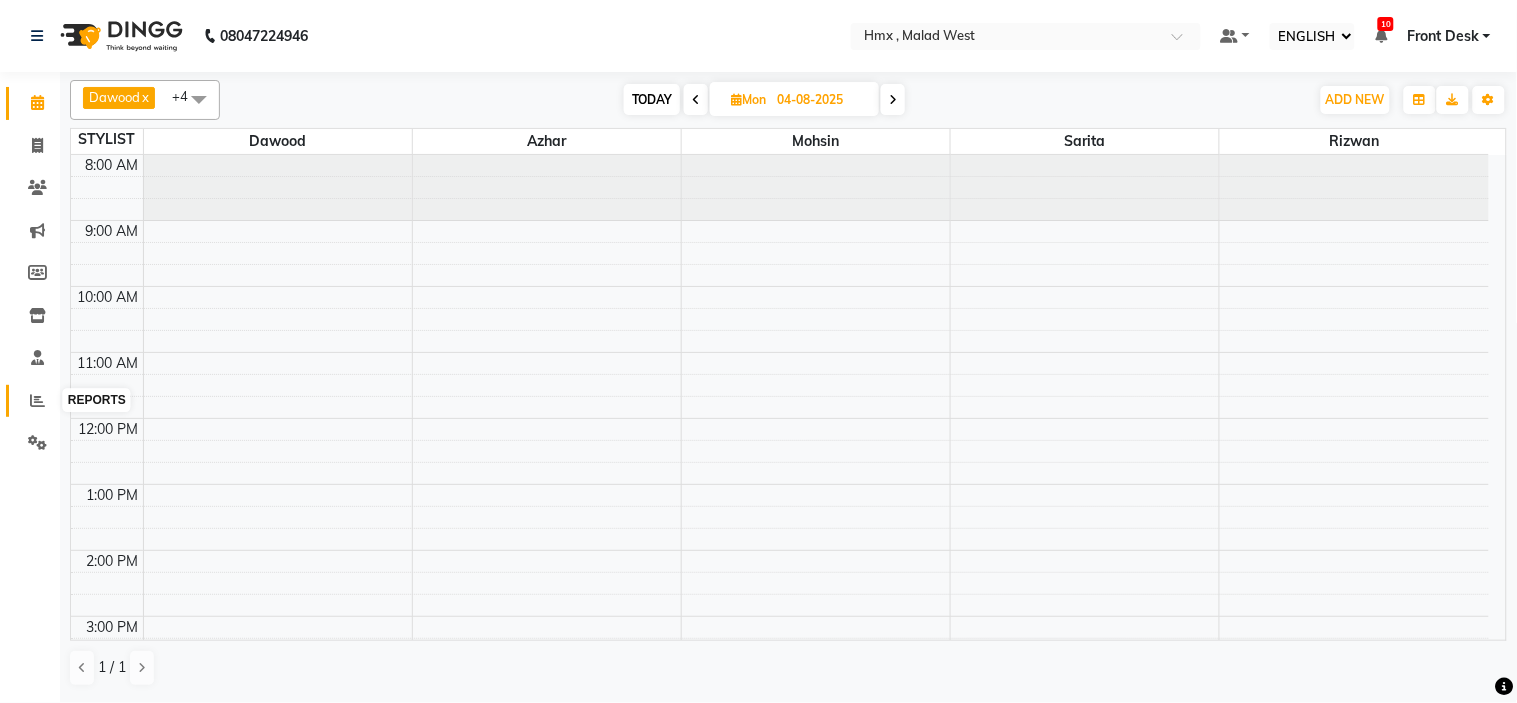click 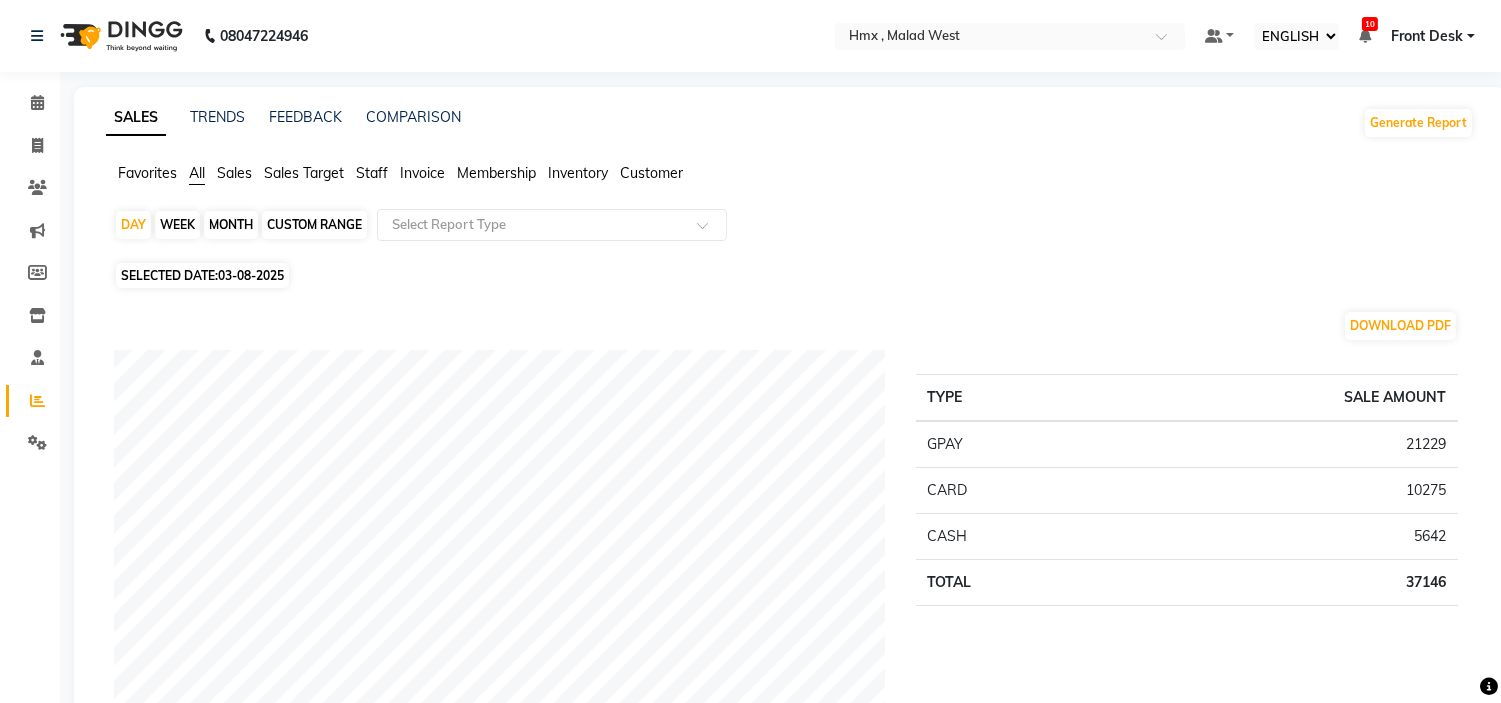 click on "Staff" 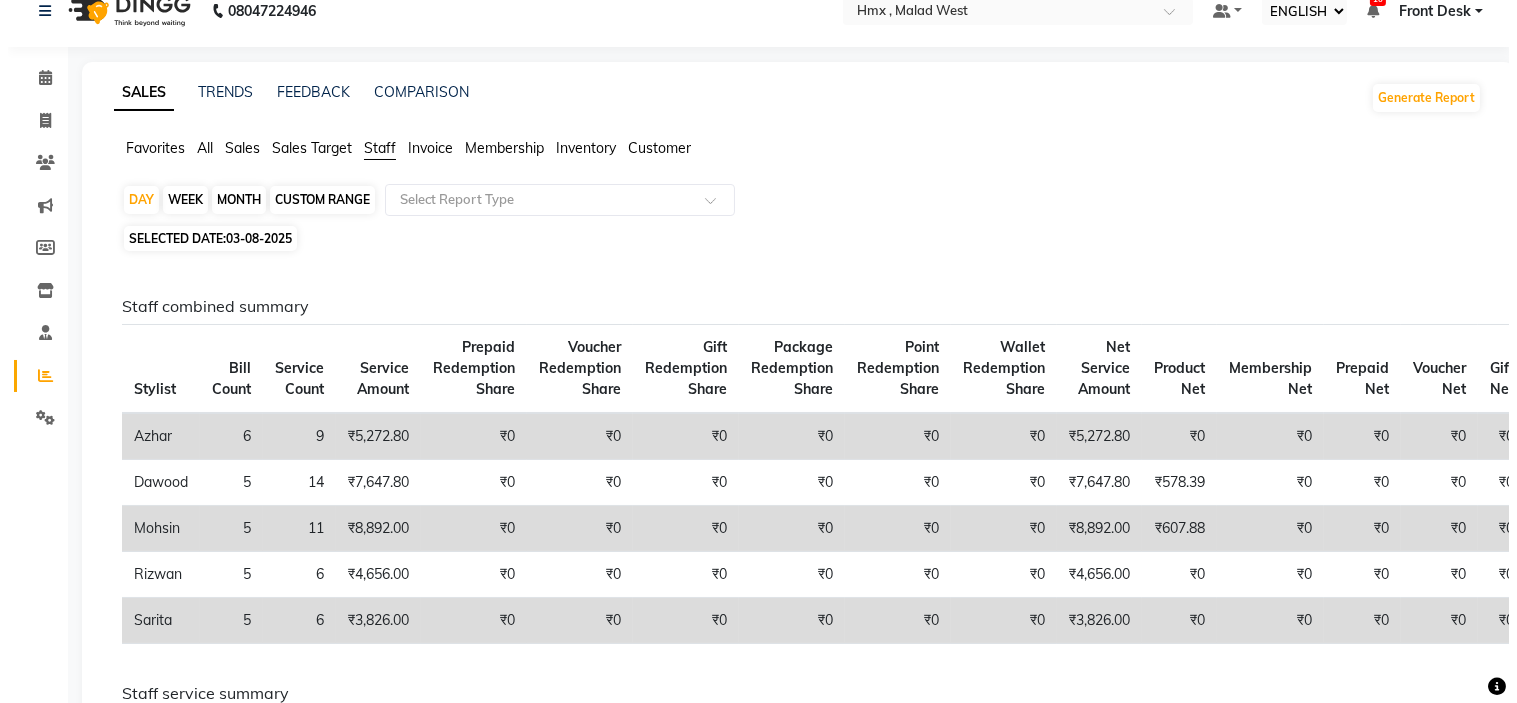 scroll, scrollTop: 0, scrollLeft: 0, axis: both 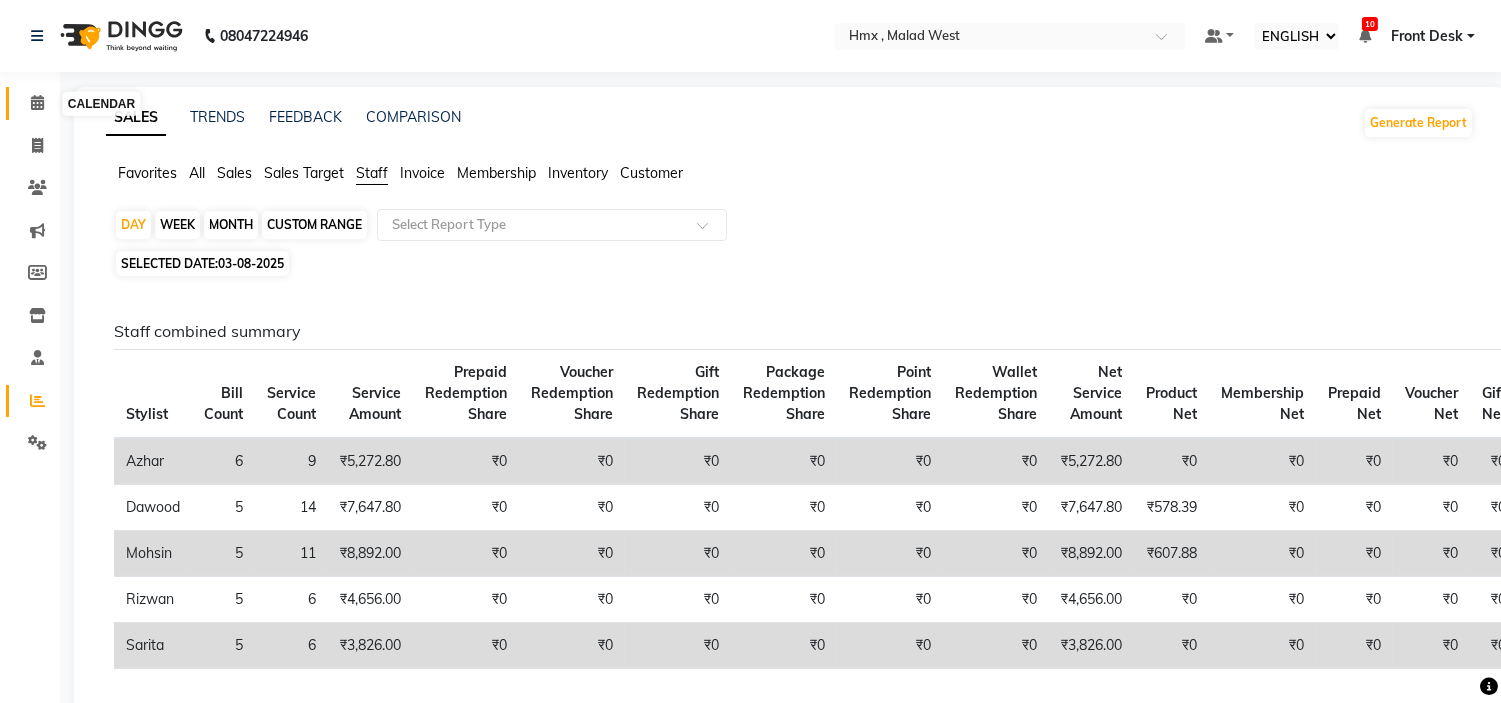 click 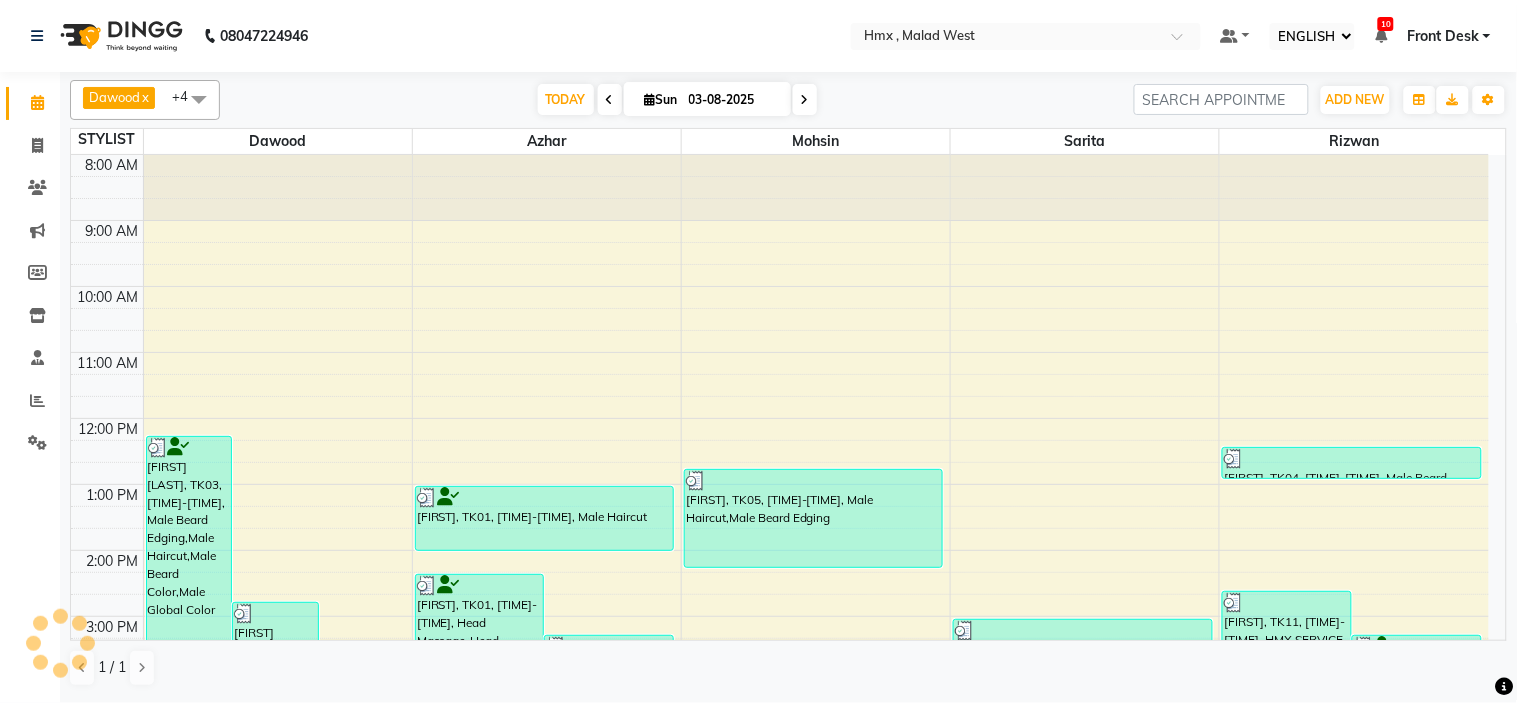 scroll, scrollTop: 0, scrollLeft: 0, axis: both 